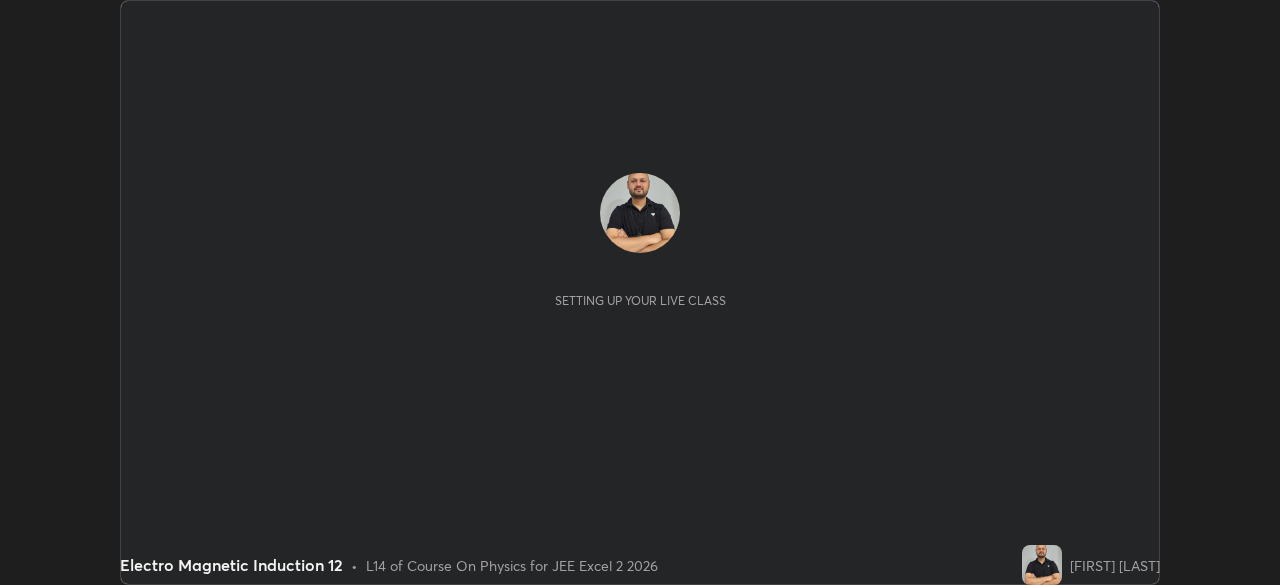 scroll, scrollTop: 0, scrollLeft: 0, axis: both 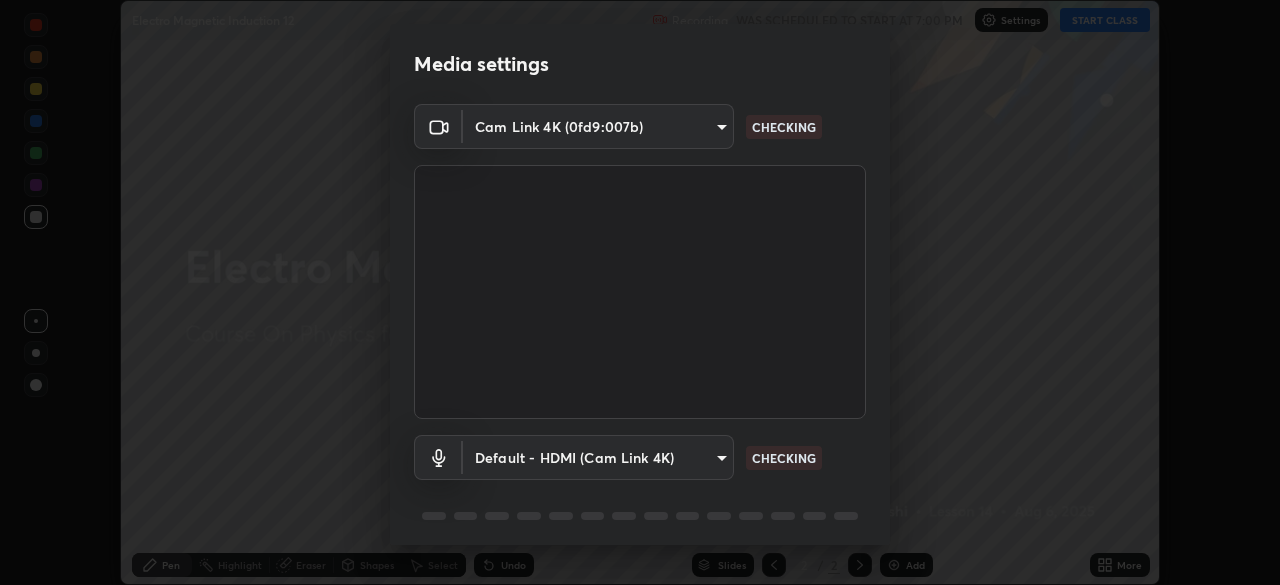 type on "7ffe746ce8ca42343a89eba51defe17308df5f7c8fbb39045481897f6e7d0854" 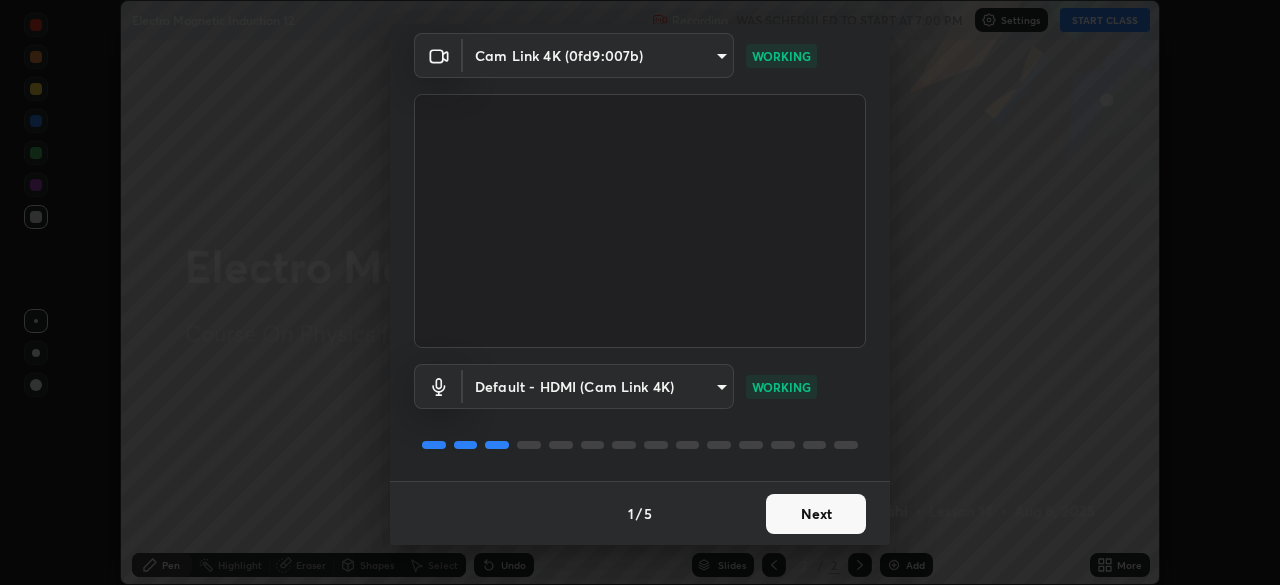 click on "Next" at bounding box center (816, 514) 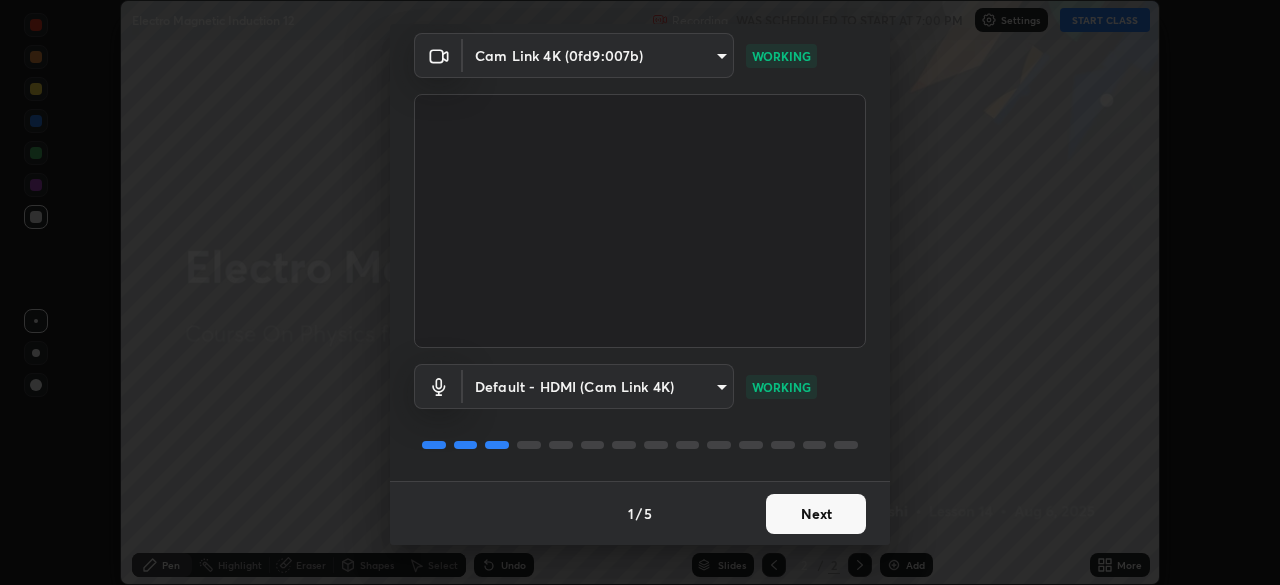 scroll, scrollTop: 0, scrollLeft: 0, axis: both 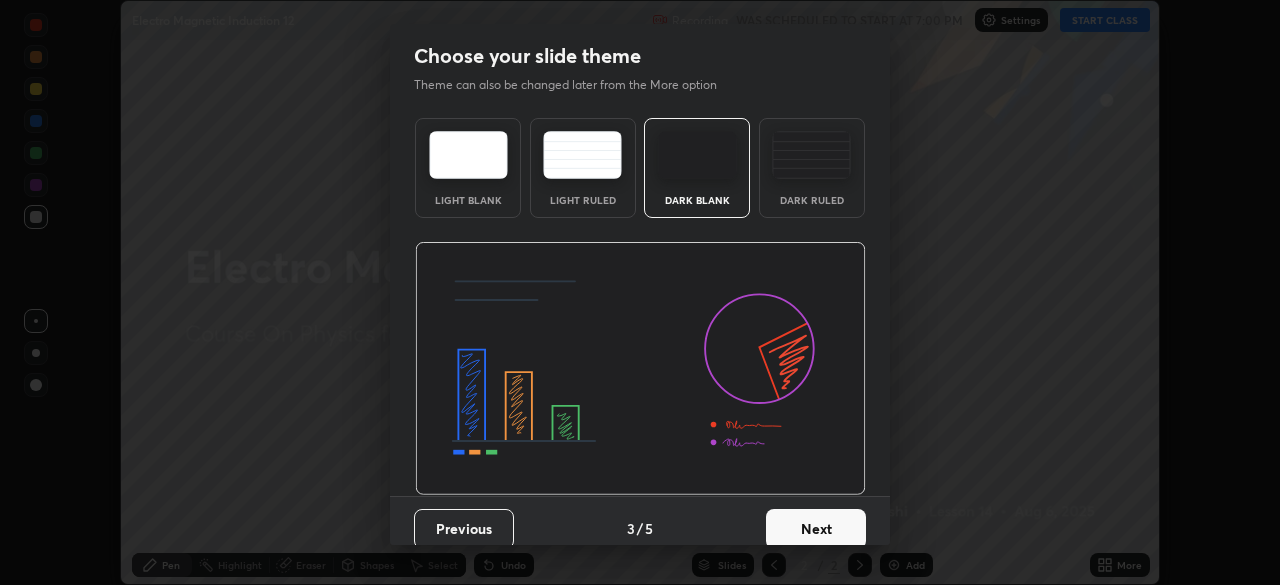 click on "Next" at bounding box center (816, 529) 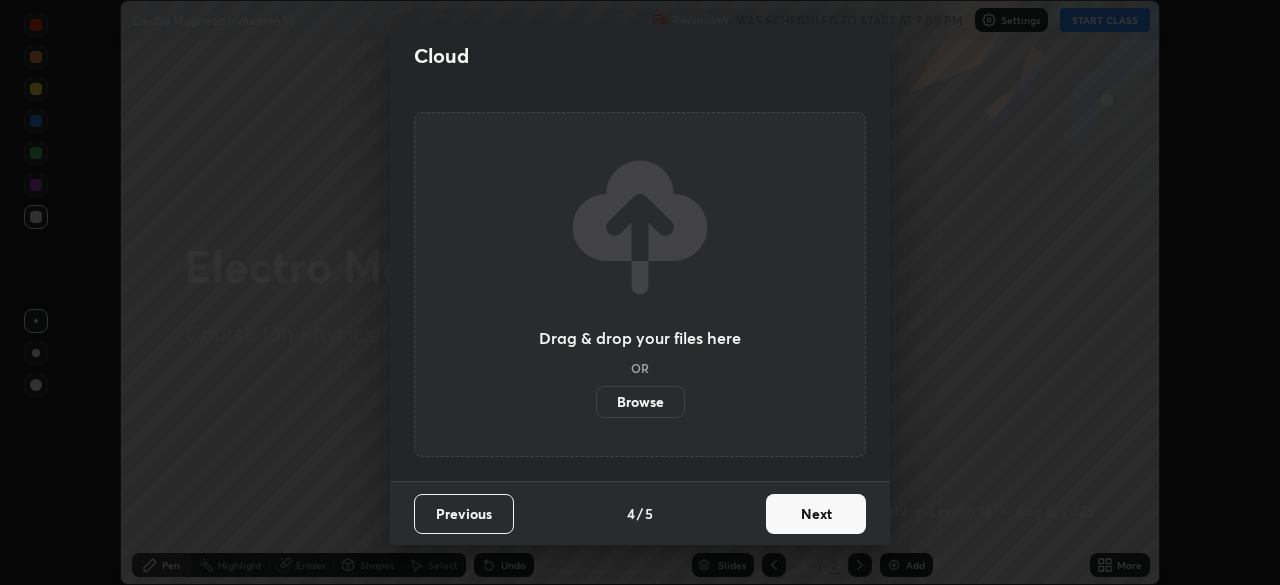click on "Next" at bounding box center (816, 514) 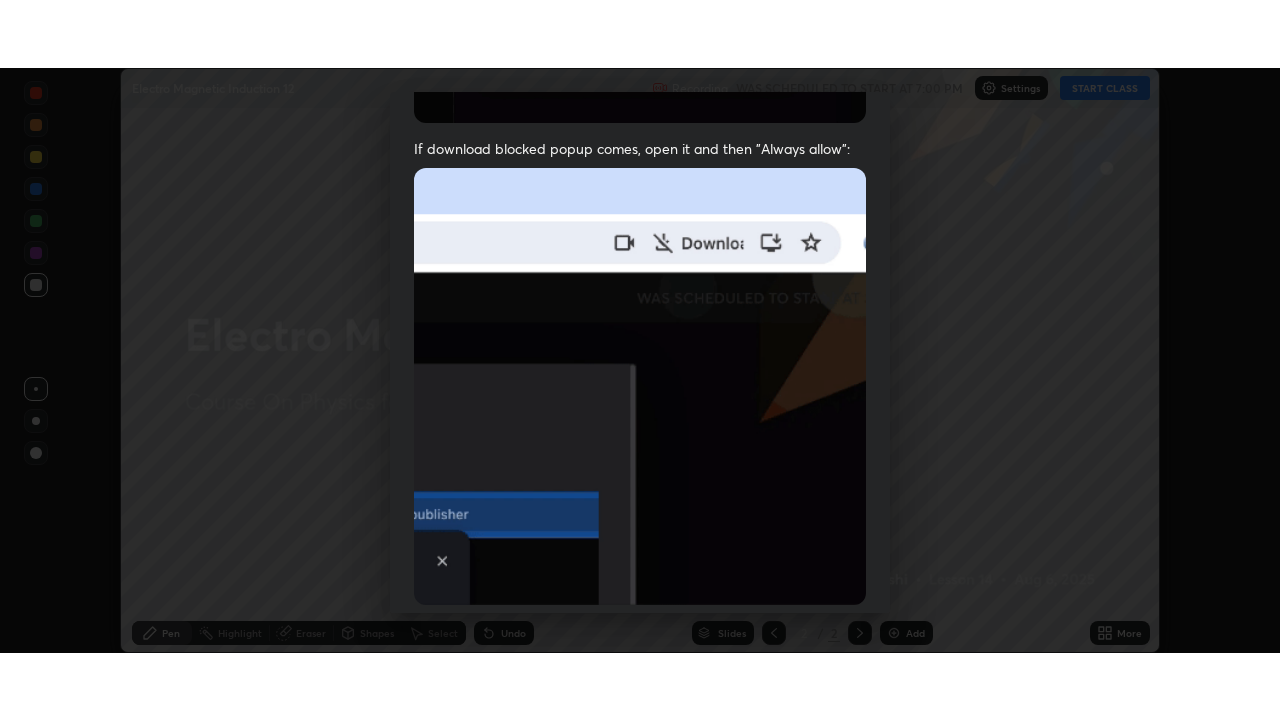 scroll, scrollTop: 479, scrollLeft: 0, axis: vertical 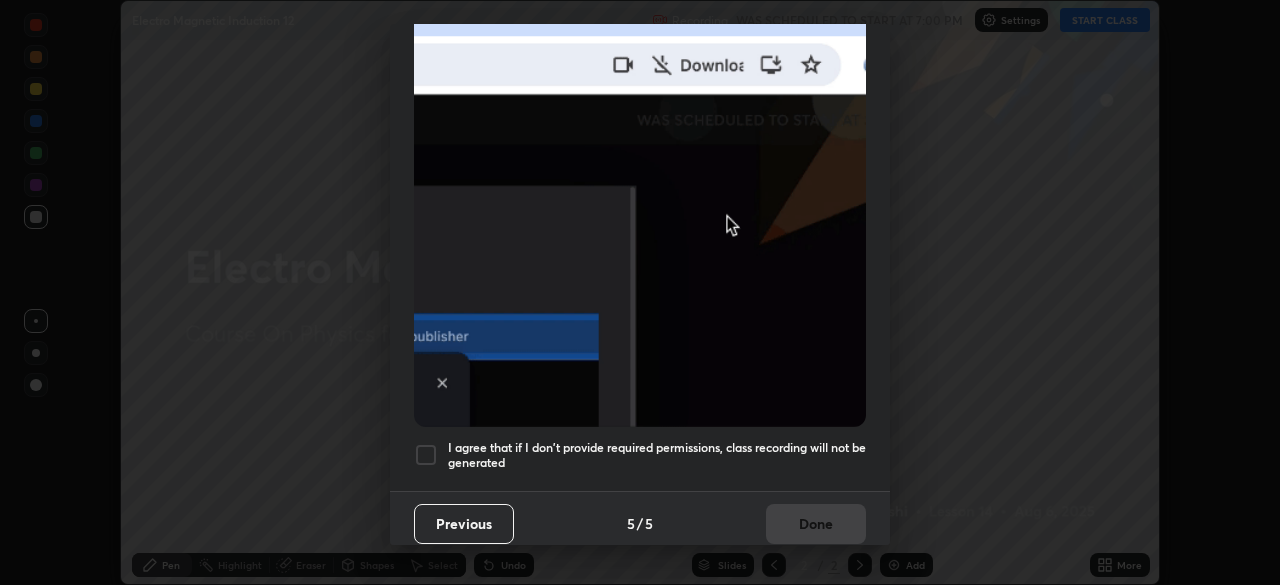 click at bounding box center [426, 455] 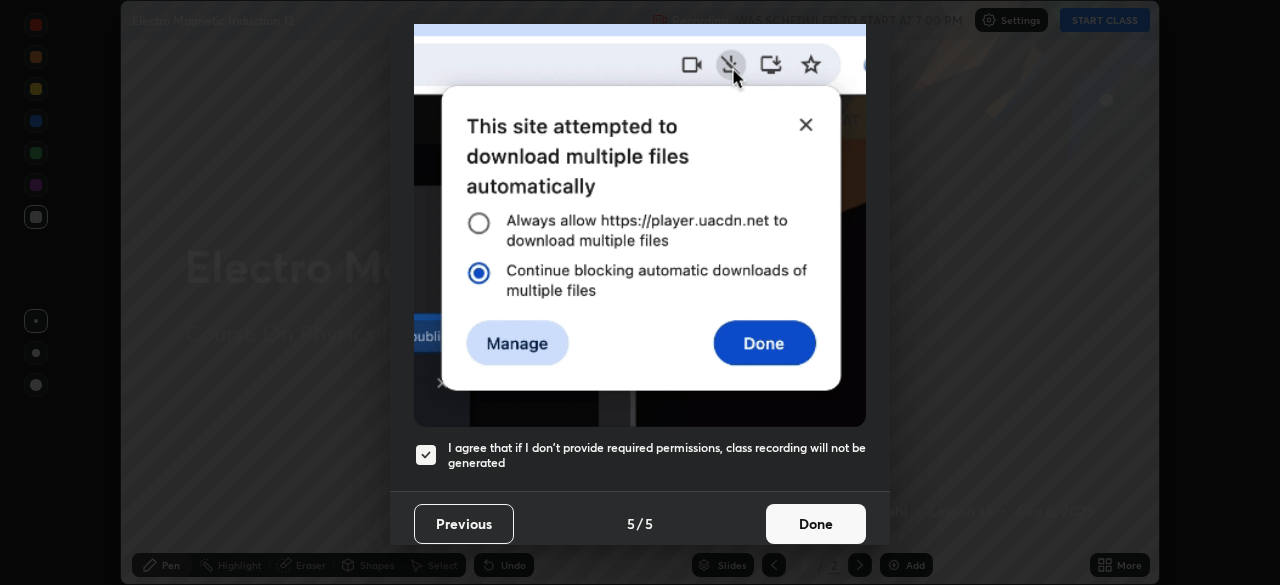 click on "Done" at bounding box center [816, 524] 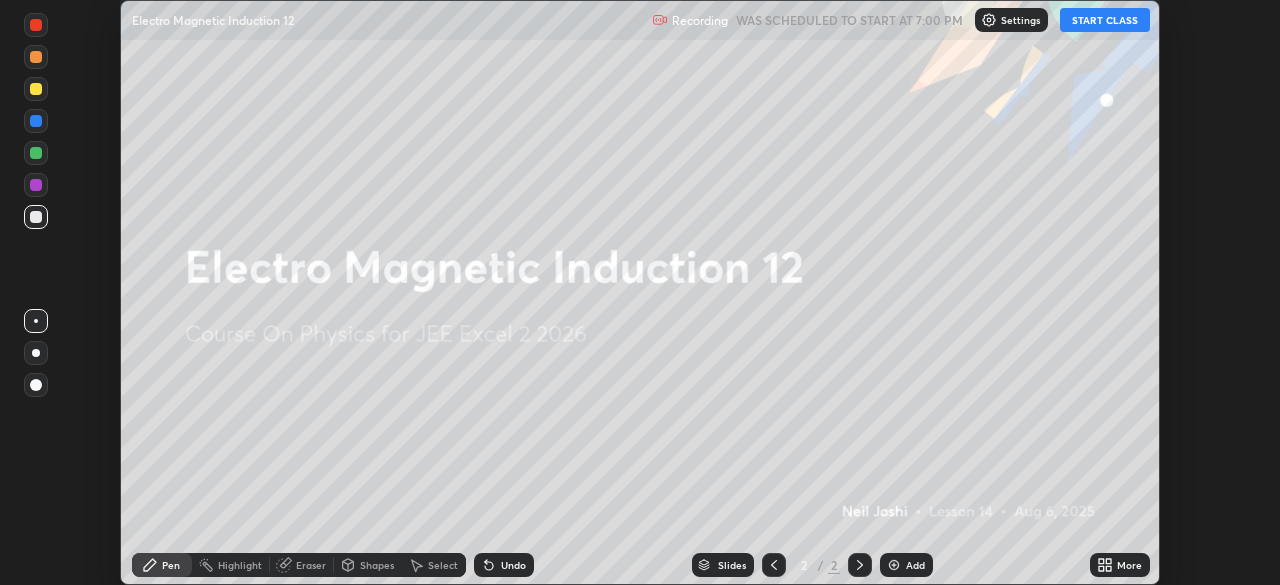 click on "START CLASS" at bounding box center [1105, 20] 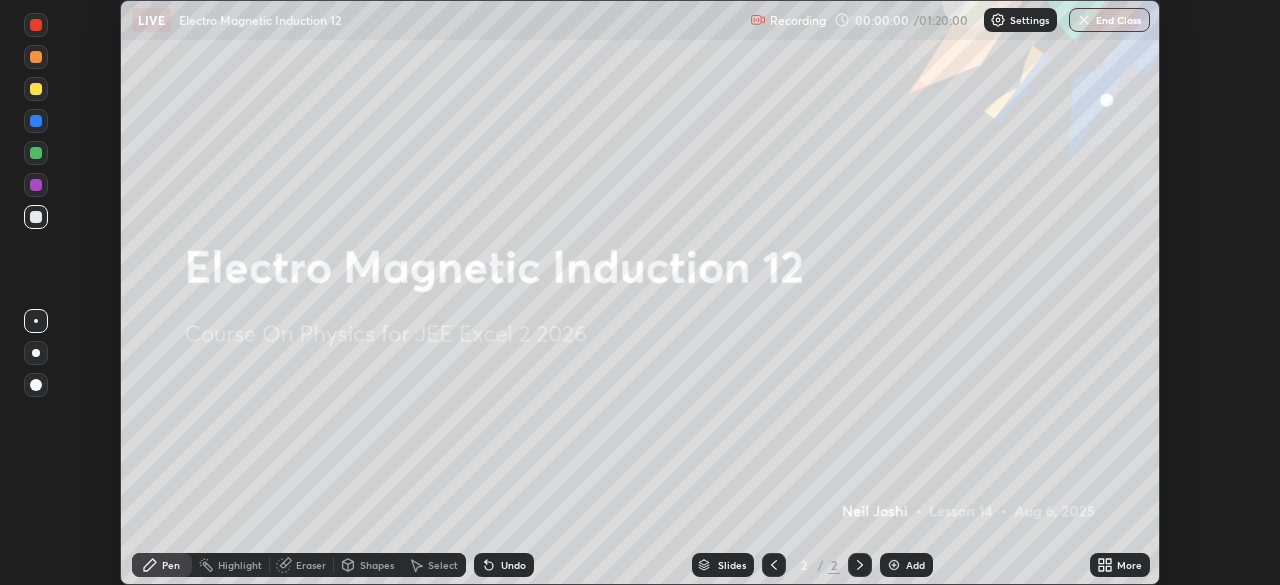 click on "Add" at bounding box center (915, 565) 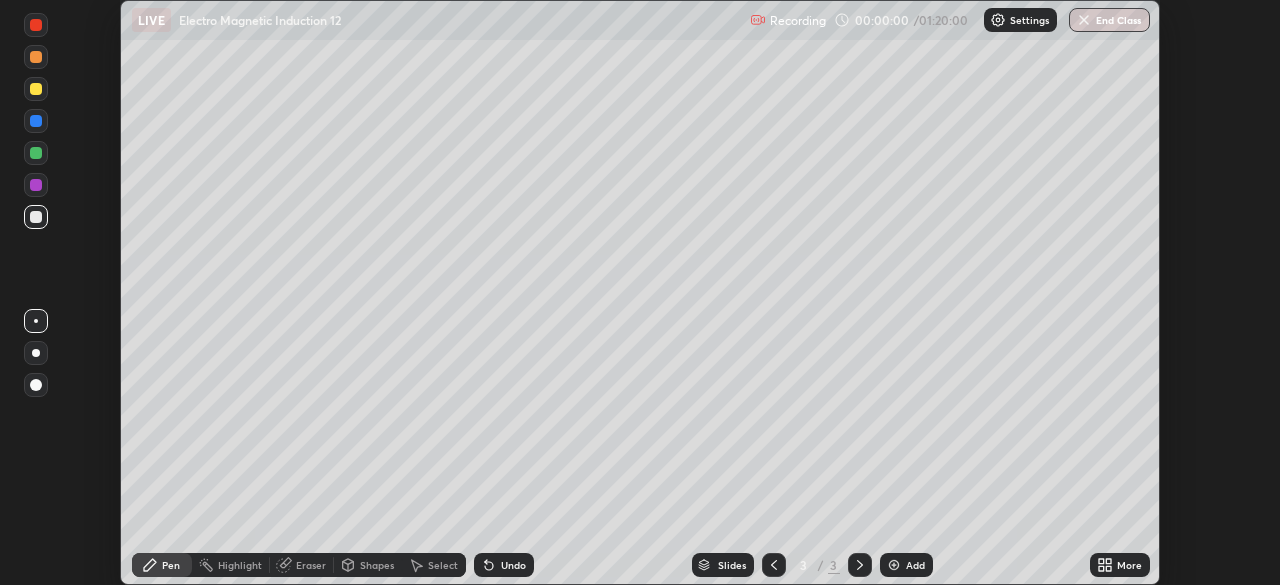 click 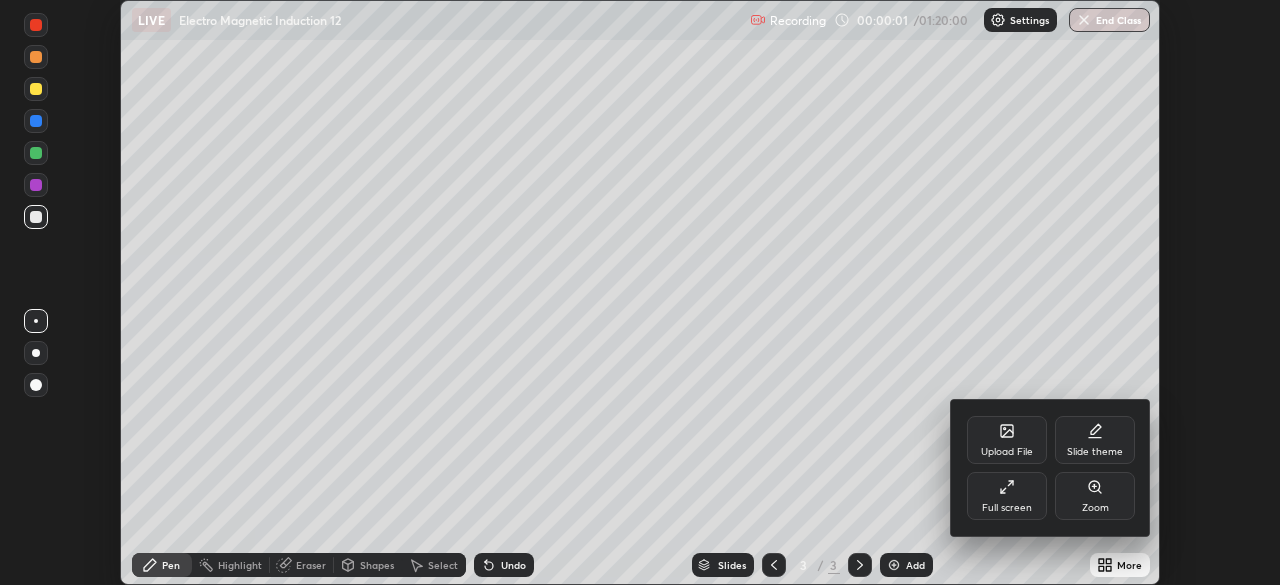 click on "Full screen" at bounding box center [1007, 508] 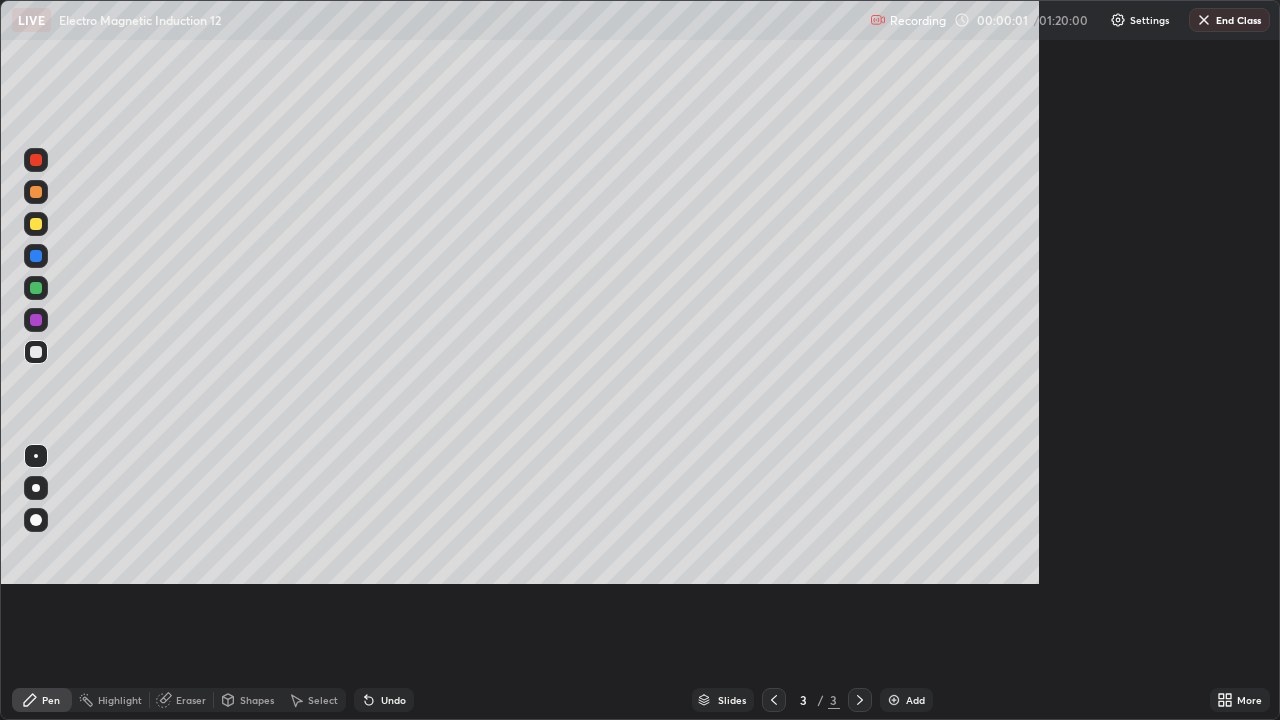 scroll, scrollTop: 99280, scrollLeft: 98720, axis: both 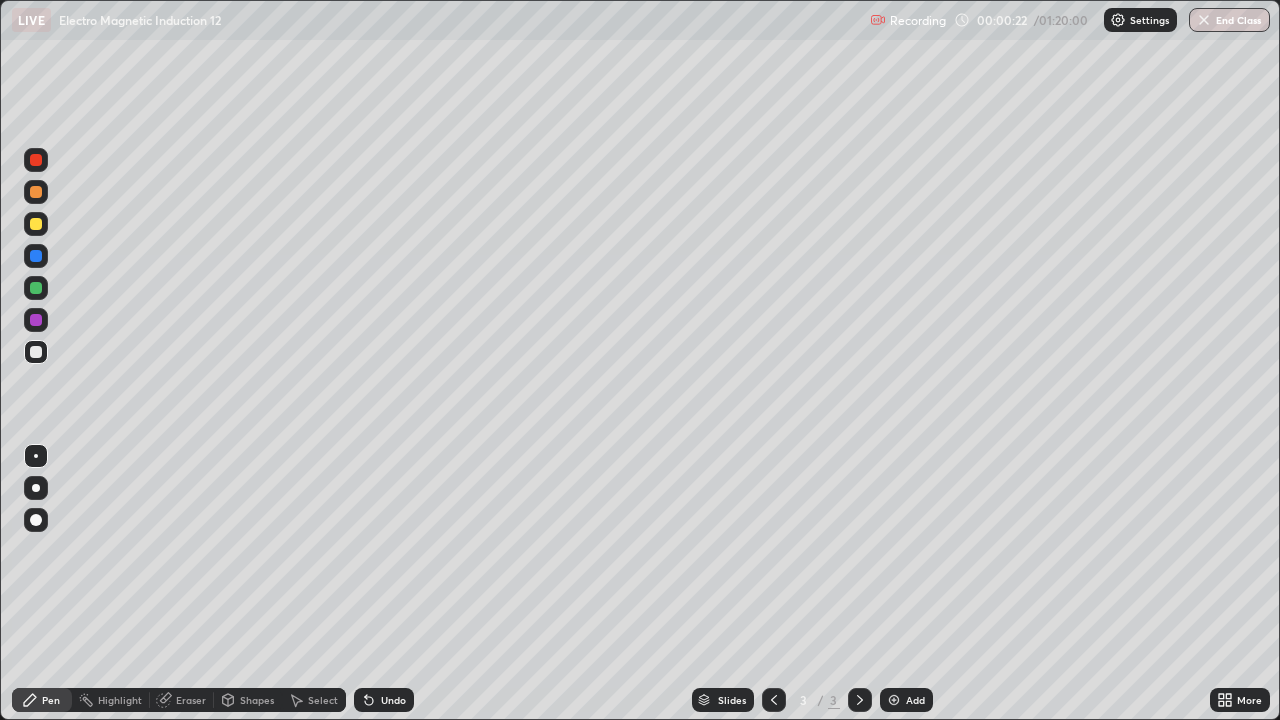 click at bounding box center [36, 488] 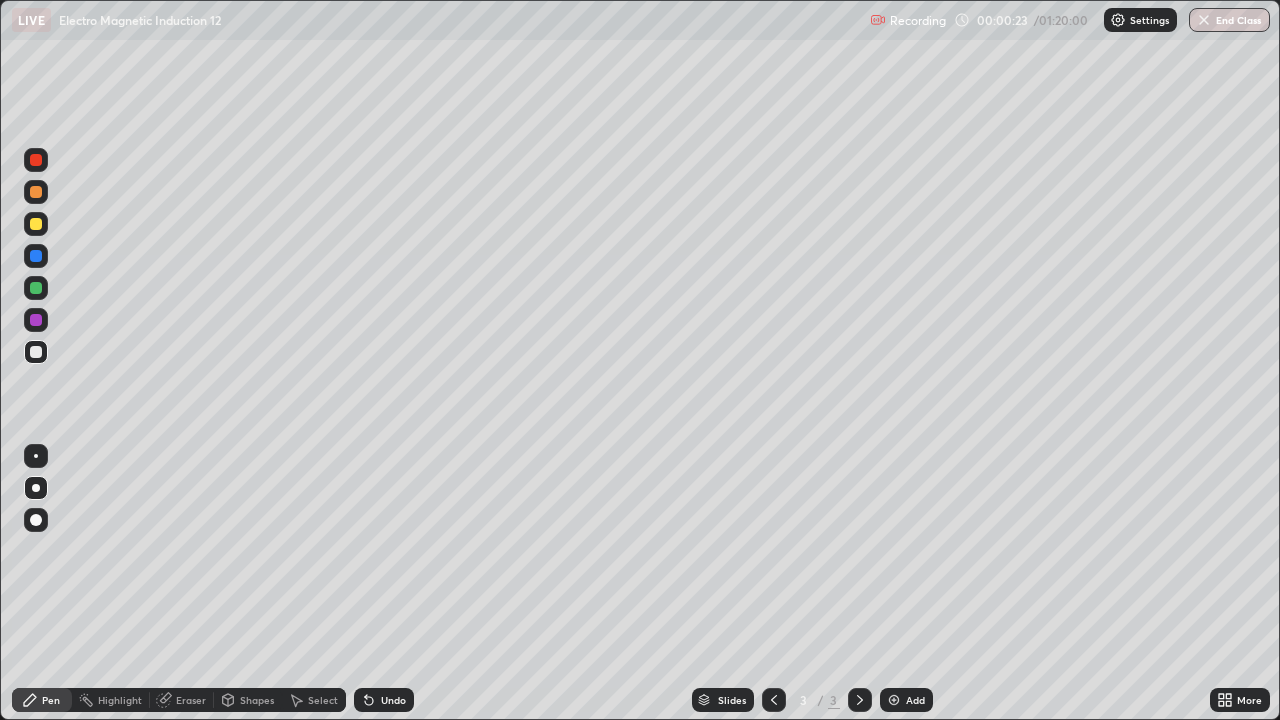 click at bounding box center (36, 224) 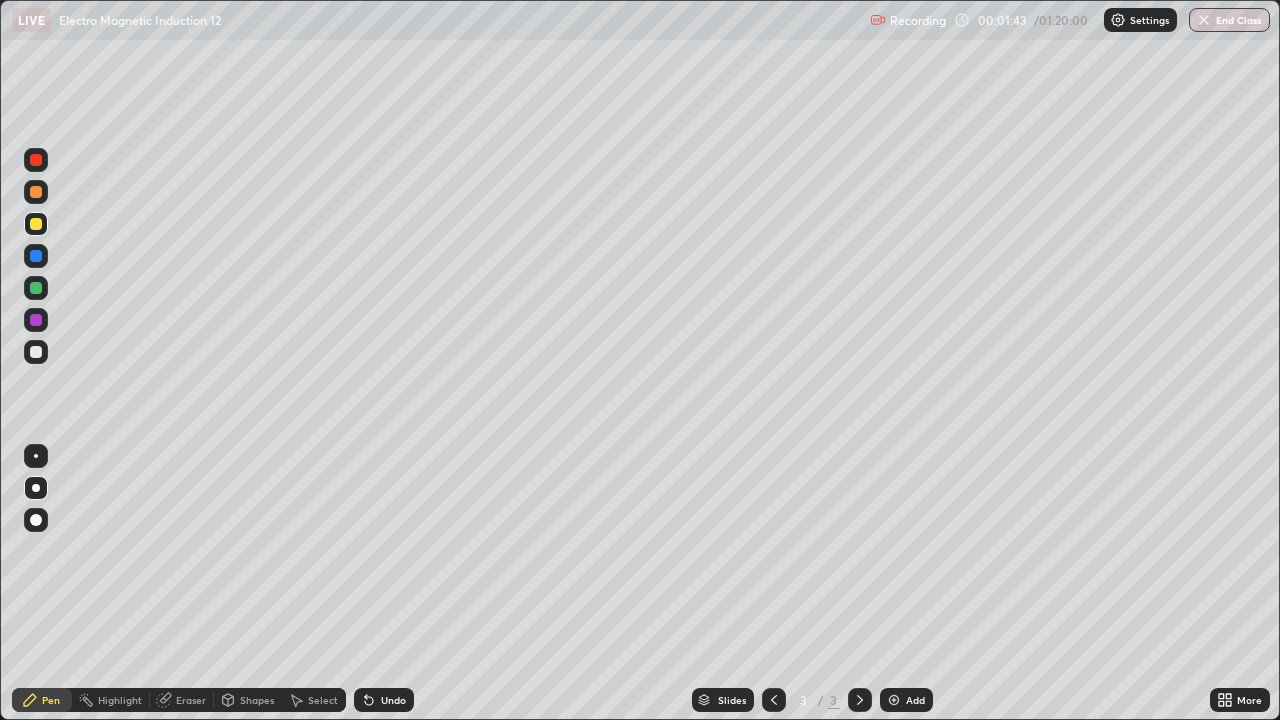 click on "Eraser" at bounding box center (191, 700) 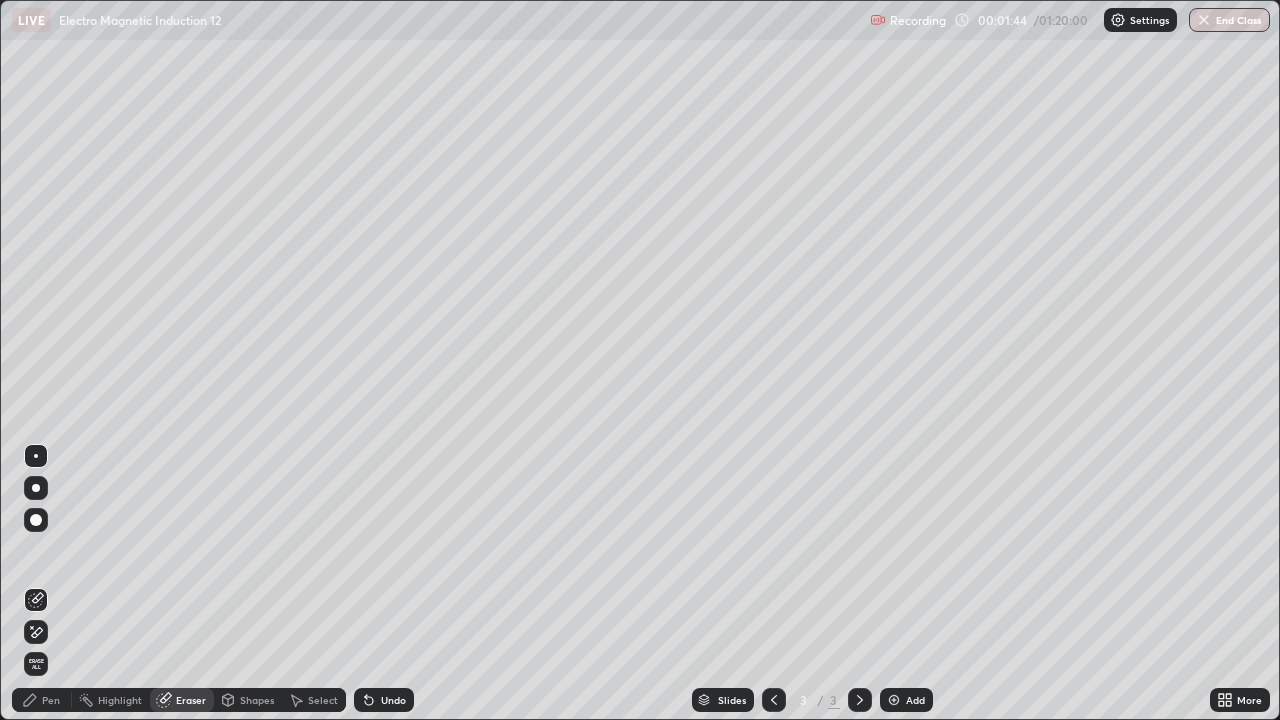 click on "Shapes" at bounding box center [257, 700] 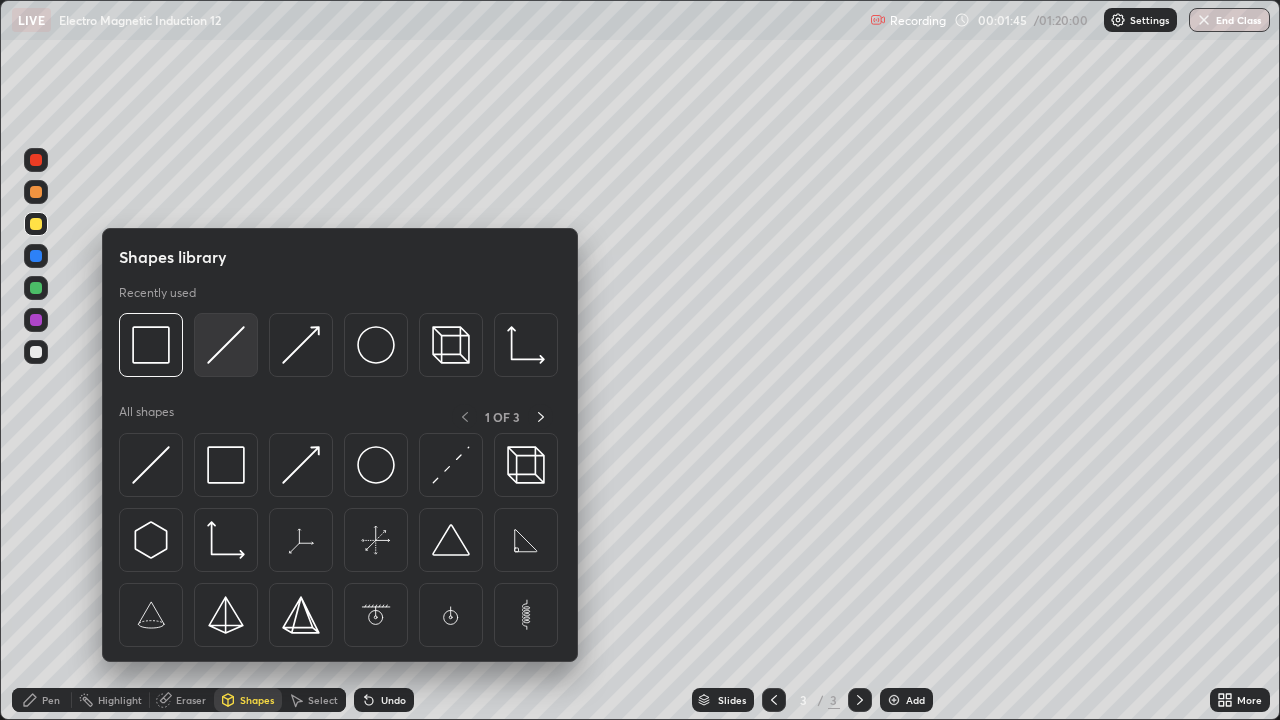 click at bounding box center [226, 345] 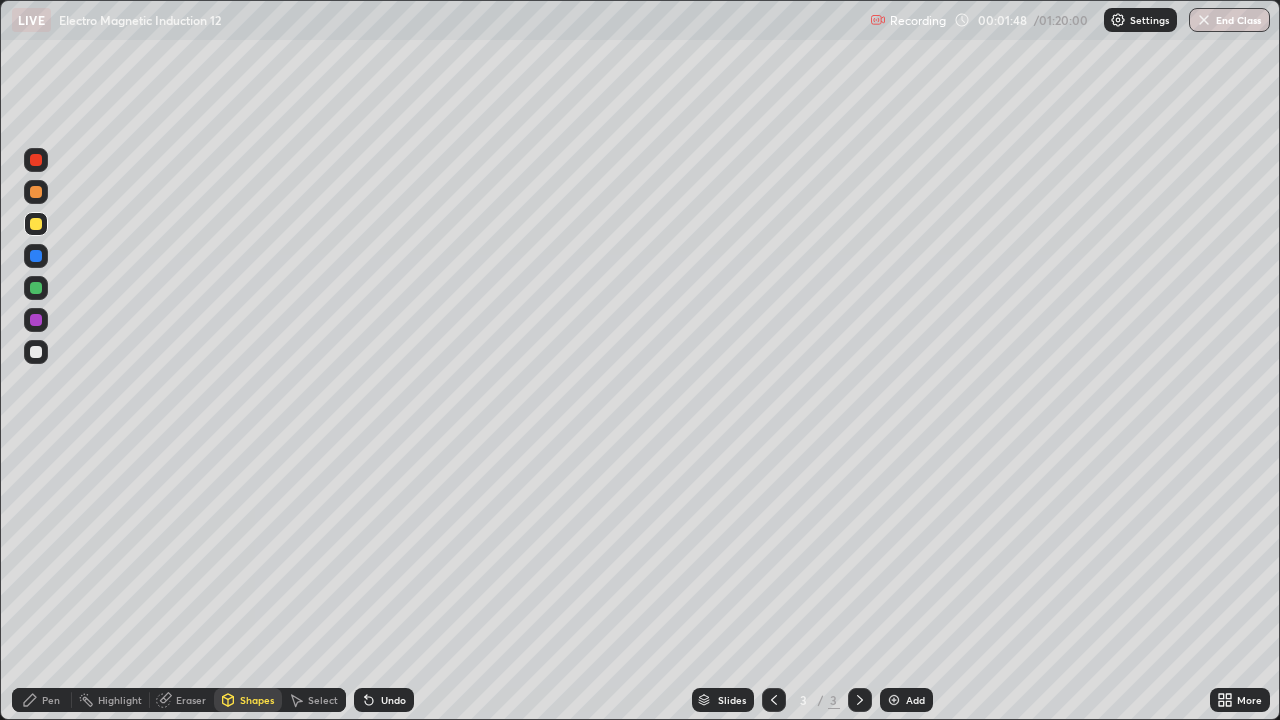 click on "Shapes" at bounding box center [257, 700] 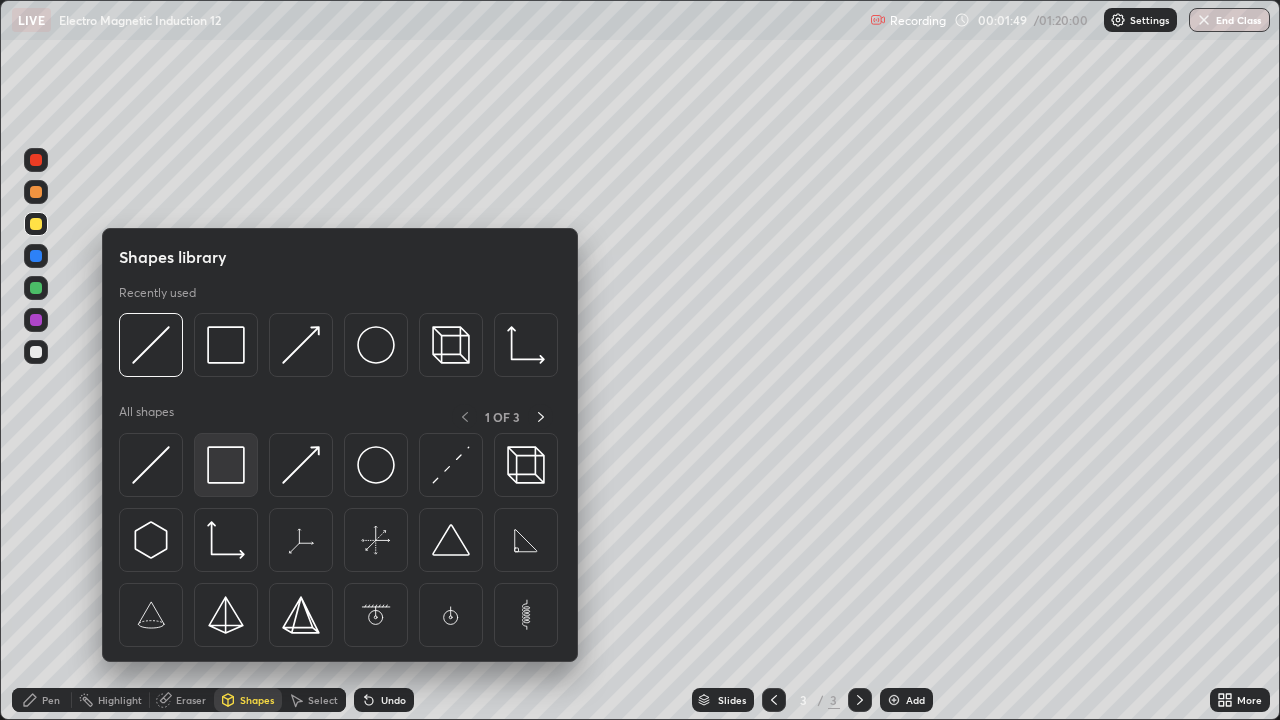 click at bounding box center [226, 465] 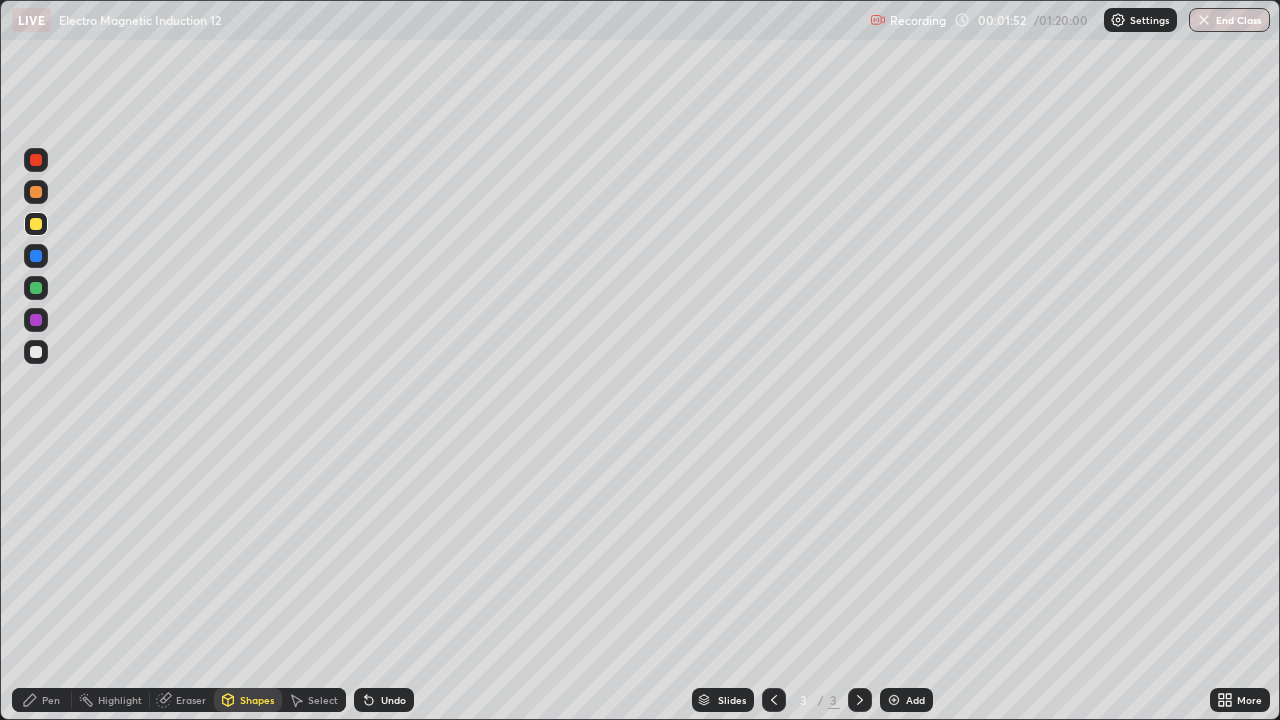 click at bounding box center [36, 224] 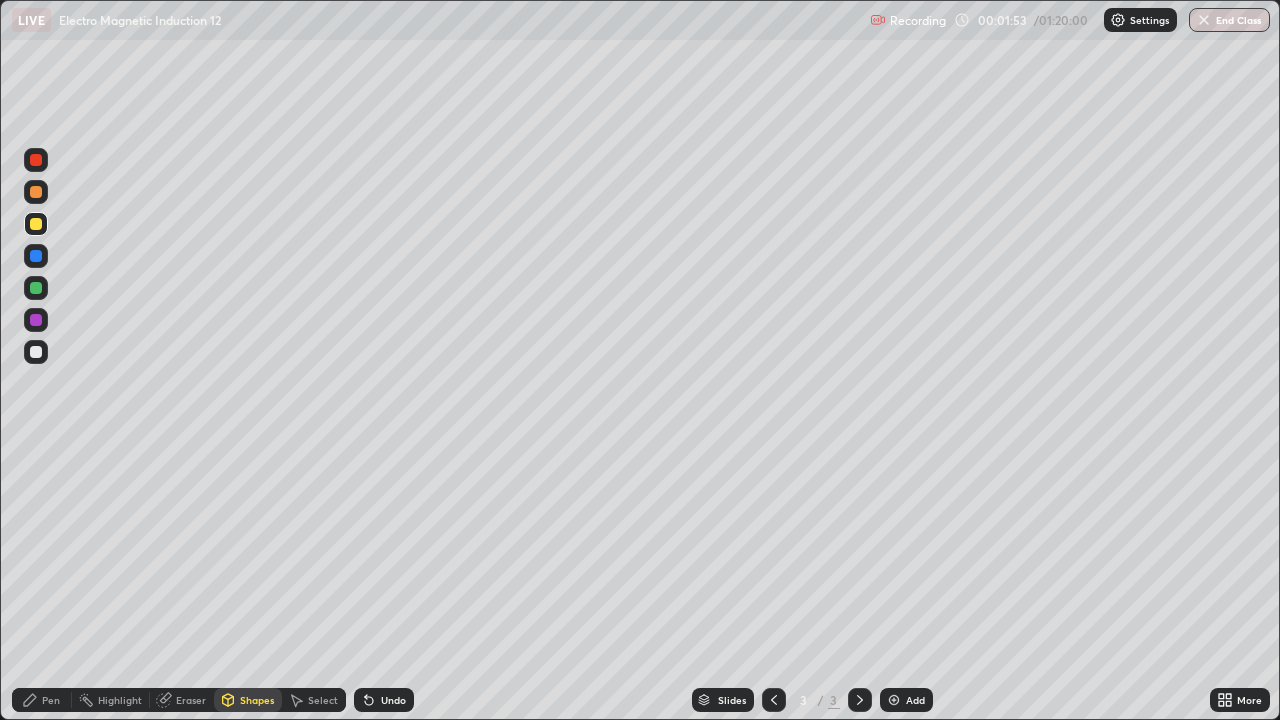 click 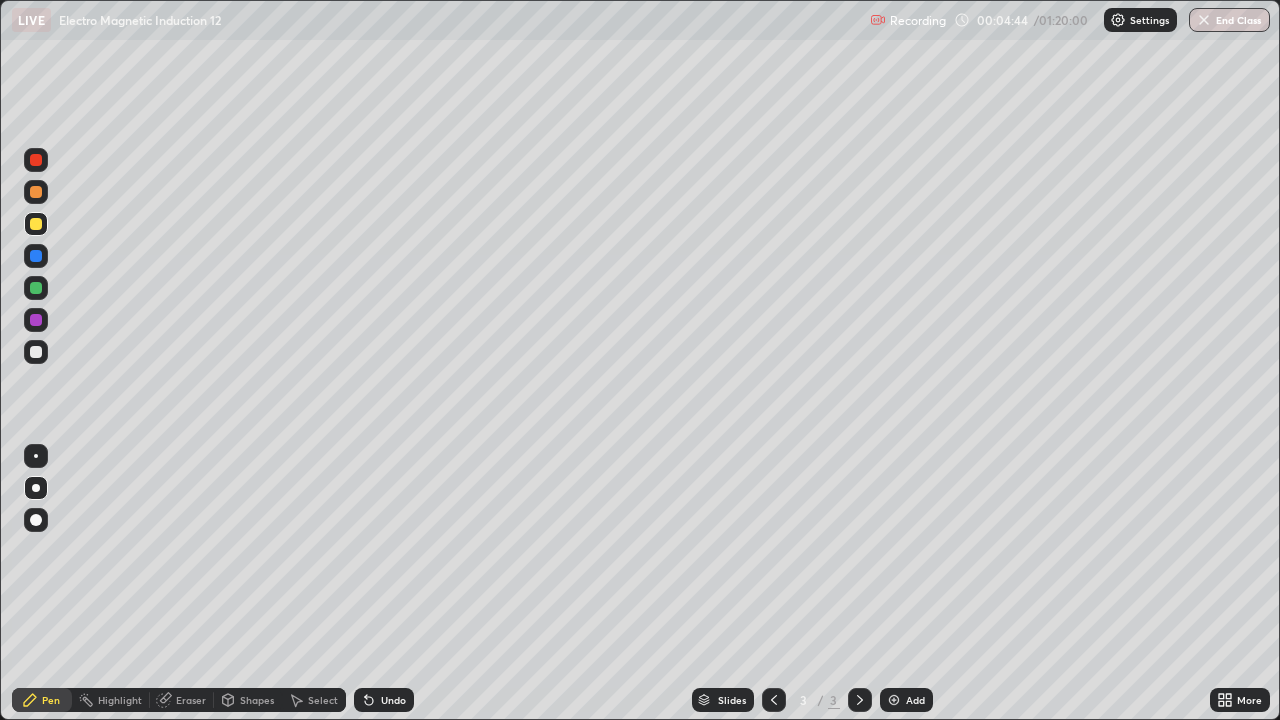 click at bounding box center [36, 352] 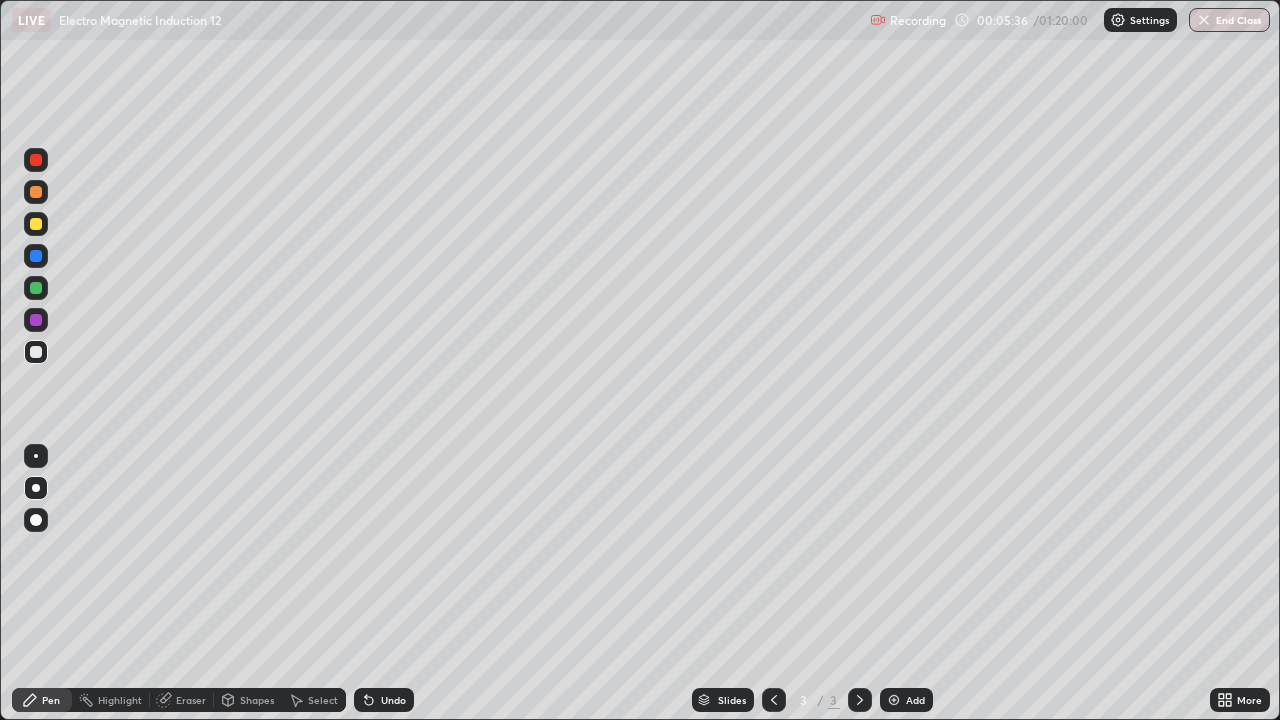 click at bounding box center [36, 160] 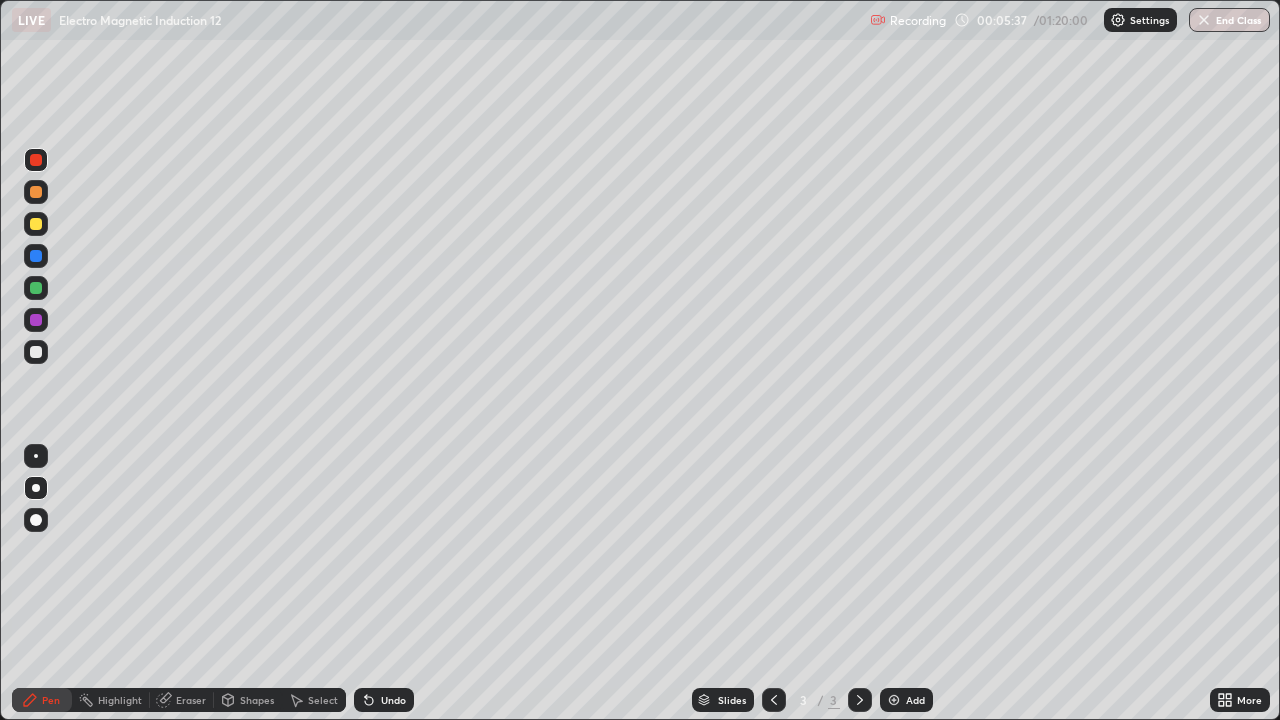 click at bounding box center (36, 160) 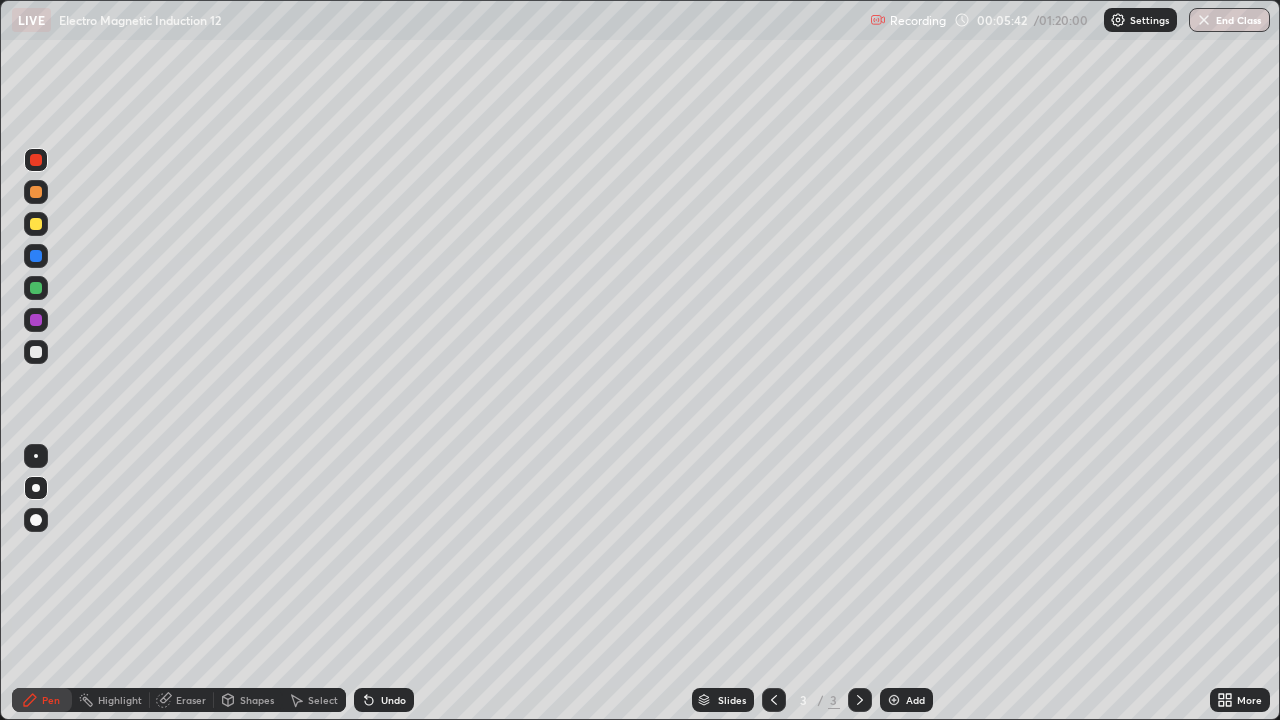 click at bounding box center [36, 224] 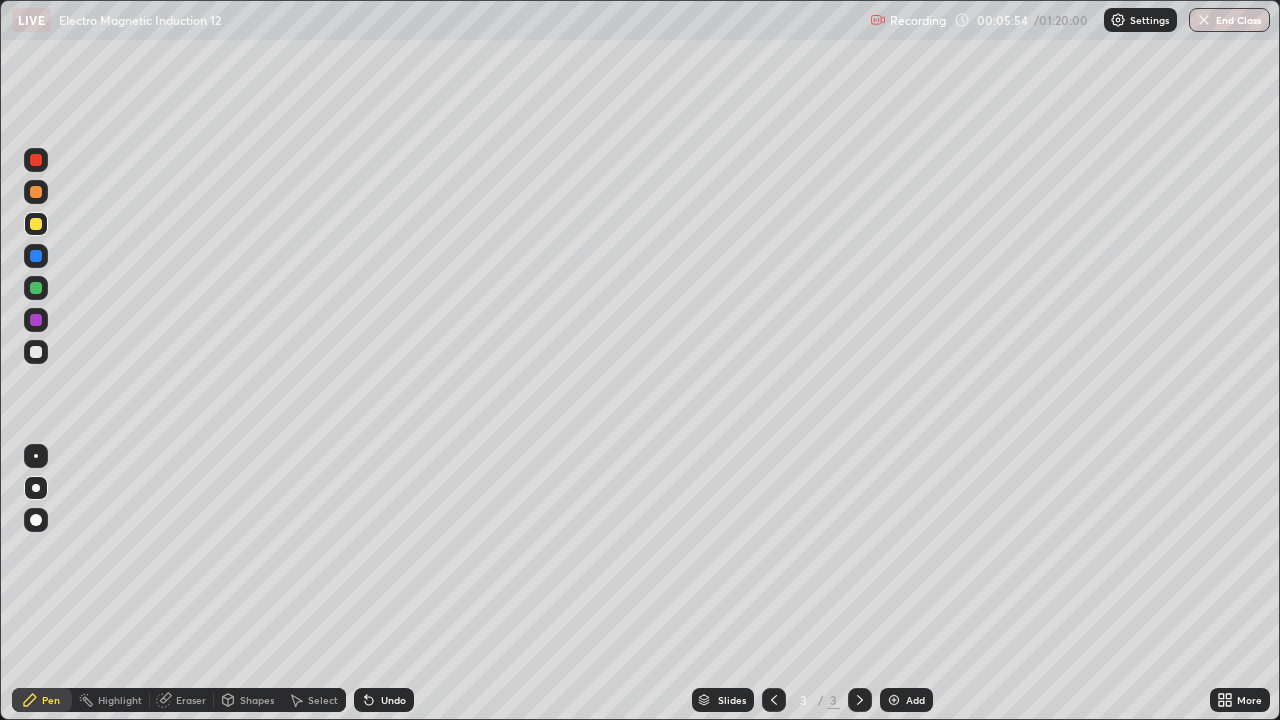 click on "Undo" at bounding box center [384, 700] 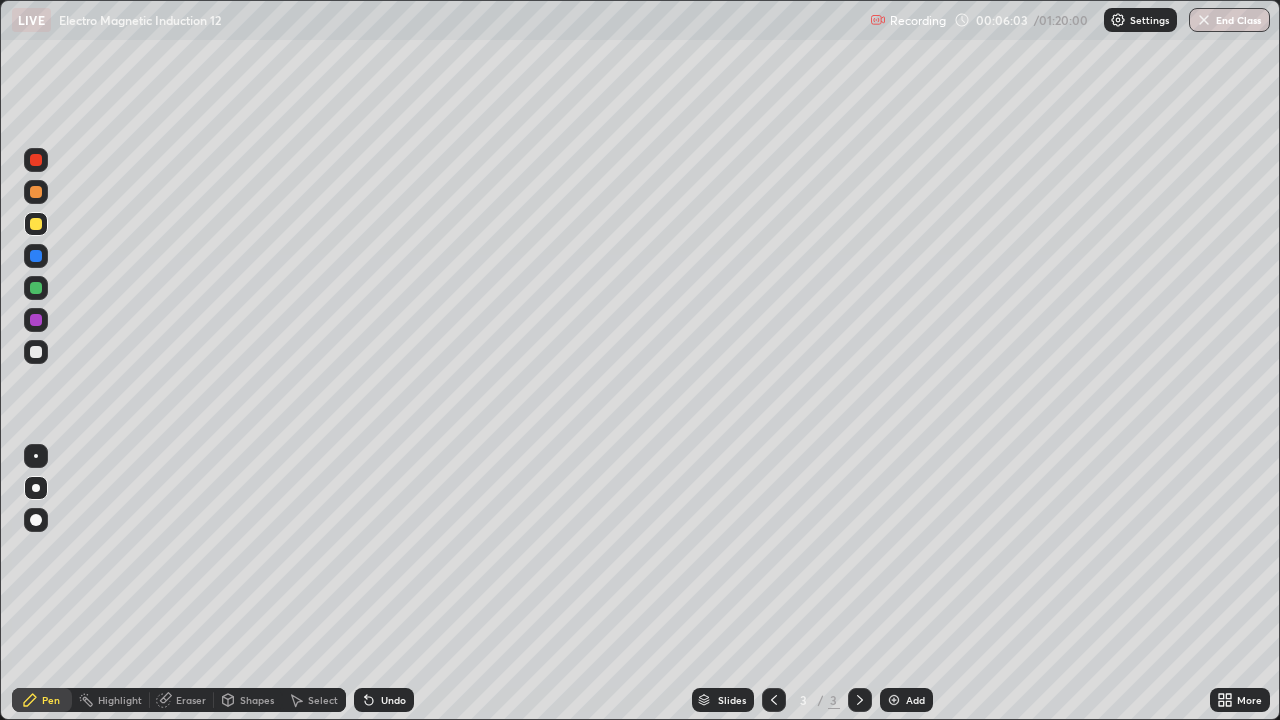 click at bounding box center [36, 352] 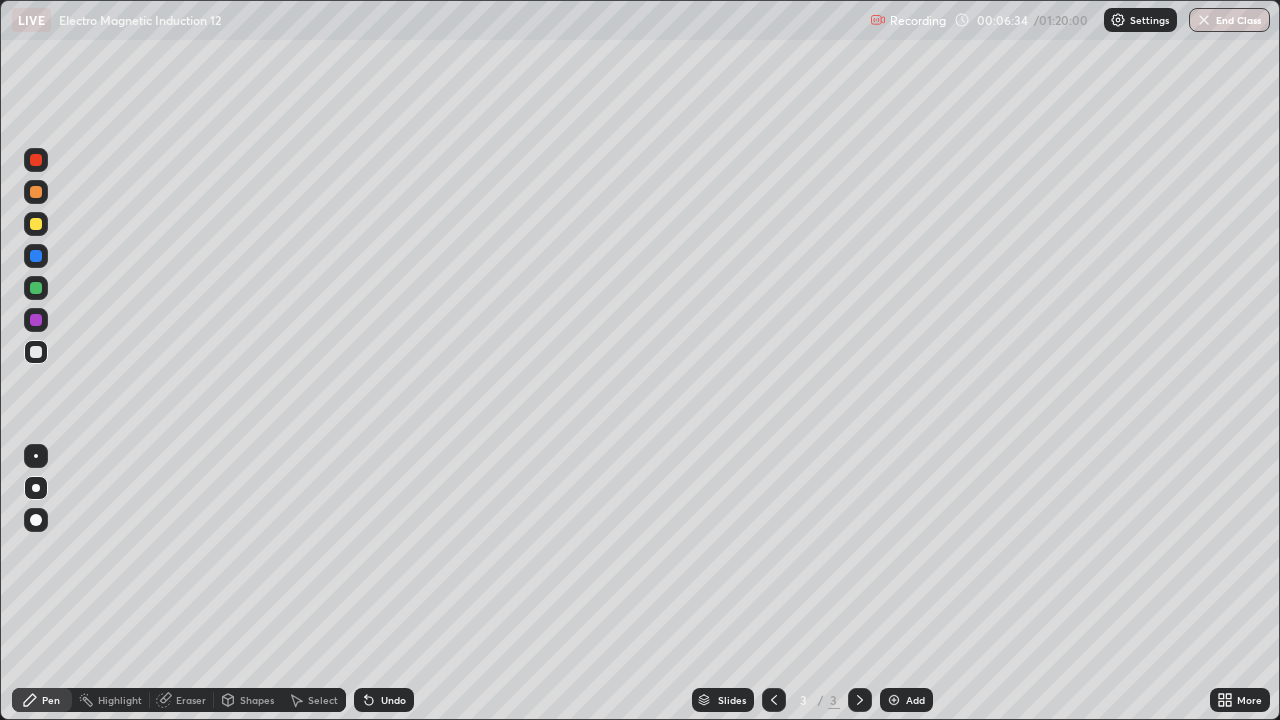 click at bounding box center (36, 160) 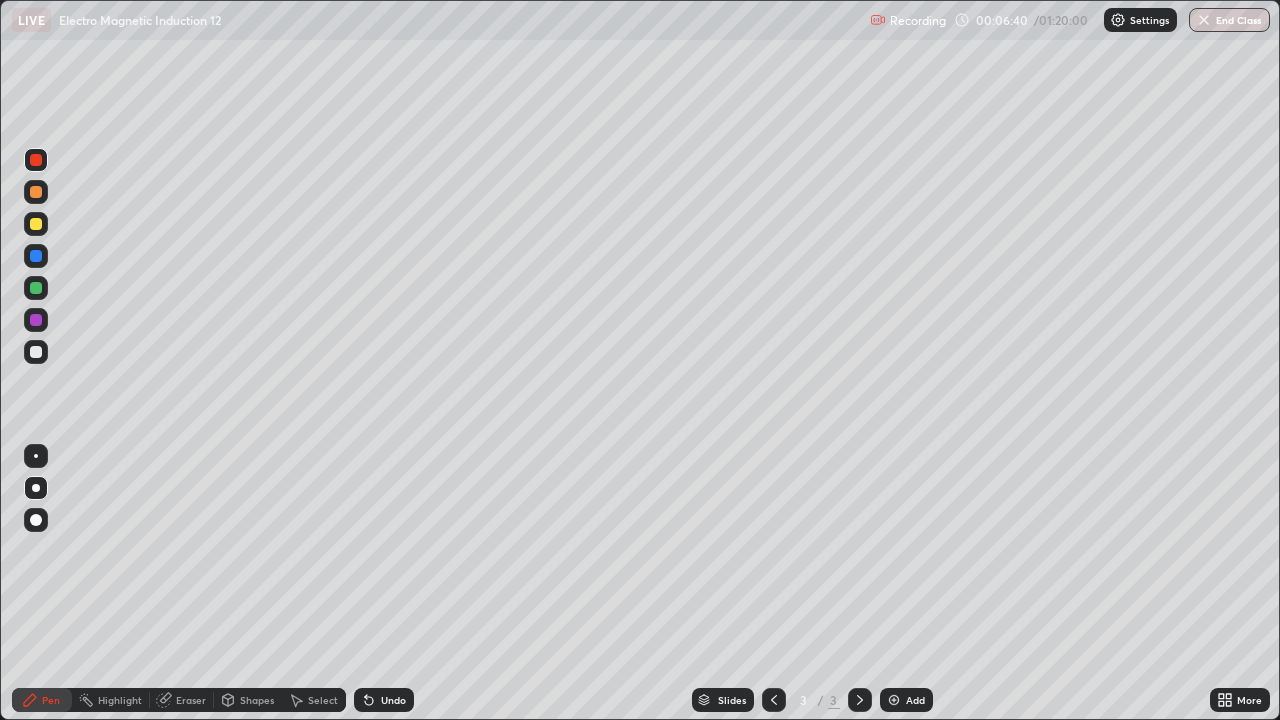 click on "Undo" at bounding box center [384, 700] 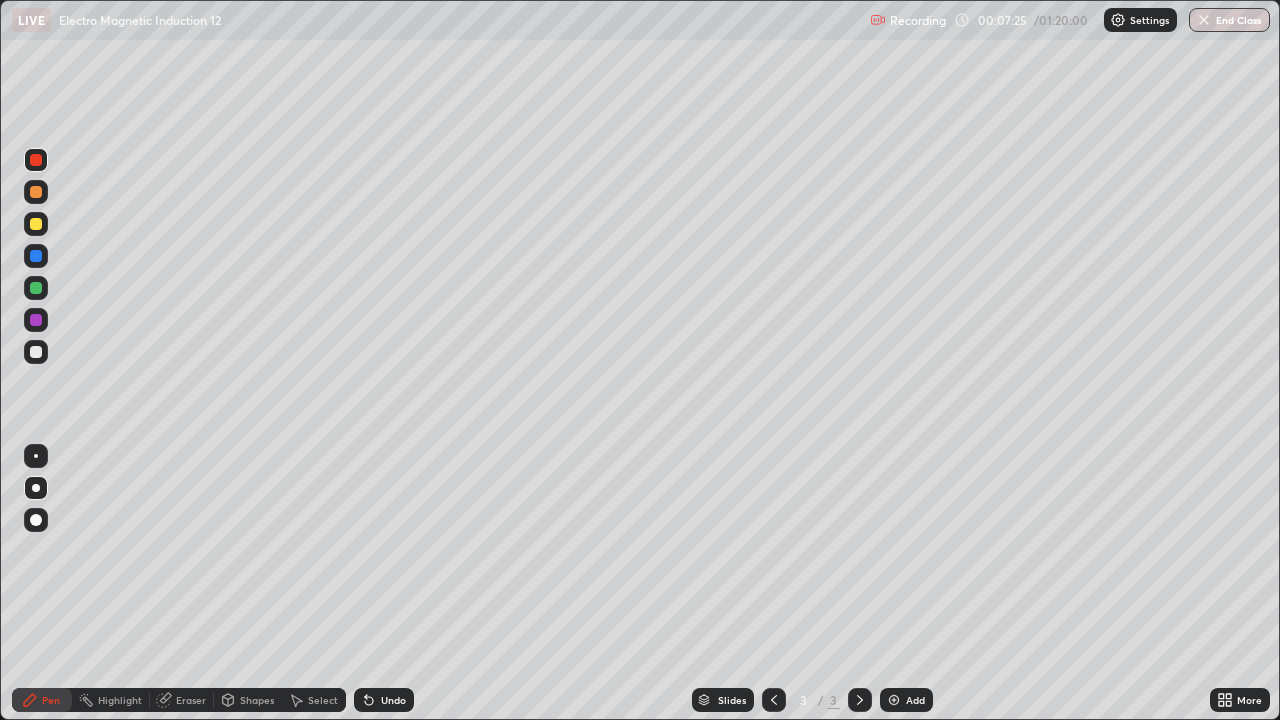 click at bounding box center [36, 224] 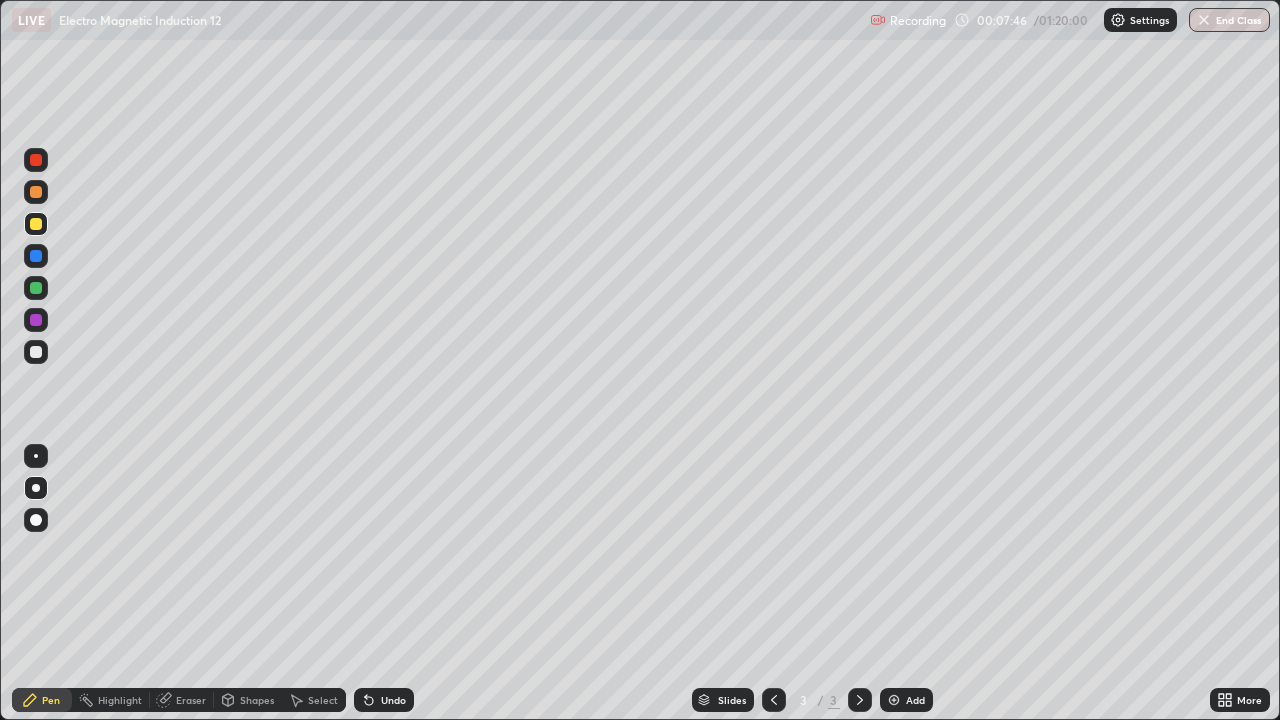 click on "Undo" at bounding box center (384, 700) 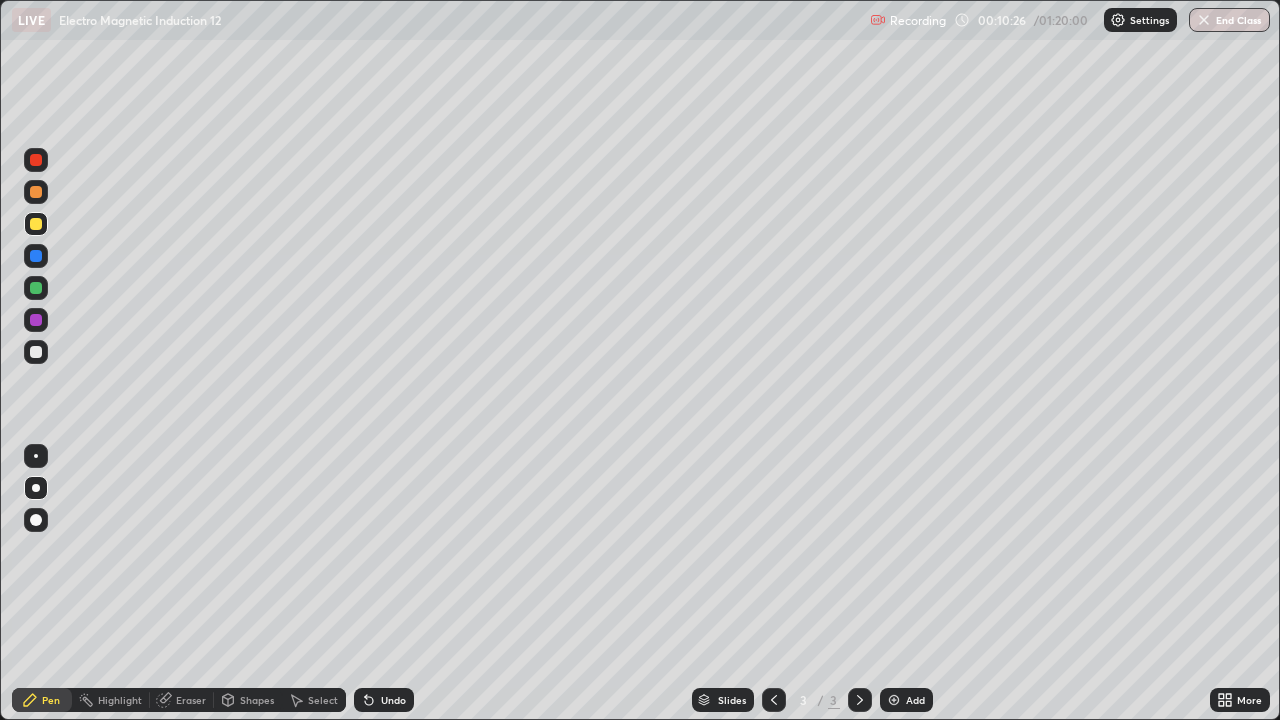 click on "Add" at bounding box center [915, 700] 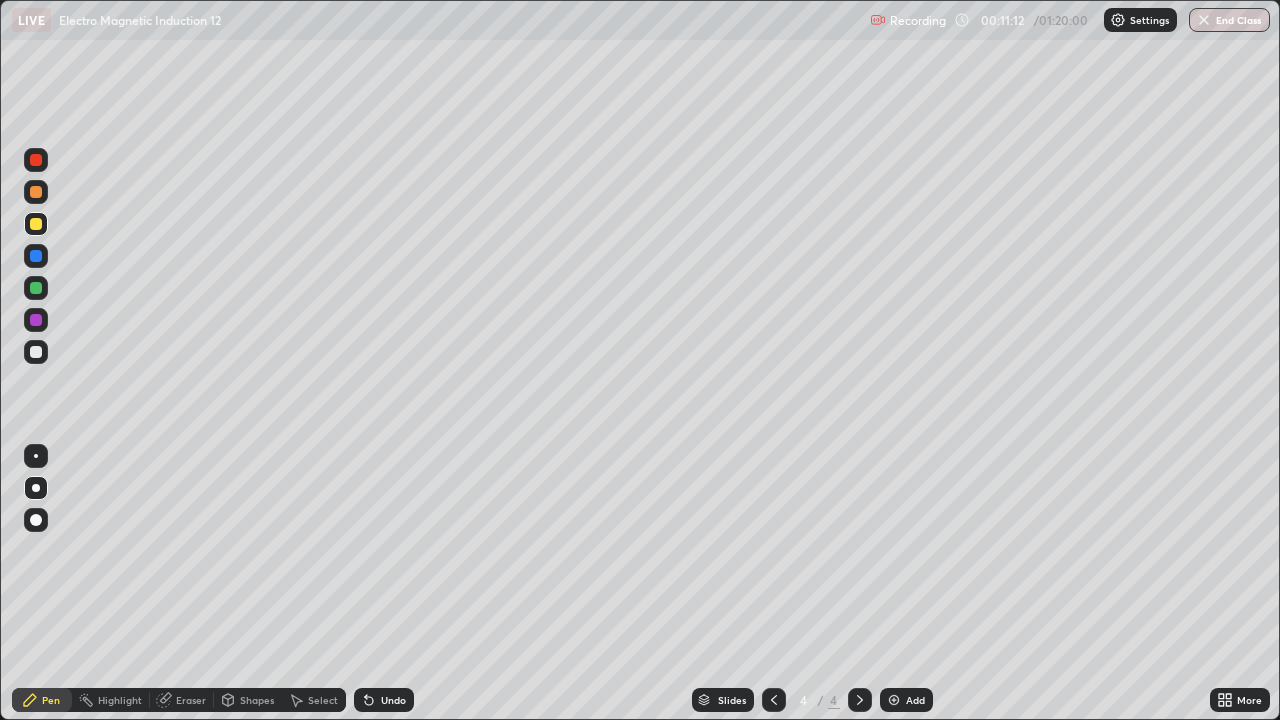 click at bounding box center (36, 256) 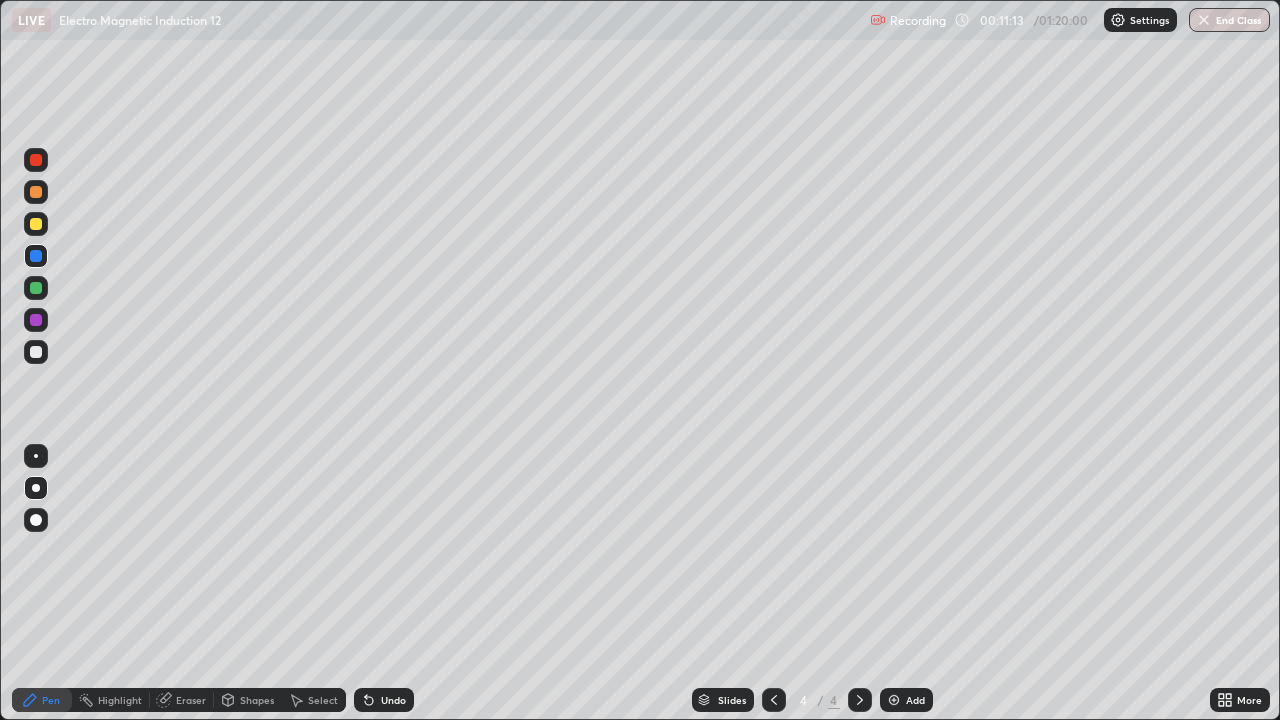 click at bounding box center [36, 256] 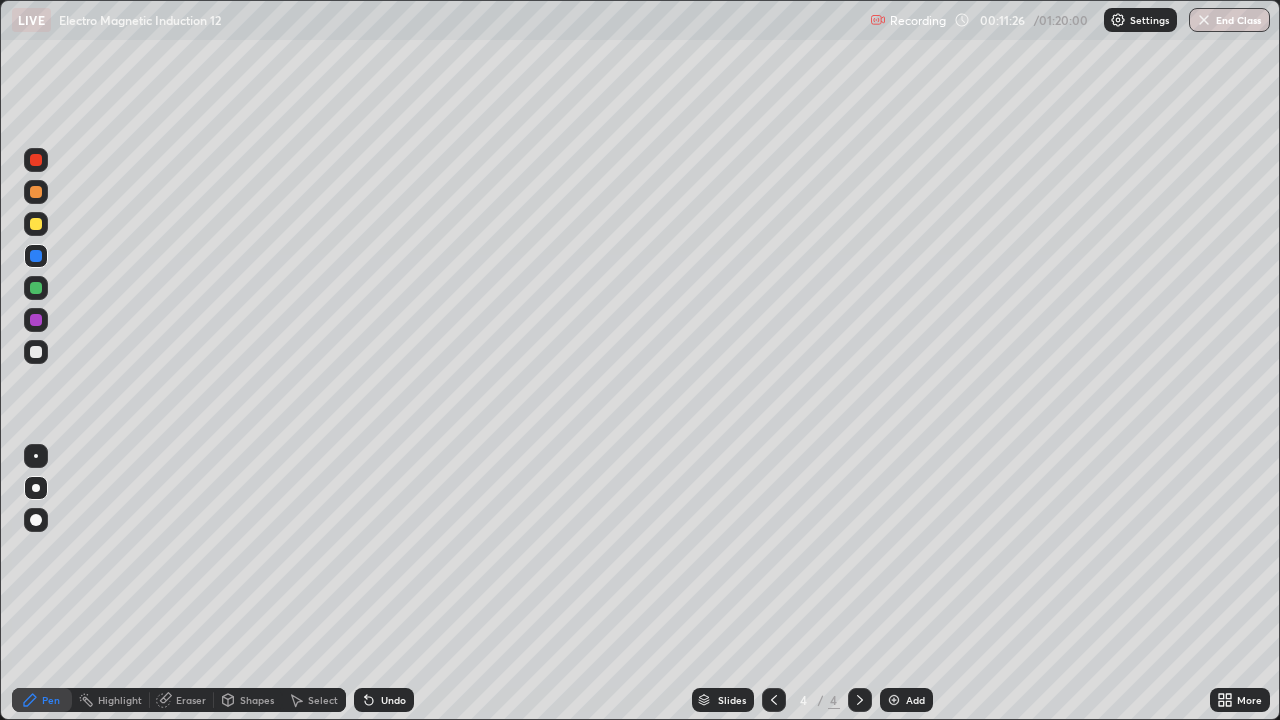 click at bounding box center [36, 224] 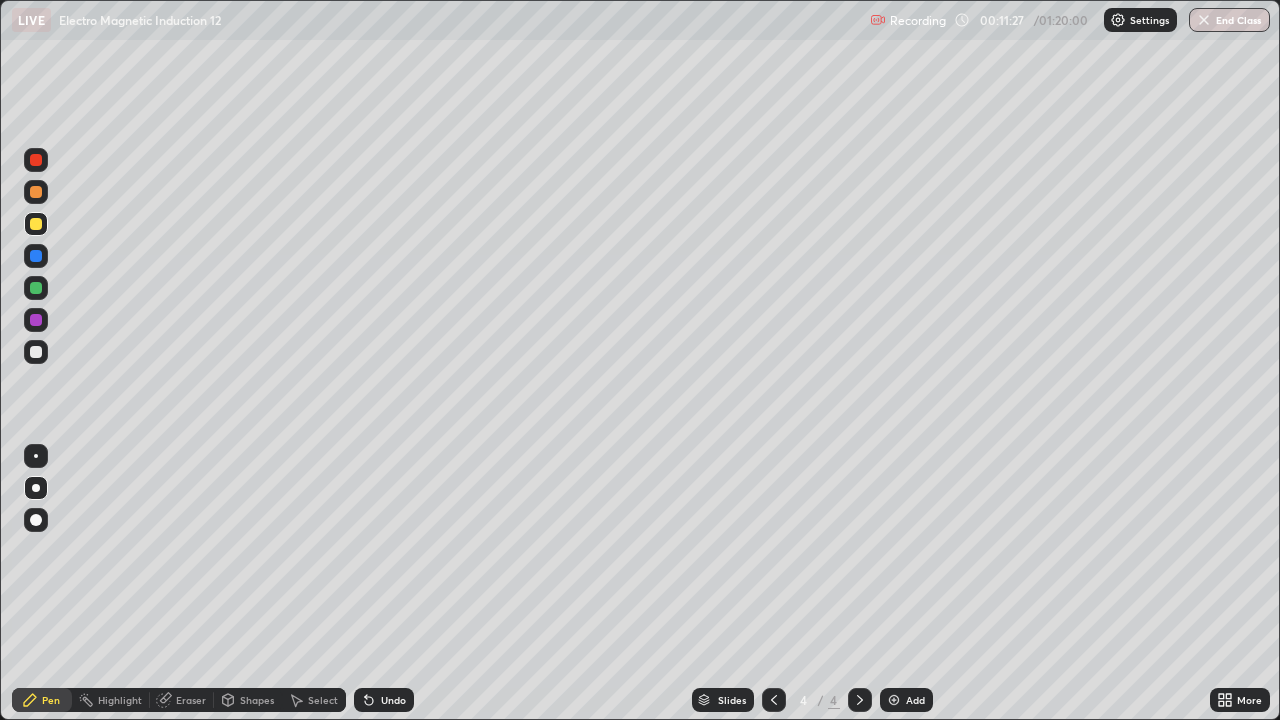 click at bounding box center (36, 224) 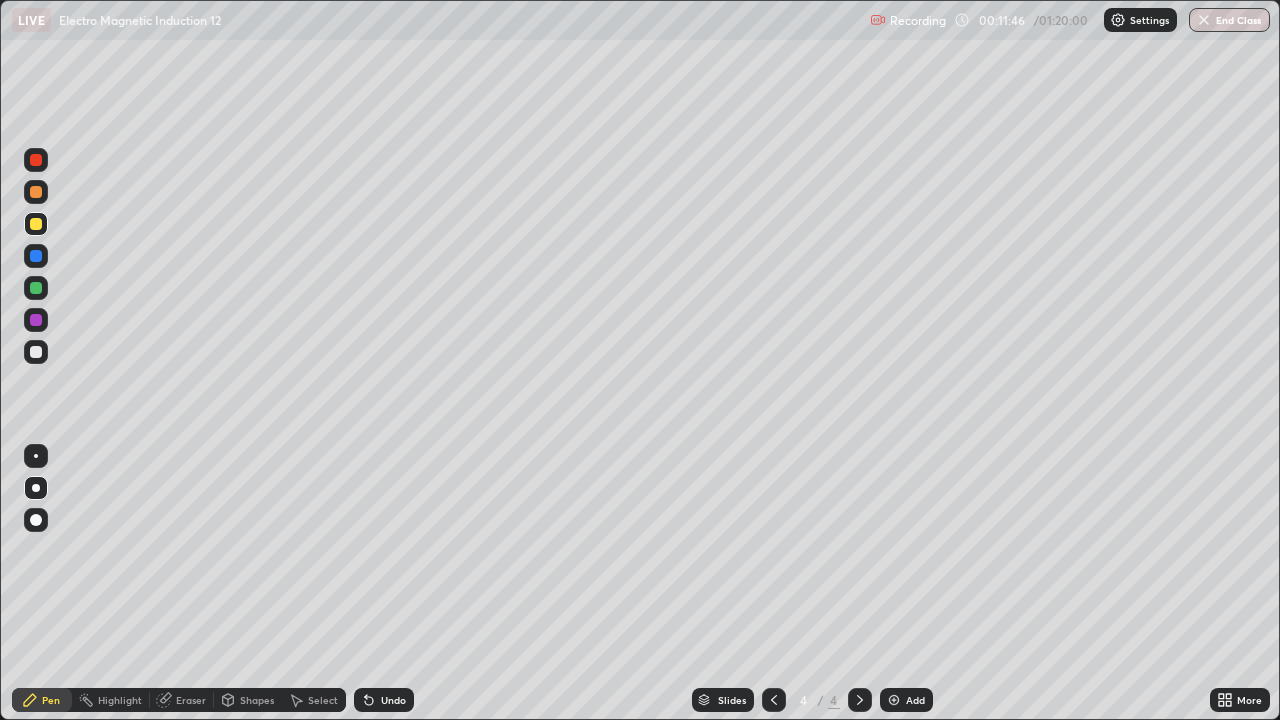 click on "Undo" at bounding box center [384, 700] 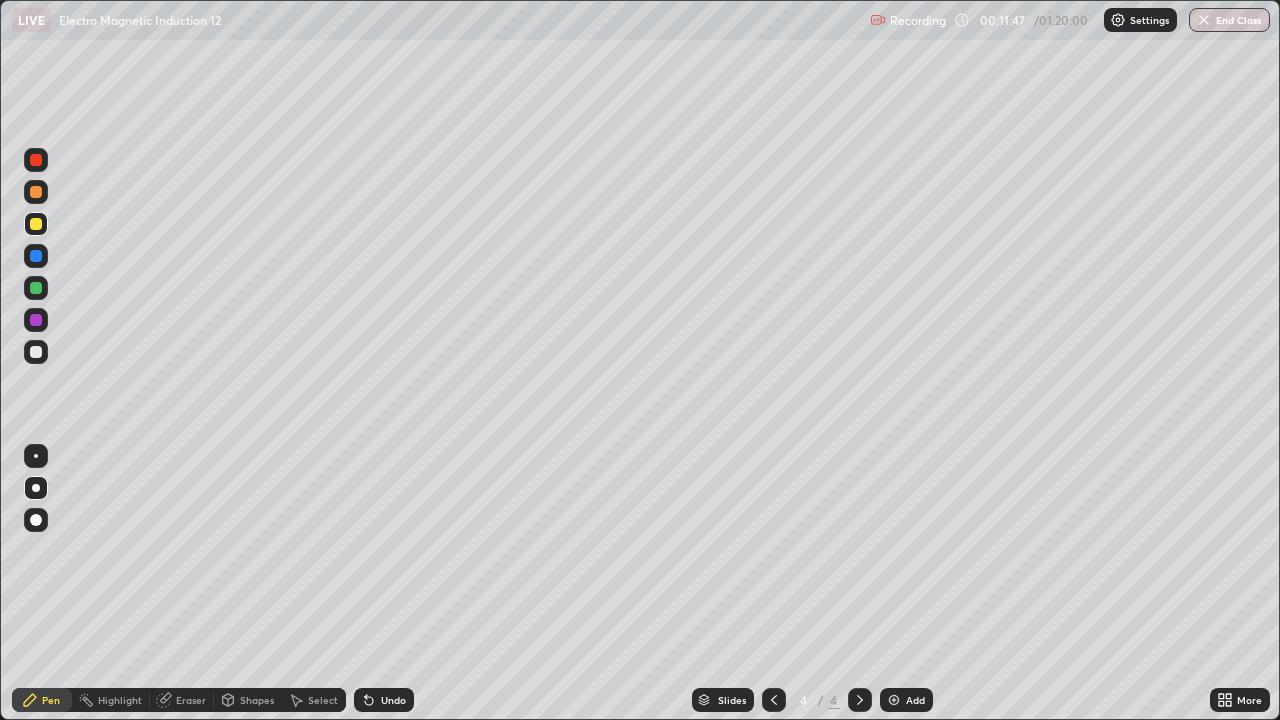 click on "Undo" at bounding box center [393, 700] 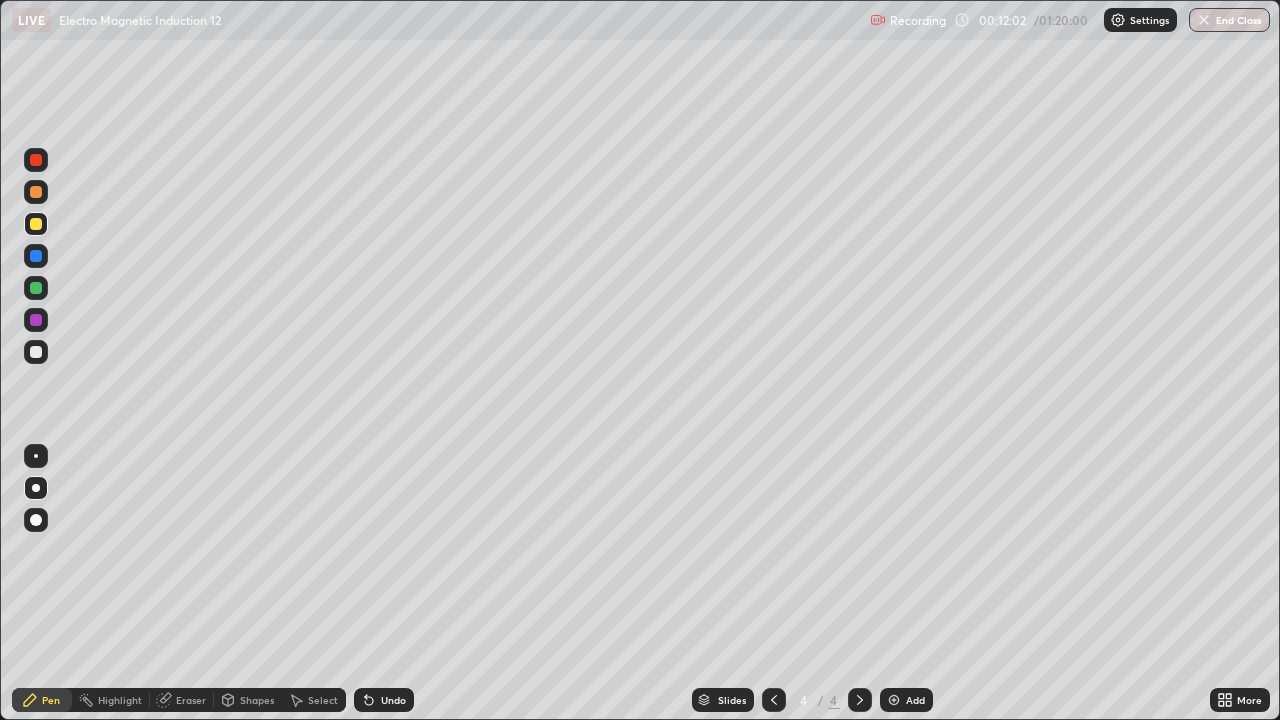 click on "Eraser" at bounding box center (191, 700) 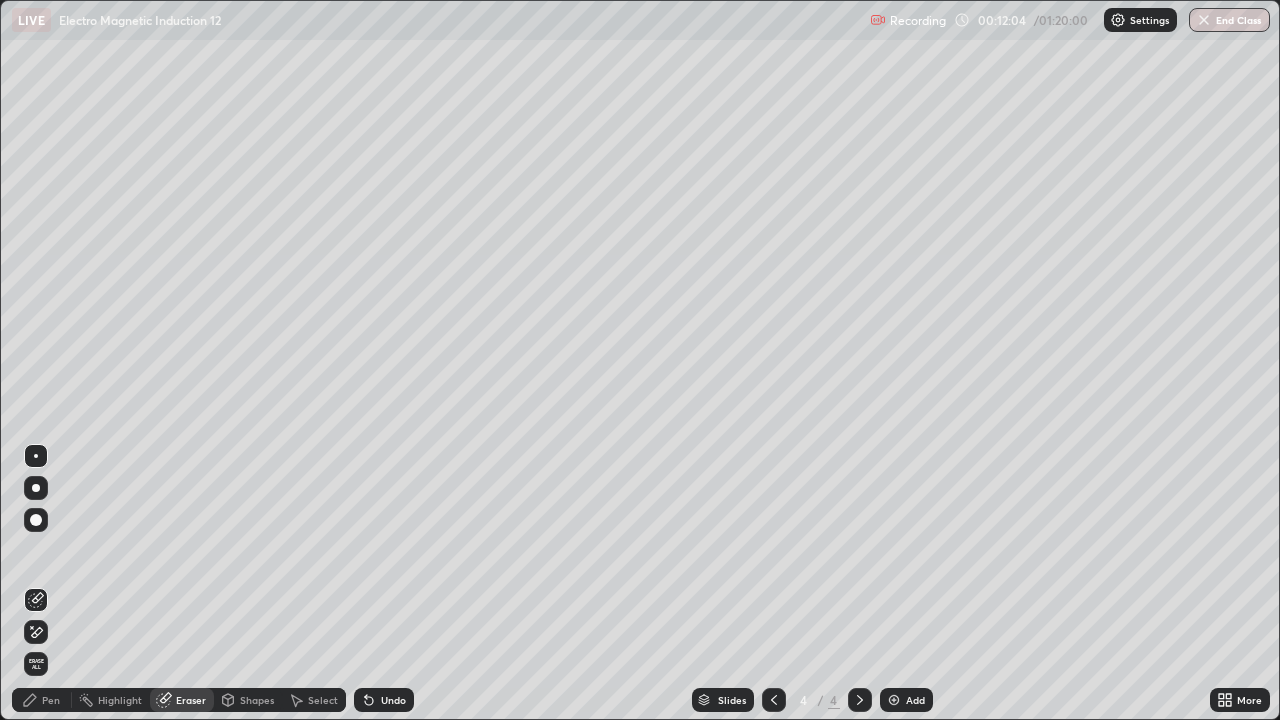 click on "Pen" at bounding box center (51, 700) 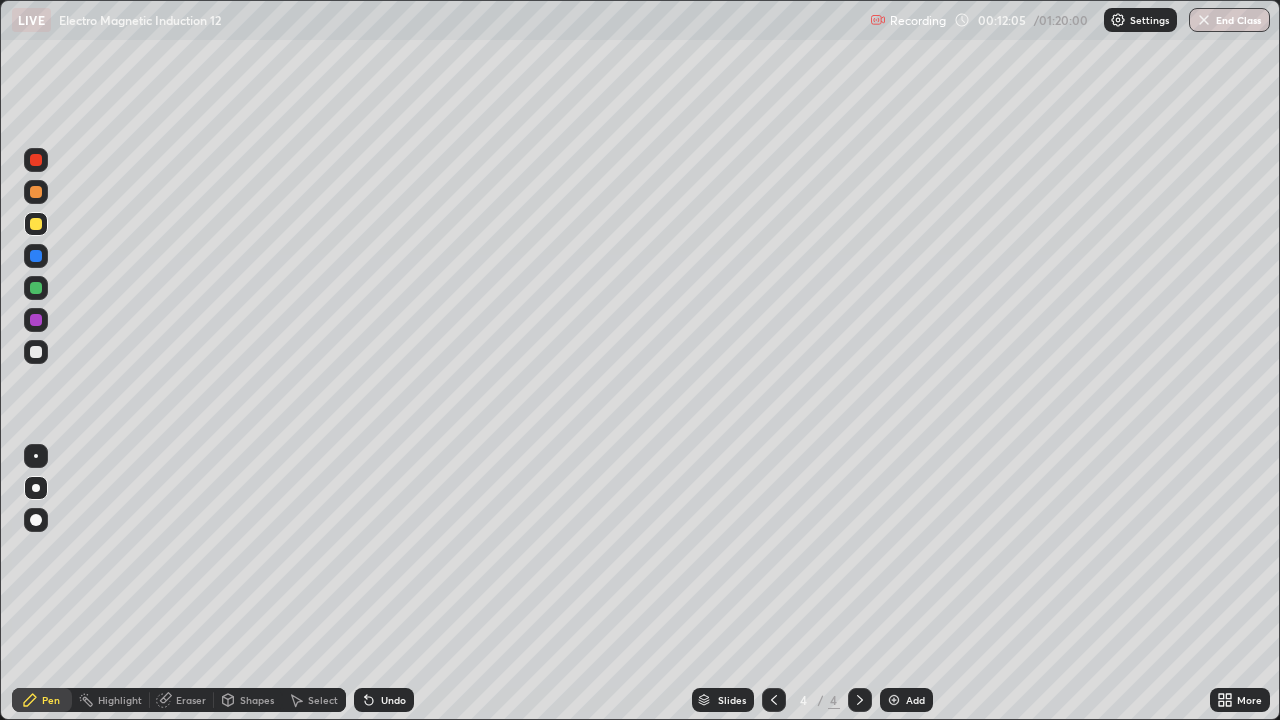 click at bounding box center (36, 256) 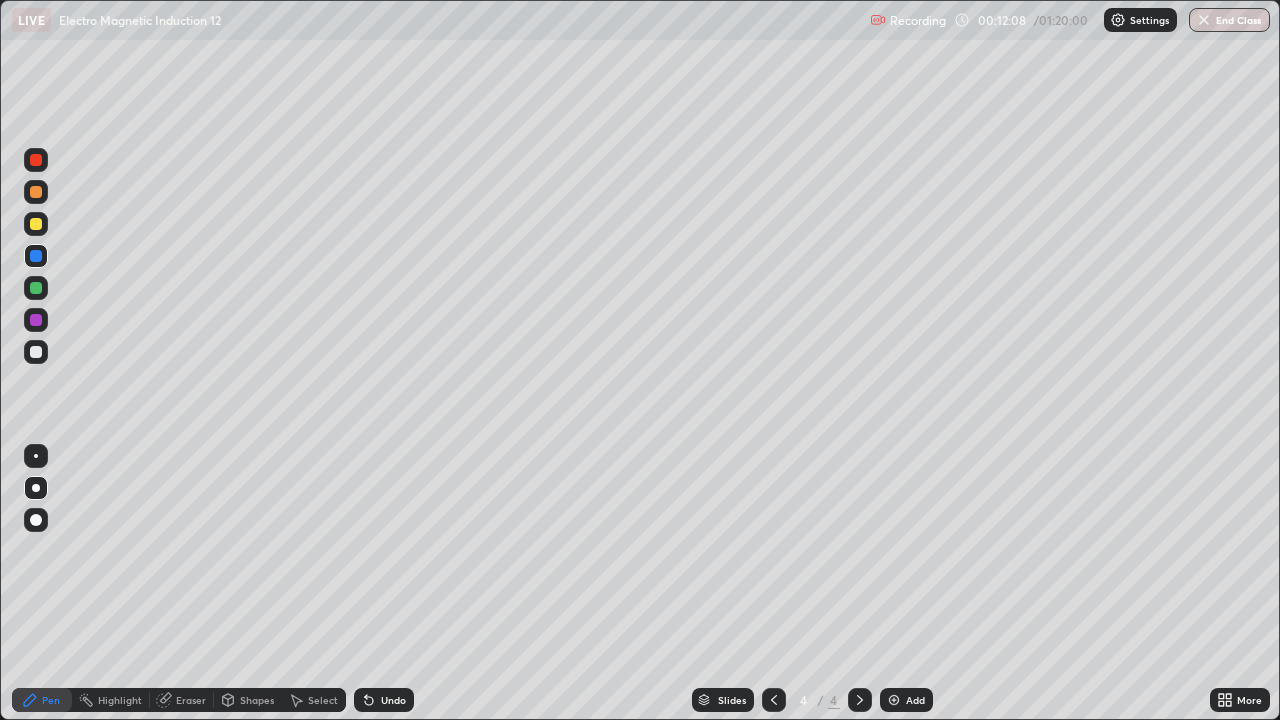 click 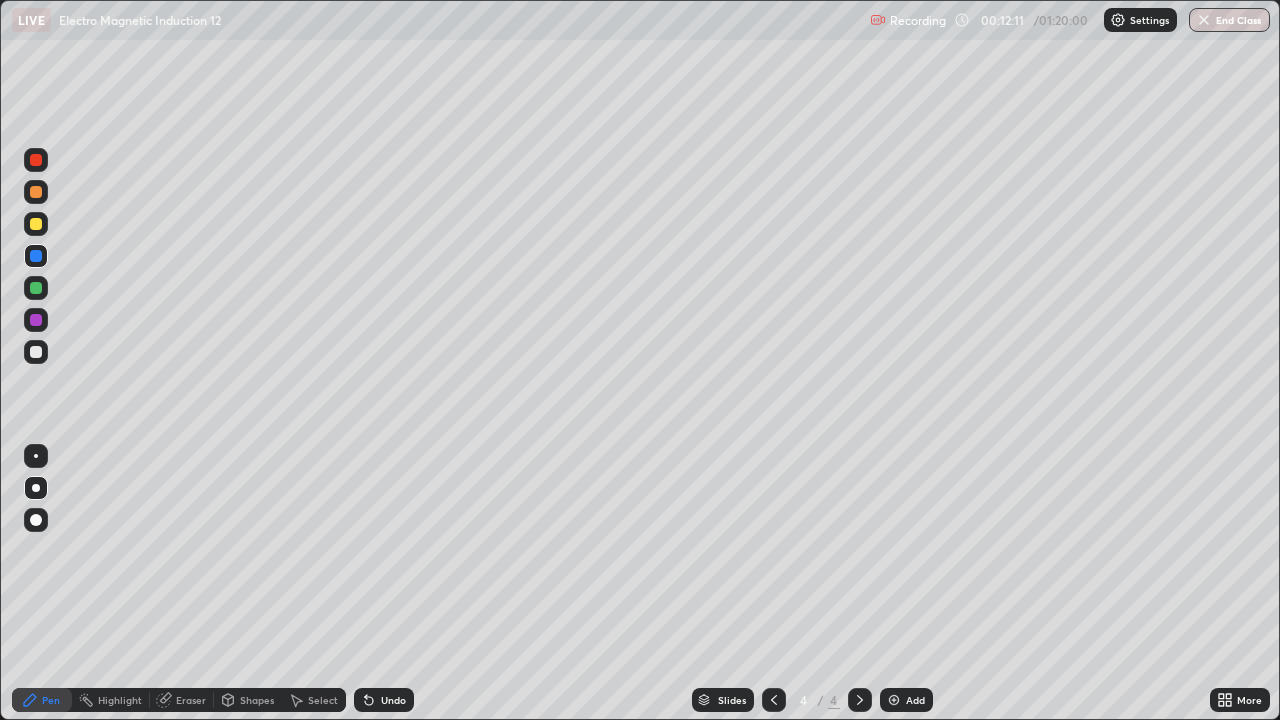 click at bounding box center (36, 224) 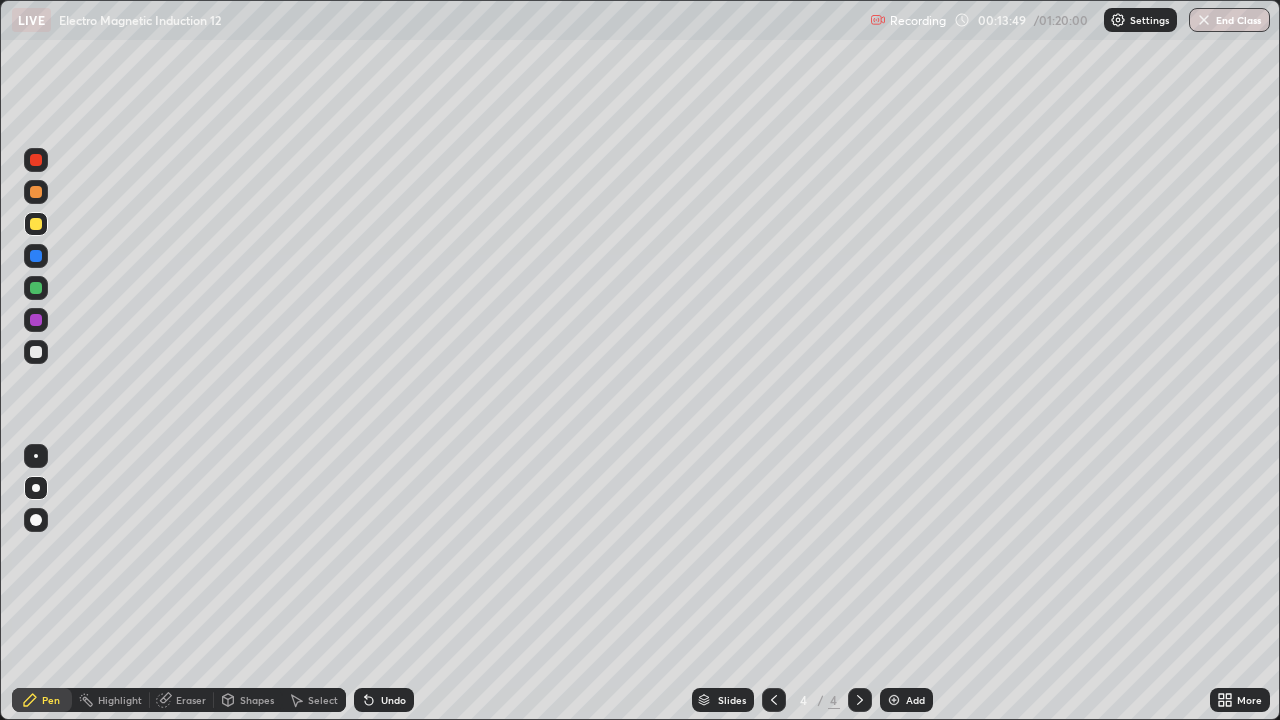 click on "Undo" at bounding box center (384, 700) 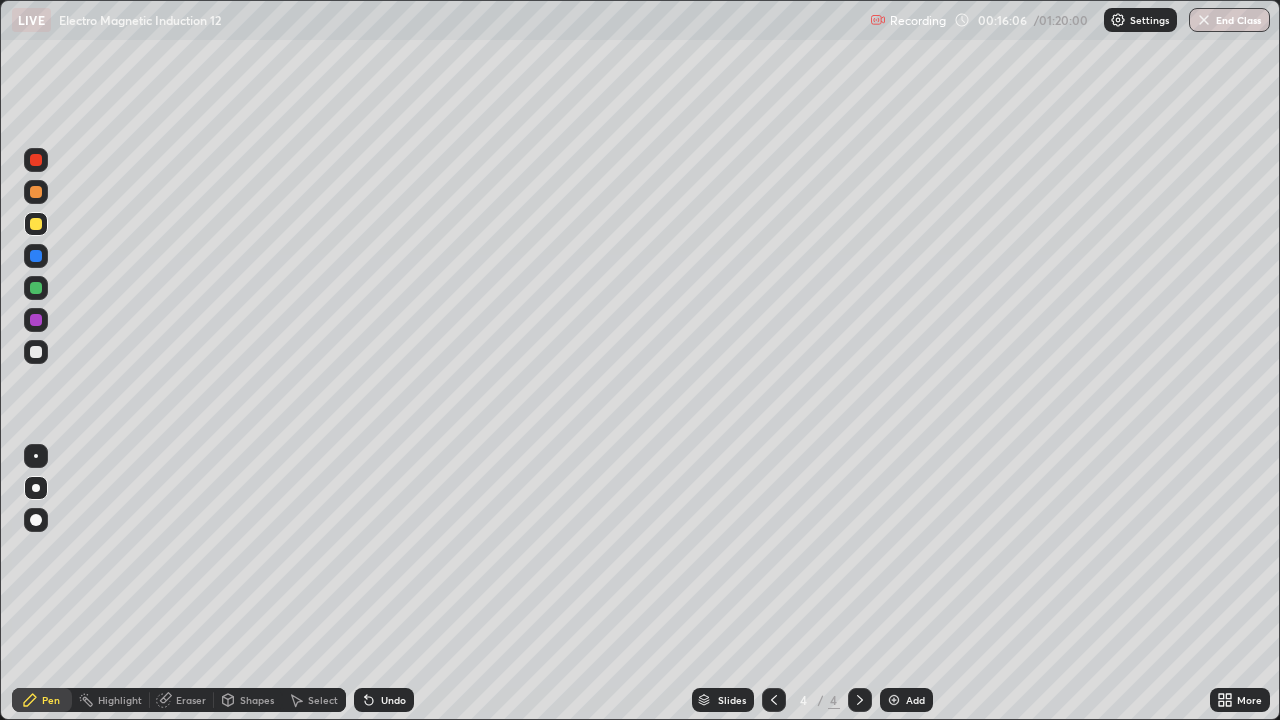 click at bounding box center [894, 700] 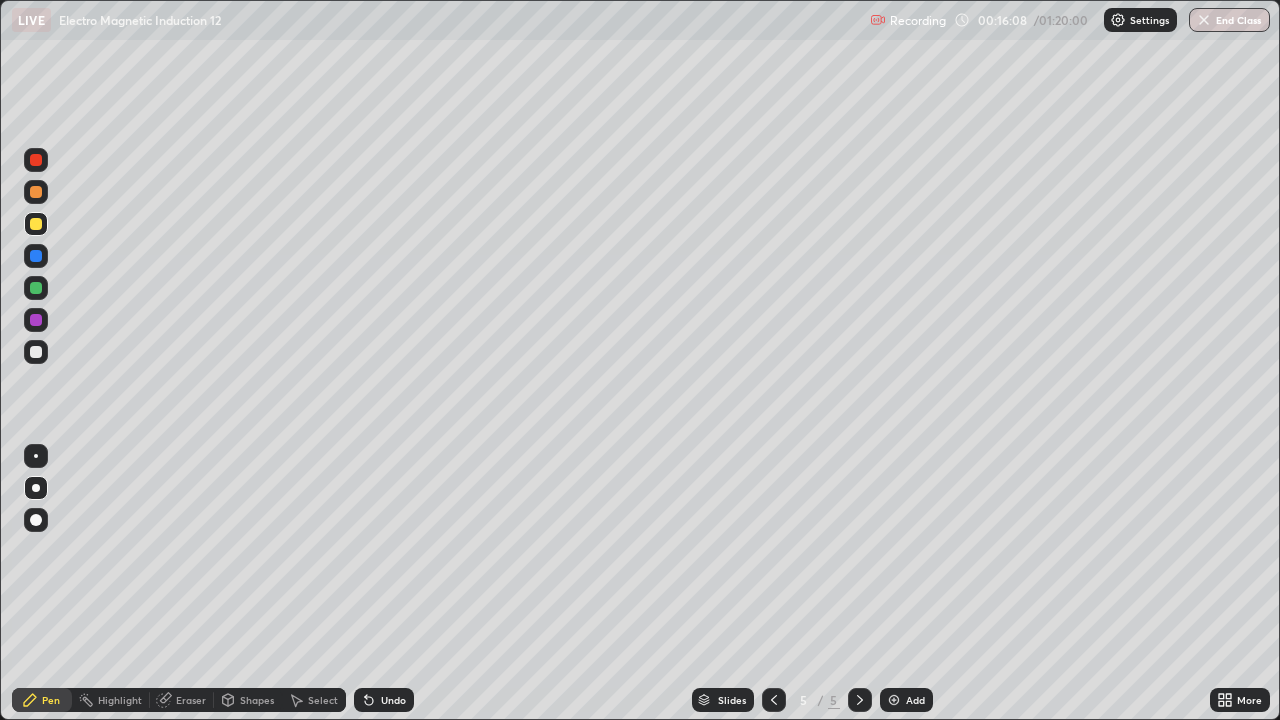 click at bounding box center (36, 224) 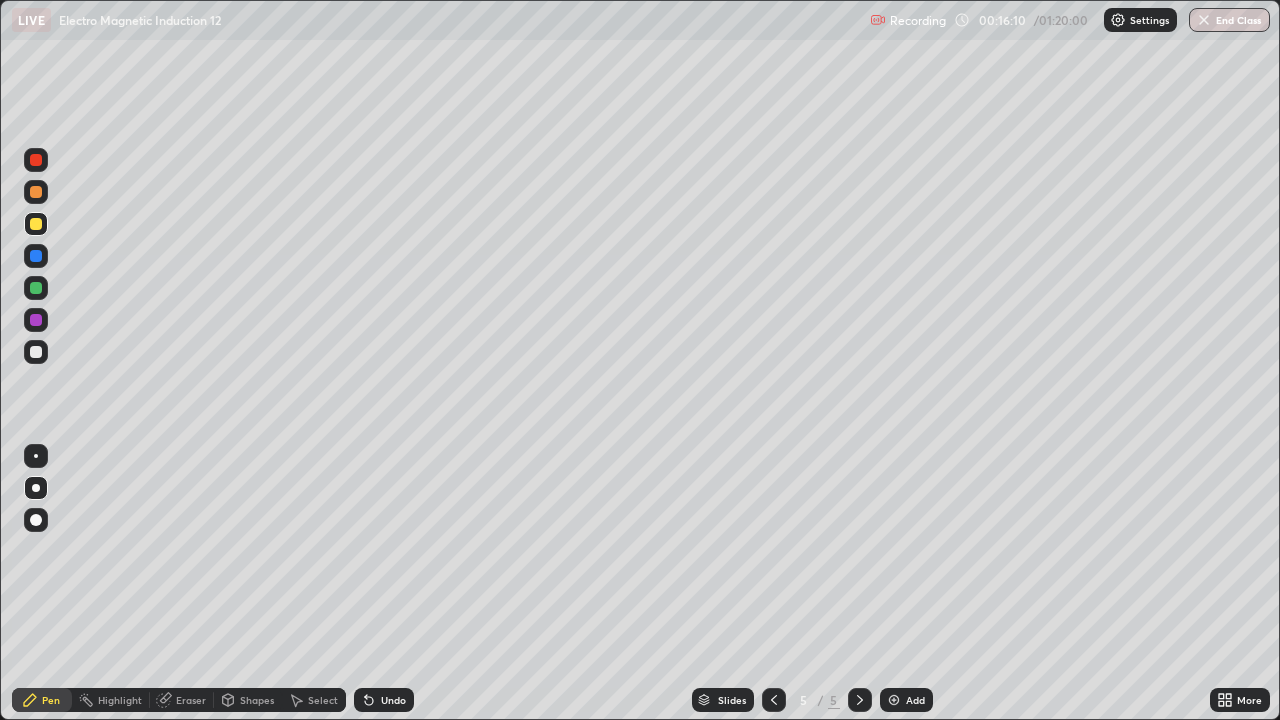 click on "Shapes" at bounding box center (257, 700) 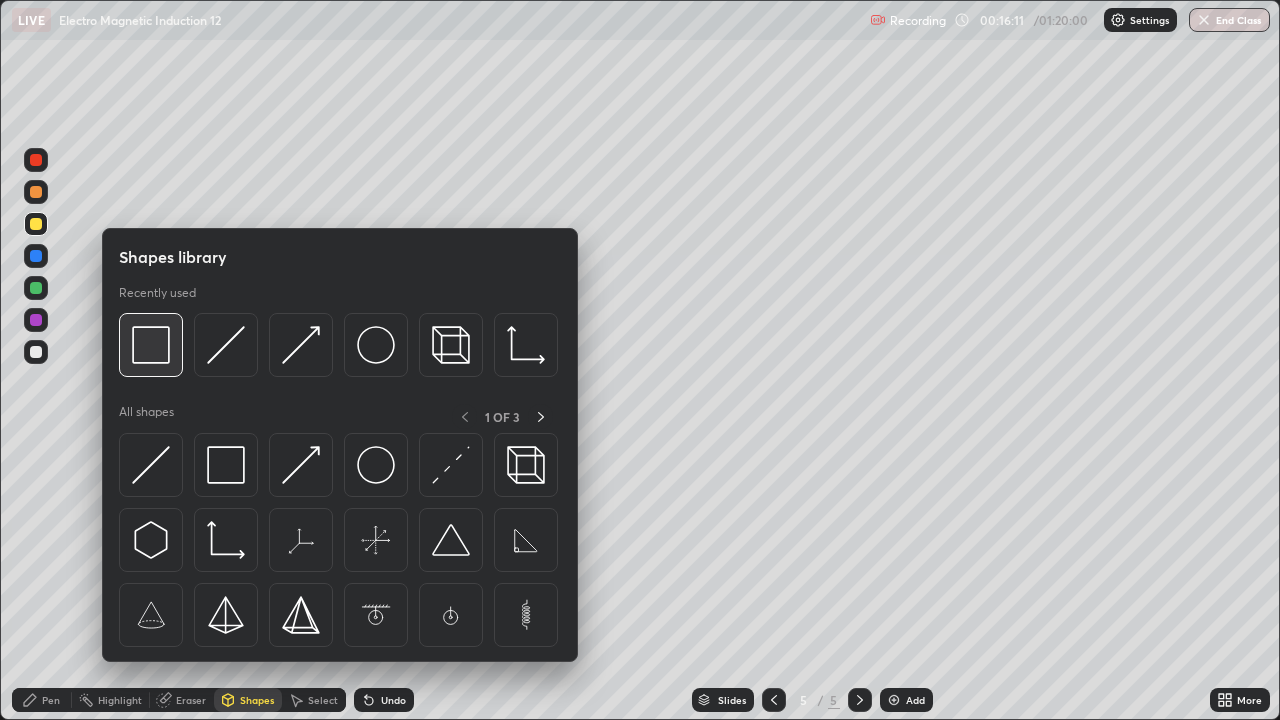 click at bounding box center (151, 345) 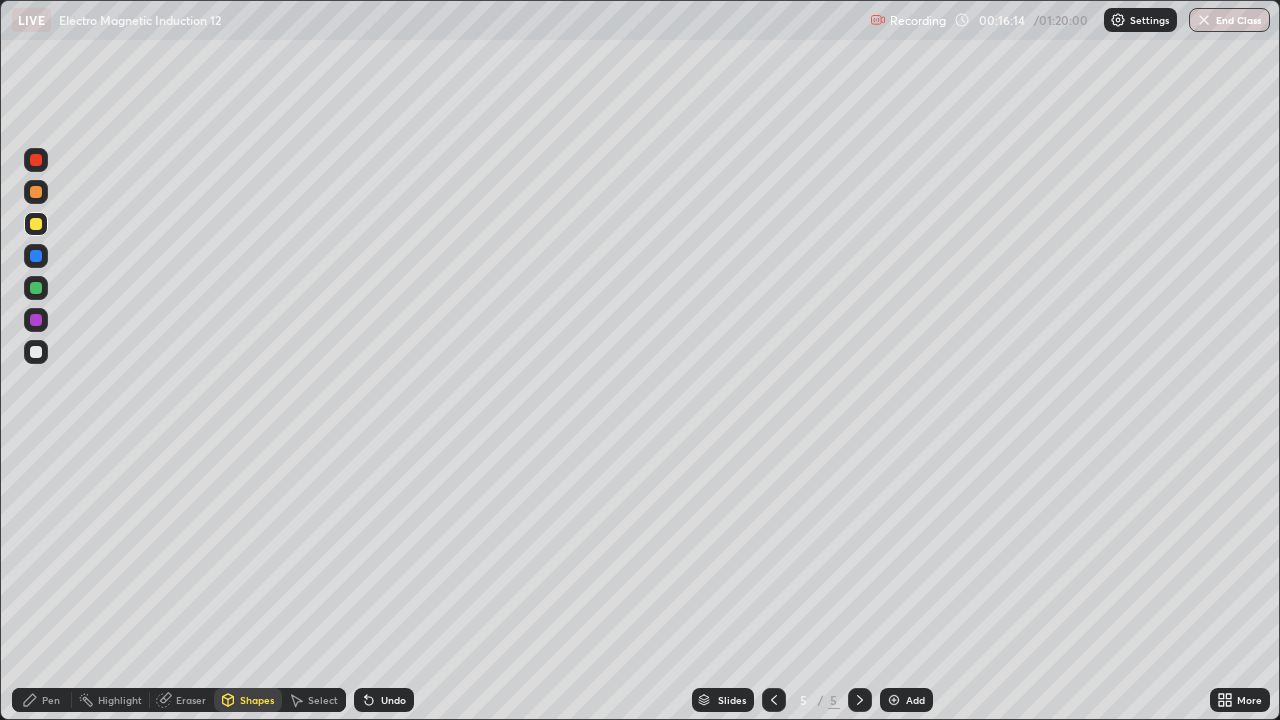 click on "Pen" at bounding box center [51, 700] 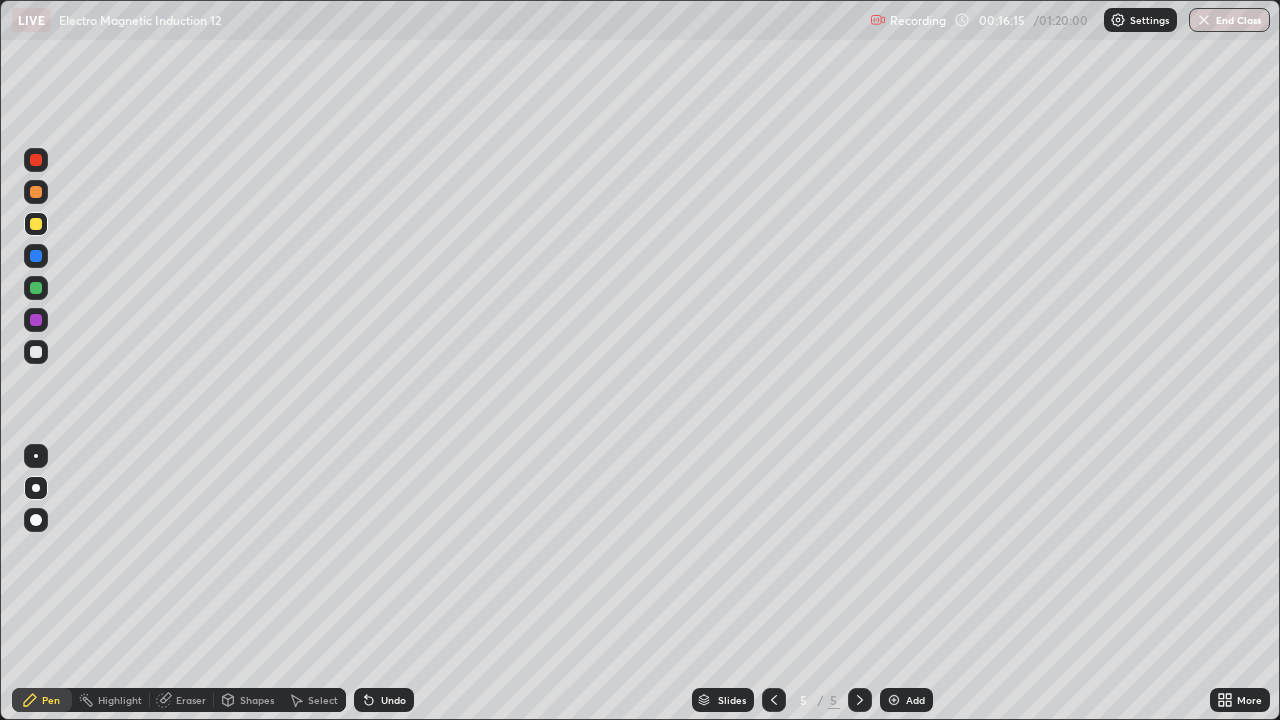 click at bounding box center (36, 288) 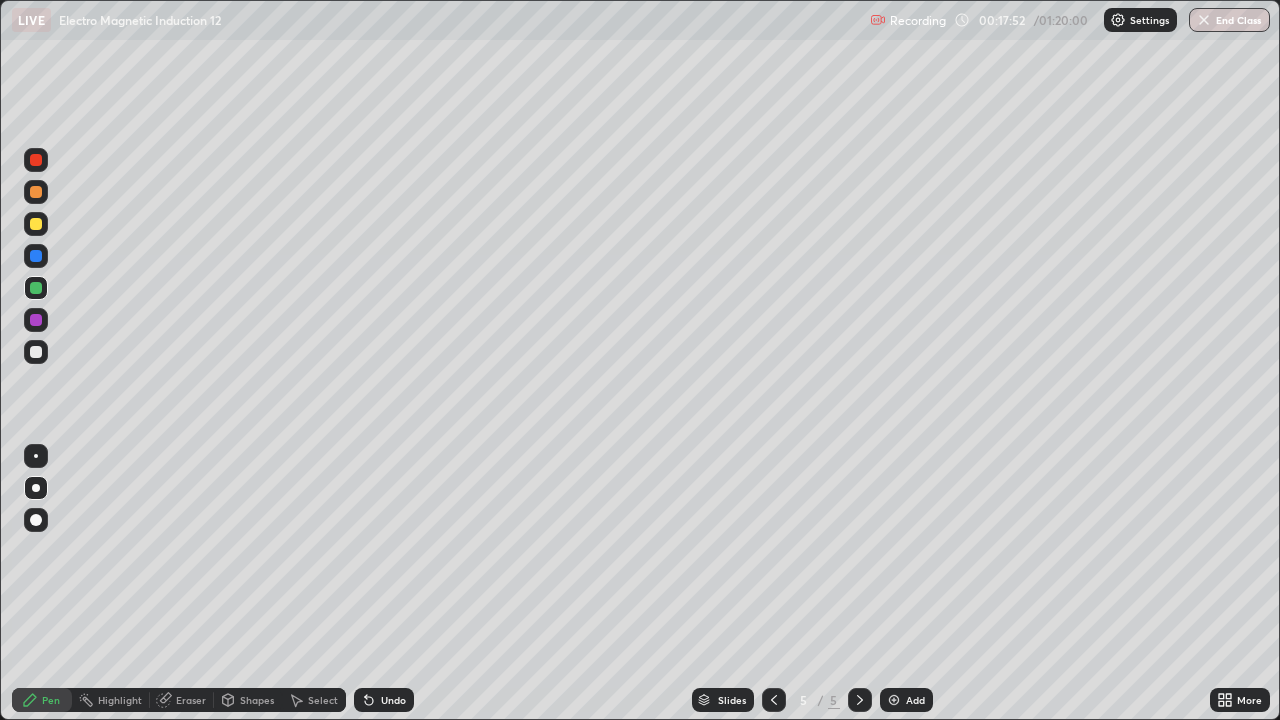 click at bounding box center [36, 224] 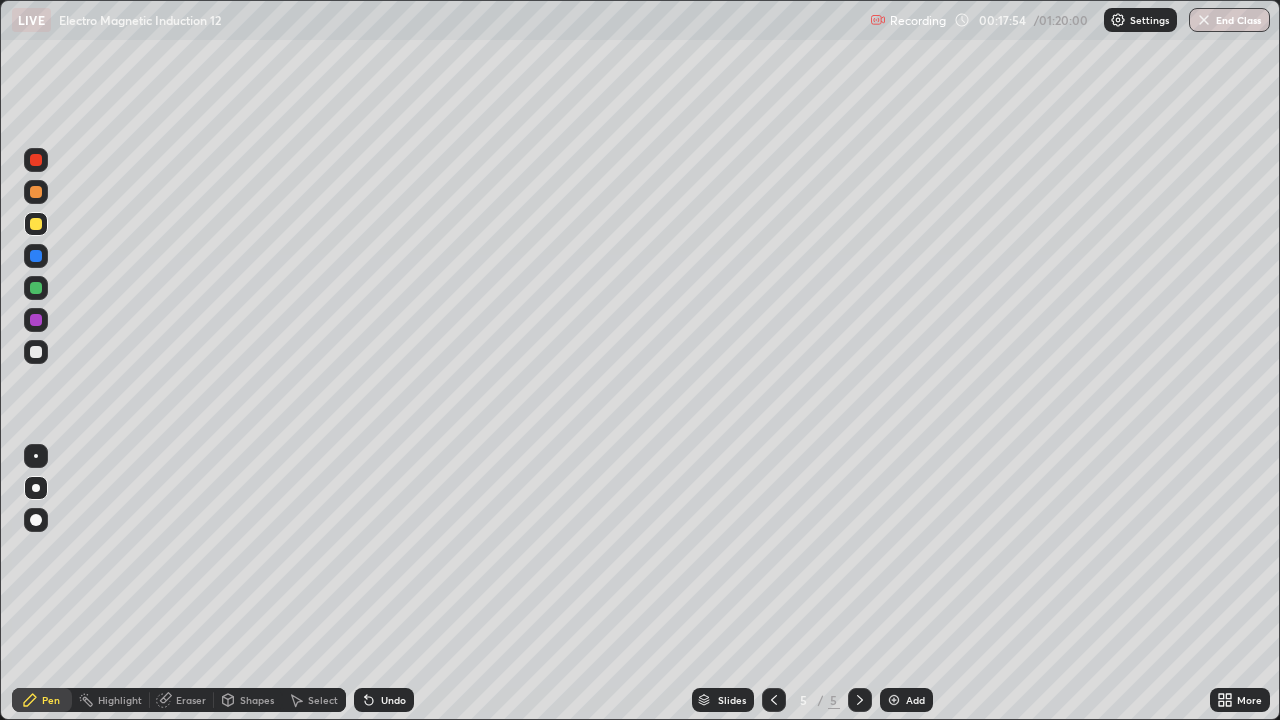 click at bounding box center [36, 160] 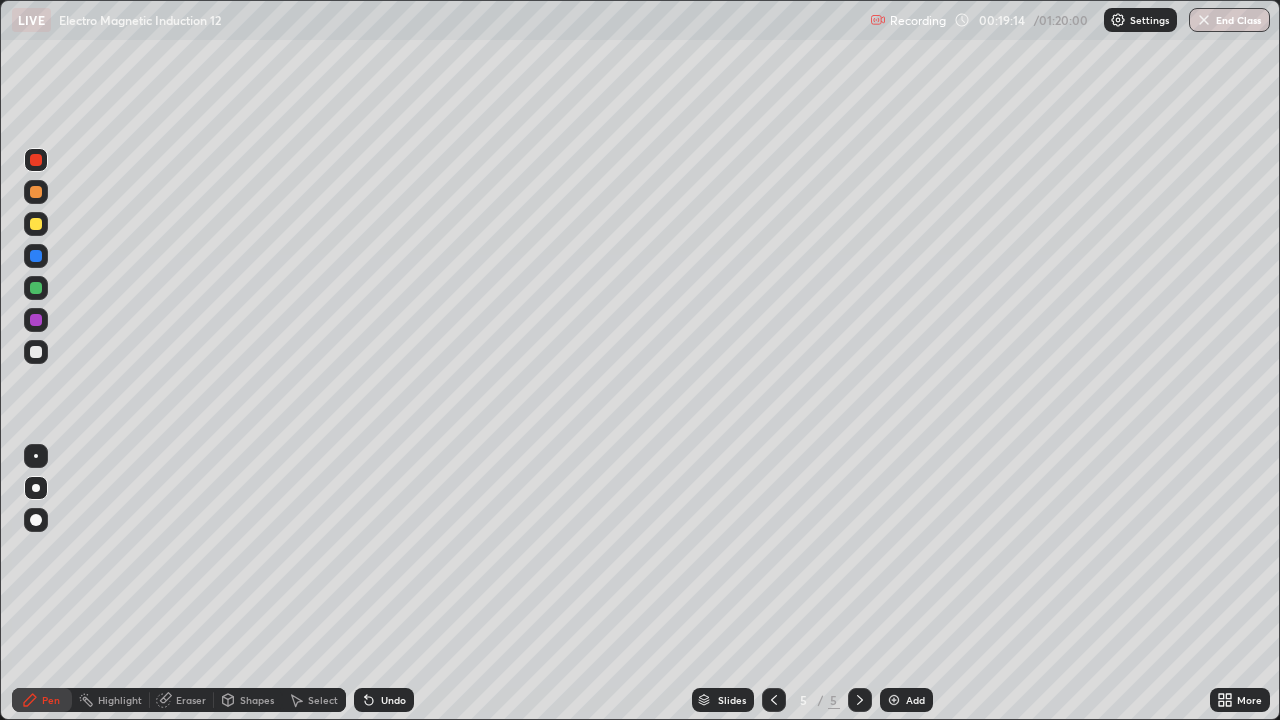 click at bounding box center (36, 224) 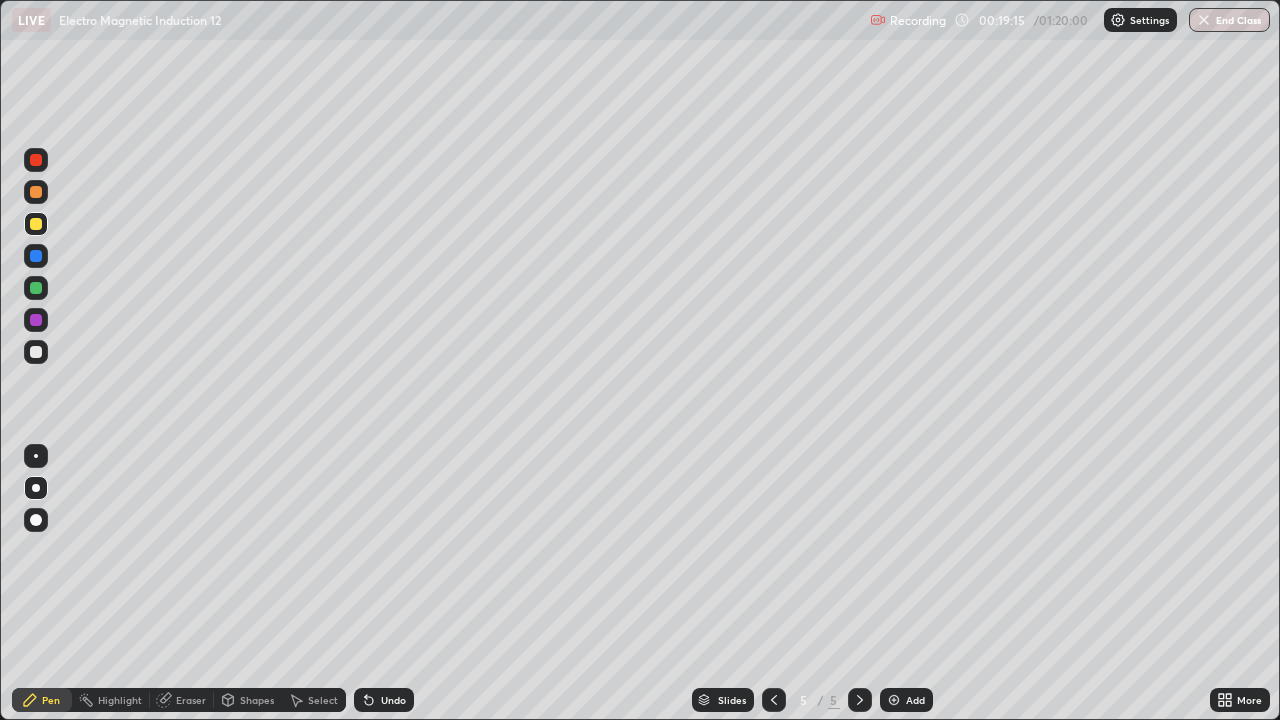 click at bounding box center (36, 224) 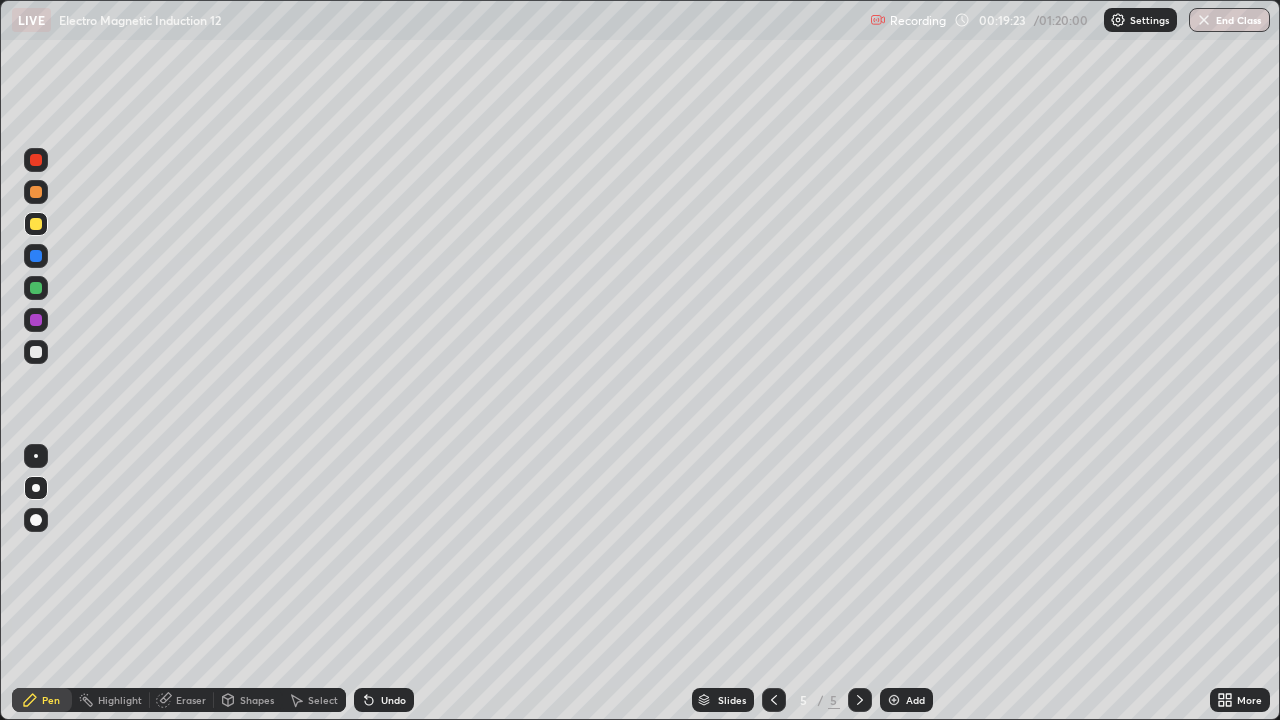click at bounding box center (36, 352) 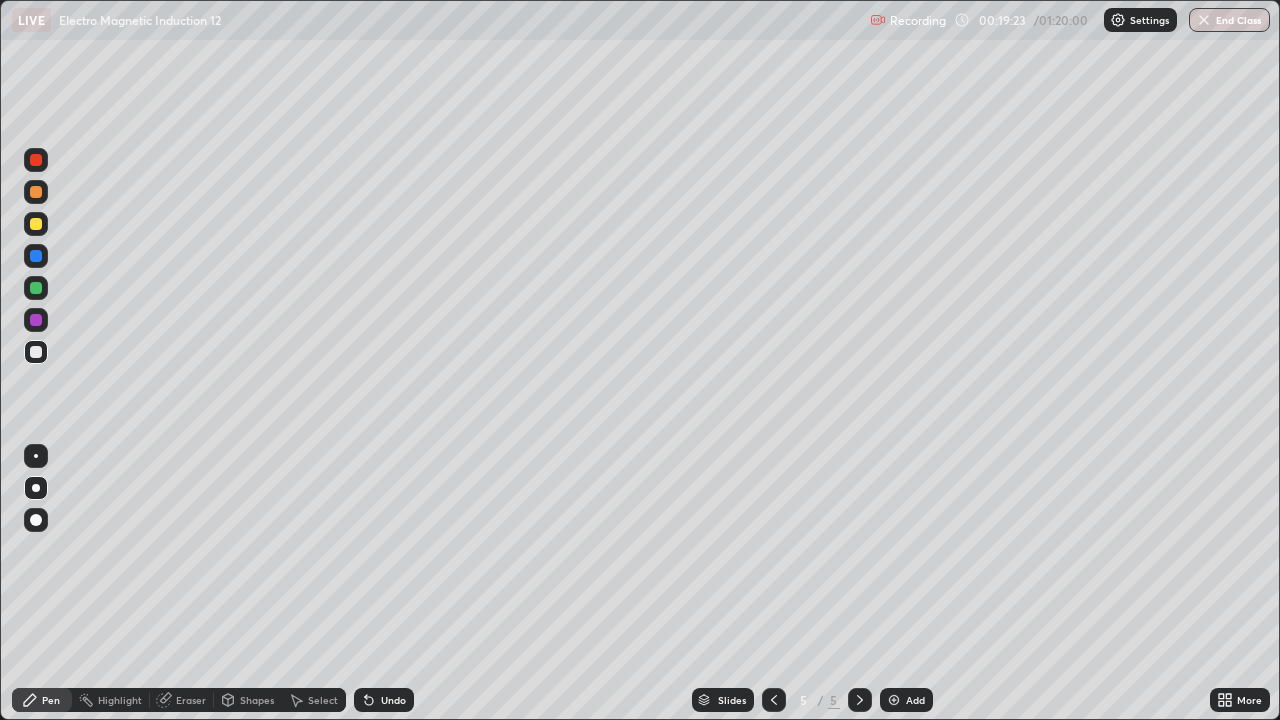 click at bounding box center (36, 352) 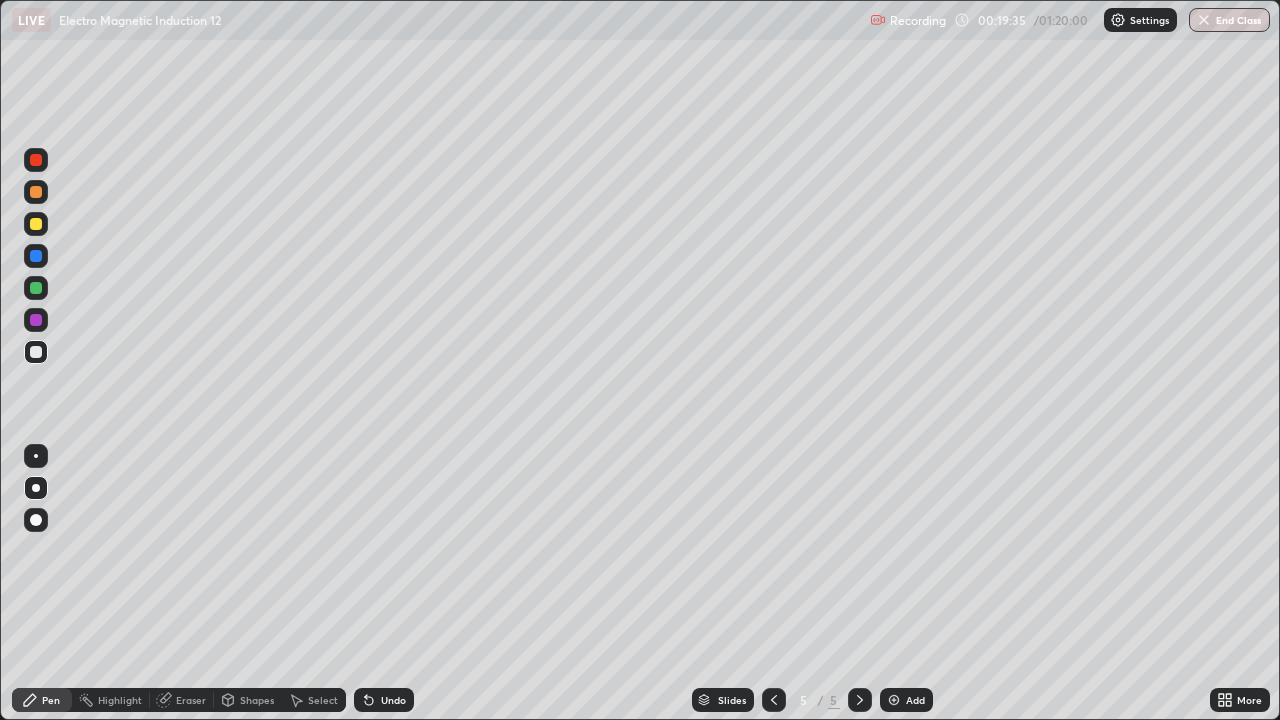 click on "Undo" at bounding box center (393, 700) 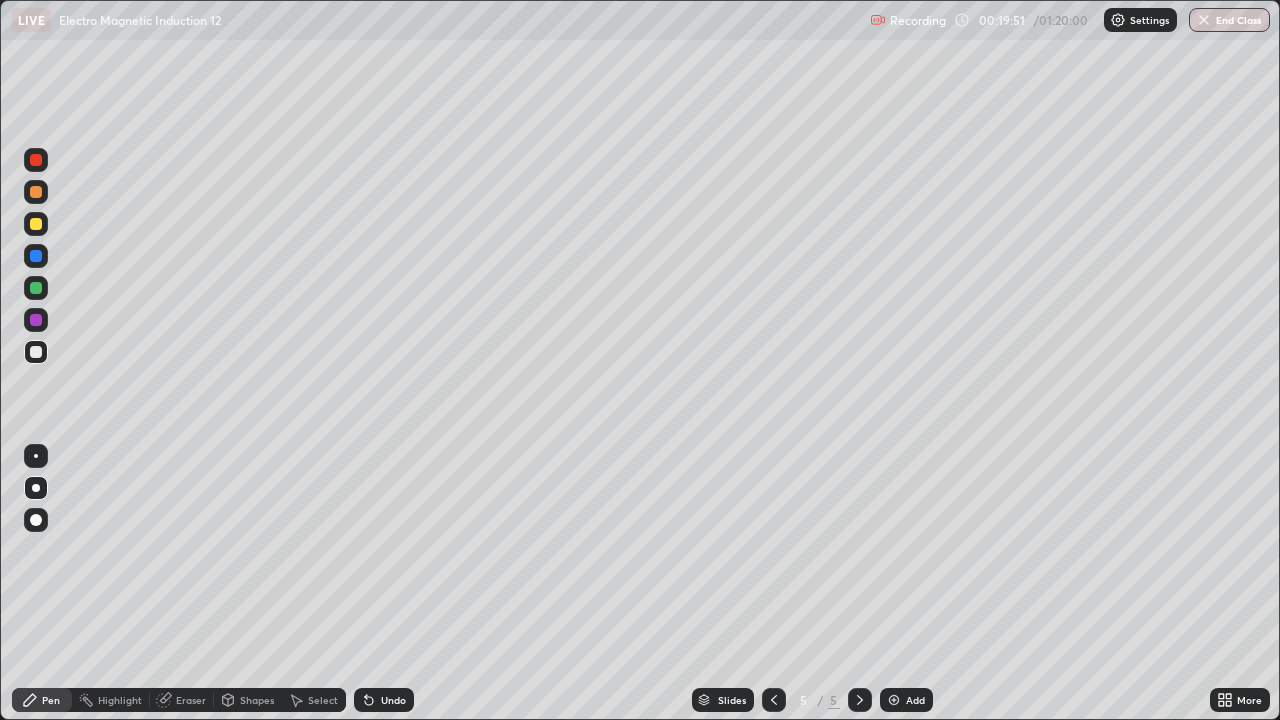 click on "Undo" at bounding box center (393, 700) 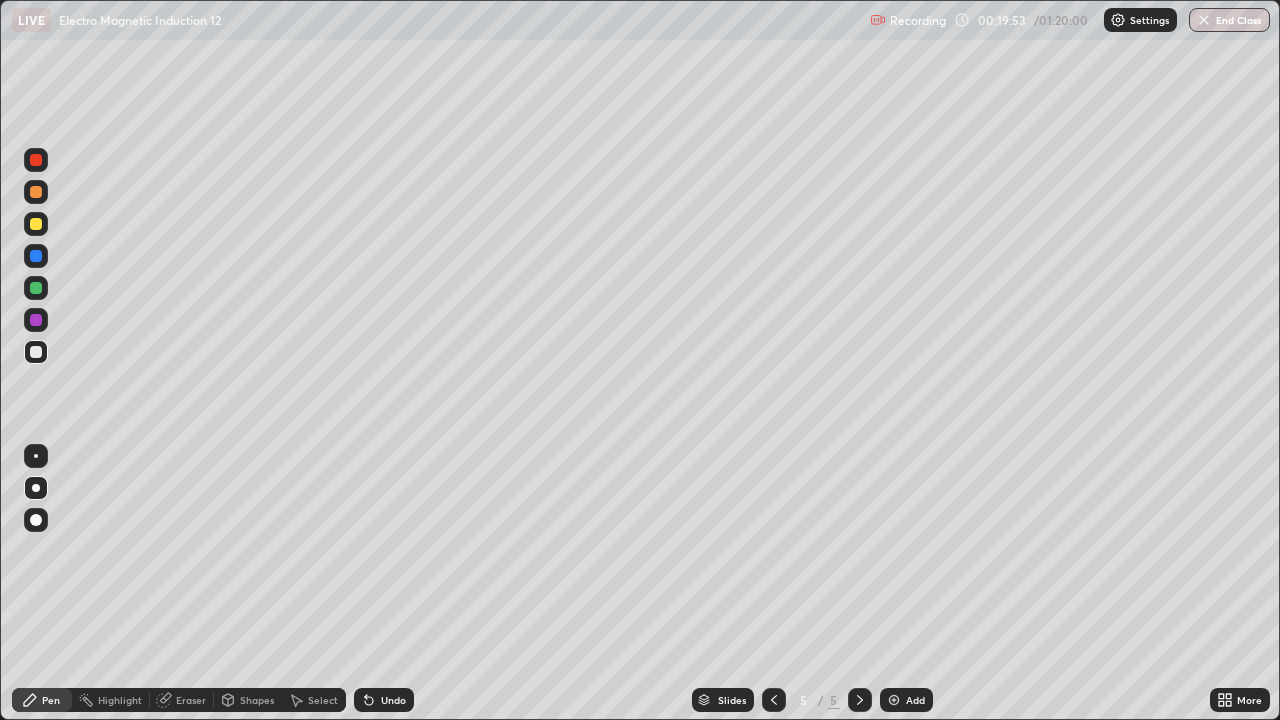 click on "Undo" at bounding box center [393, 700] 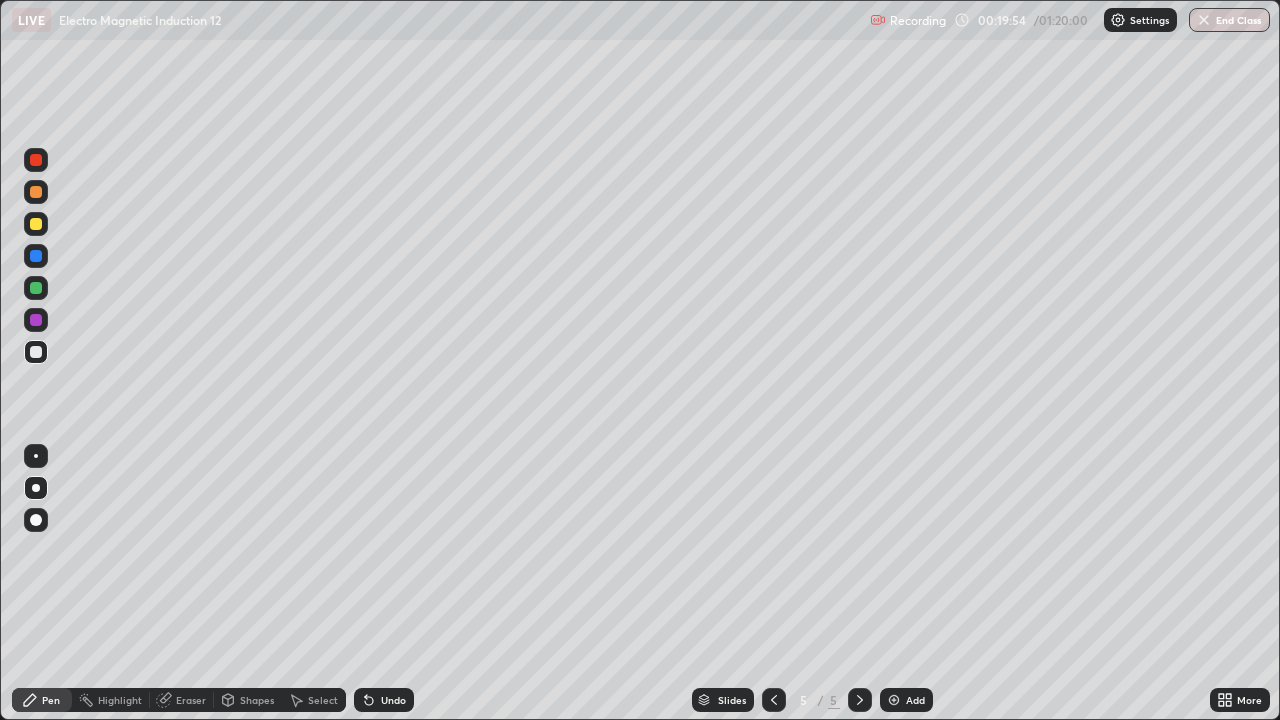 click on "Undo" at bounding box center [393, 700] 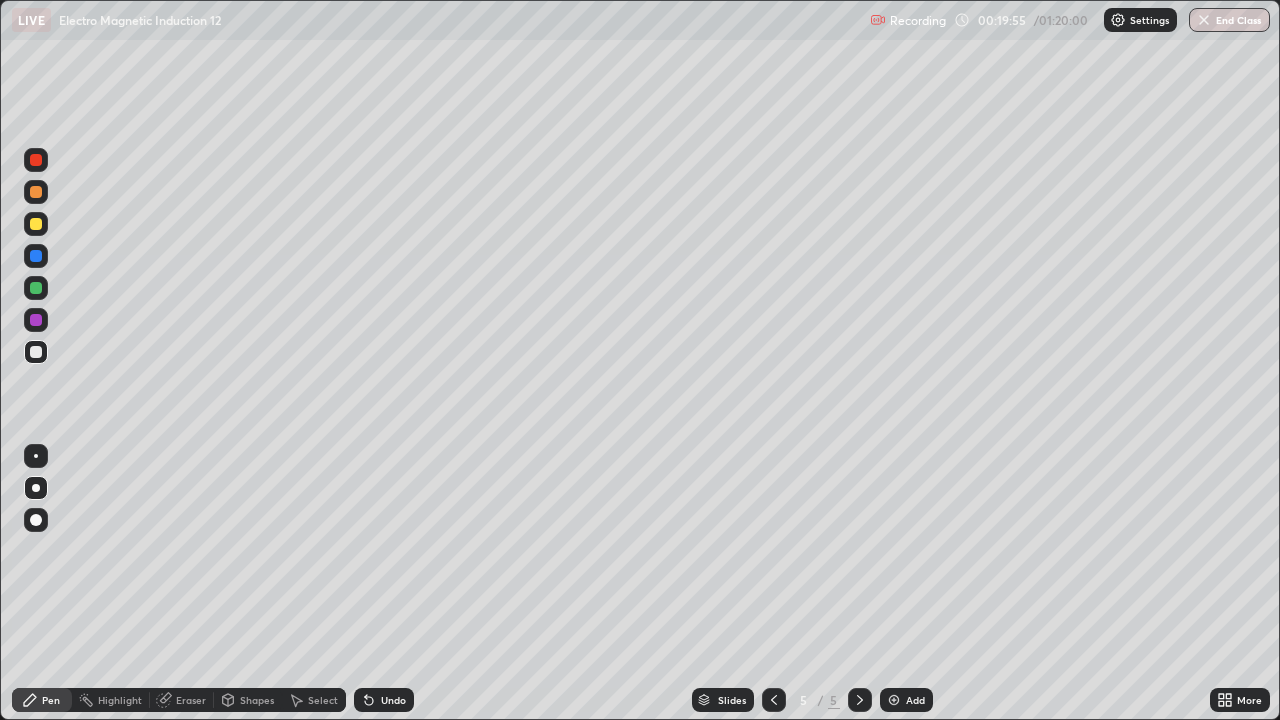 click on "Undo" at bounding box center (393, 700) 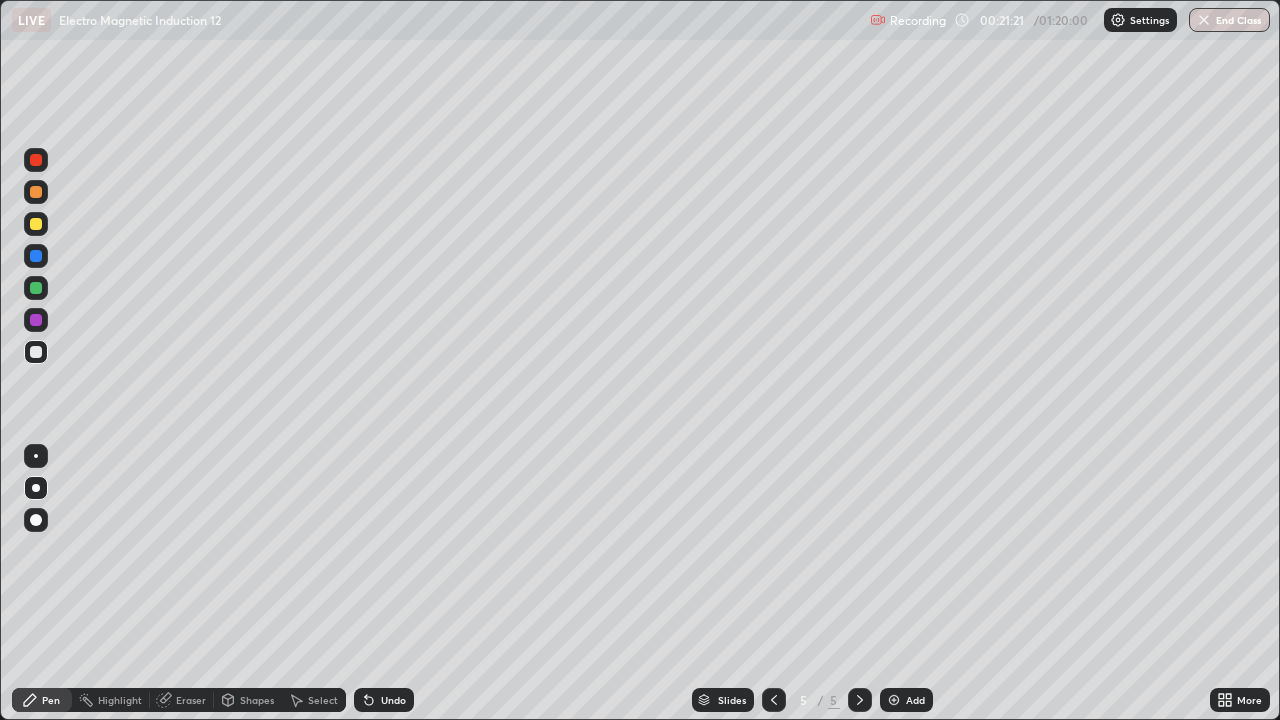 click on "Add" at bounding box center [915, 700] 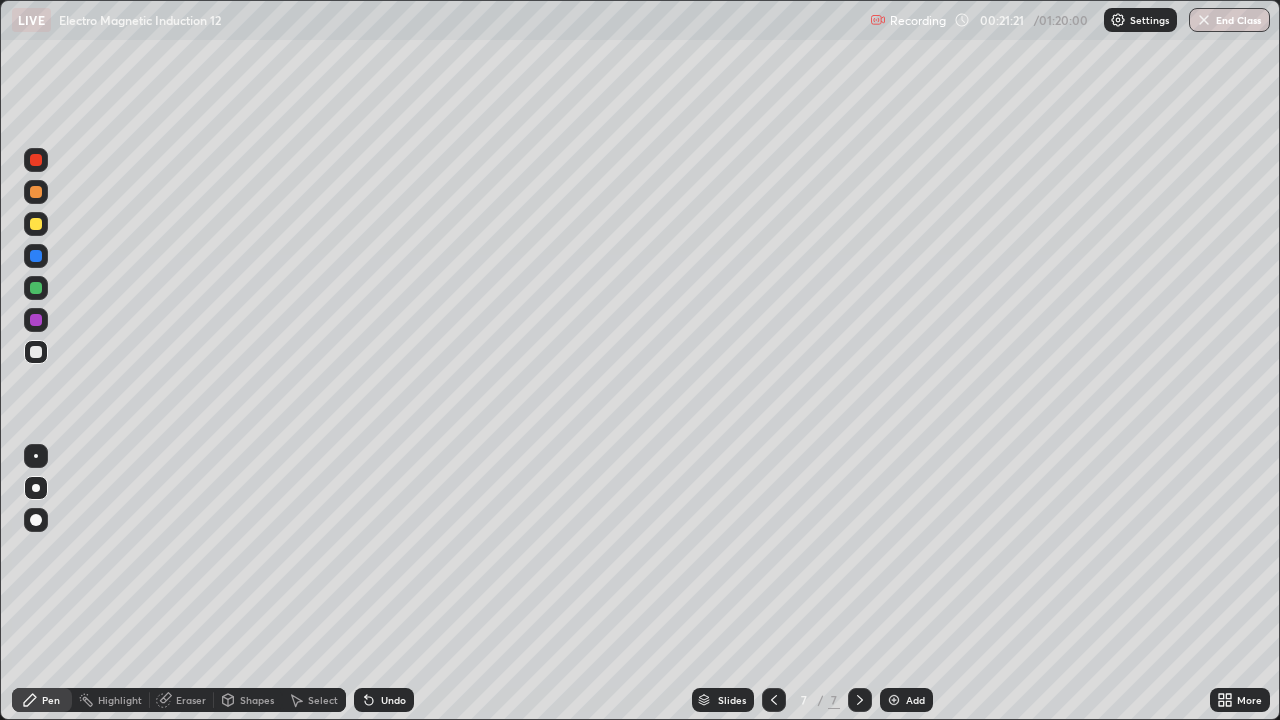 click on "Add" at bounding box center (906, 700) 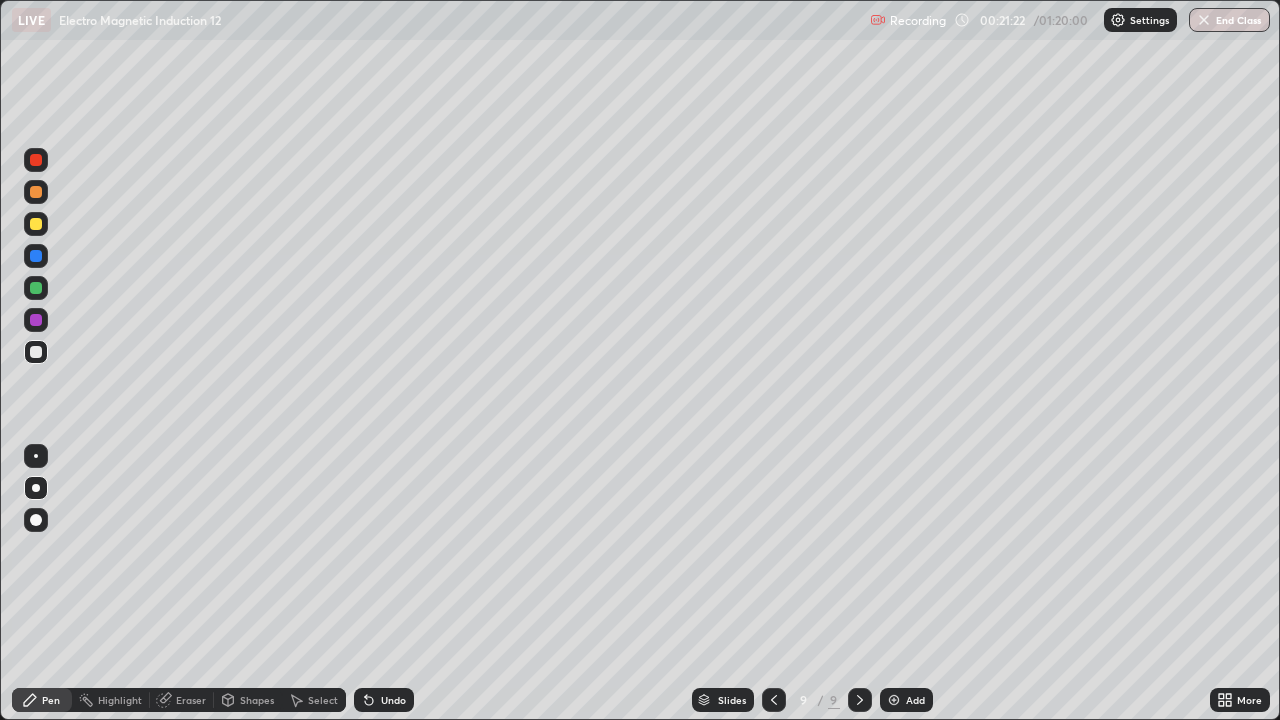 click 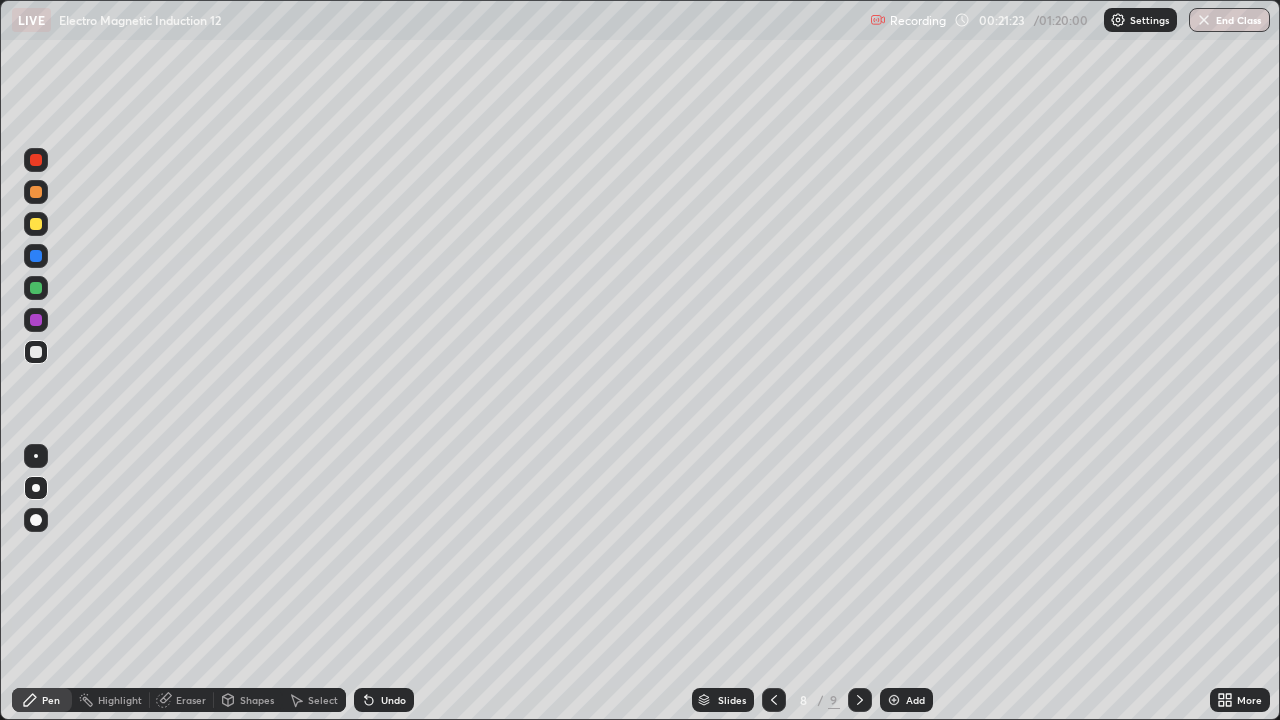 click at bounding box center [774, 700] 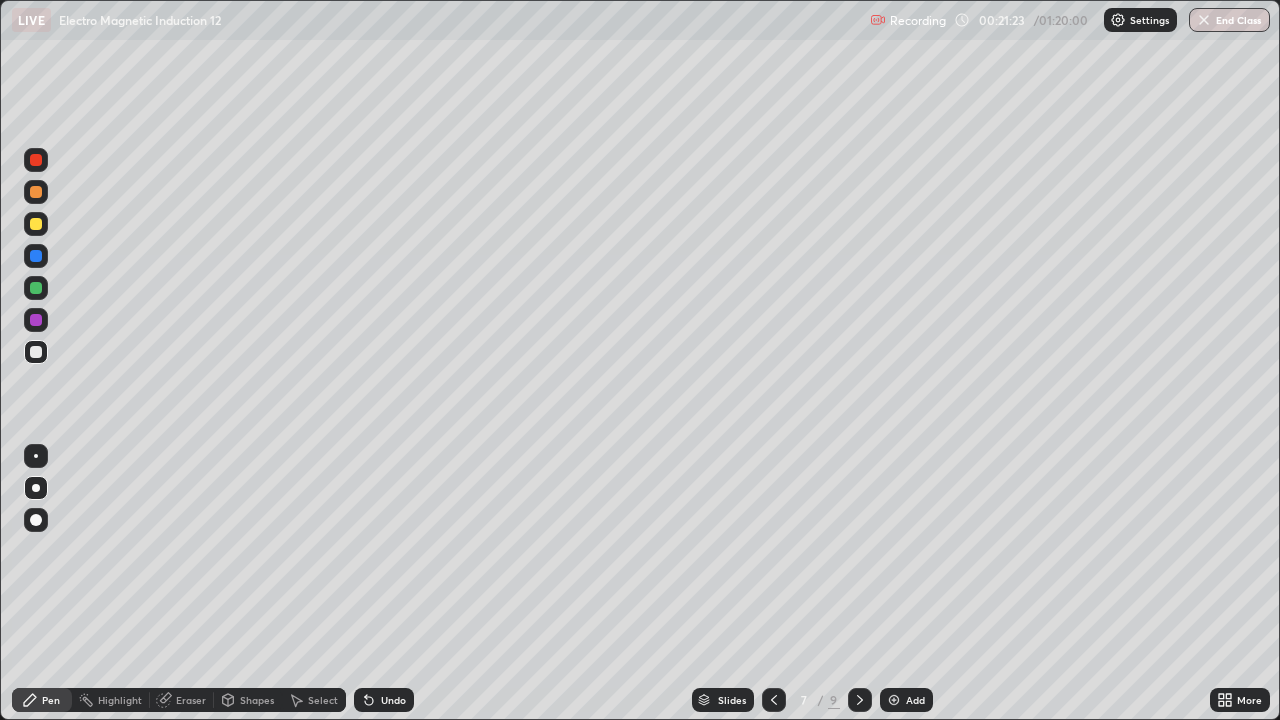 click 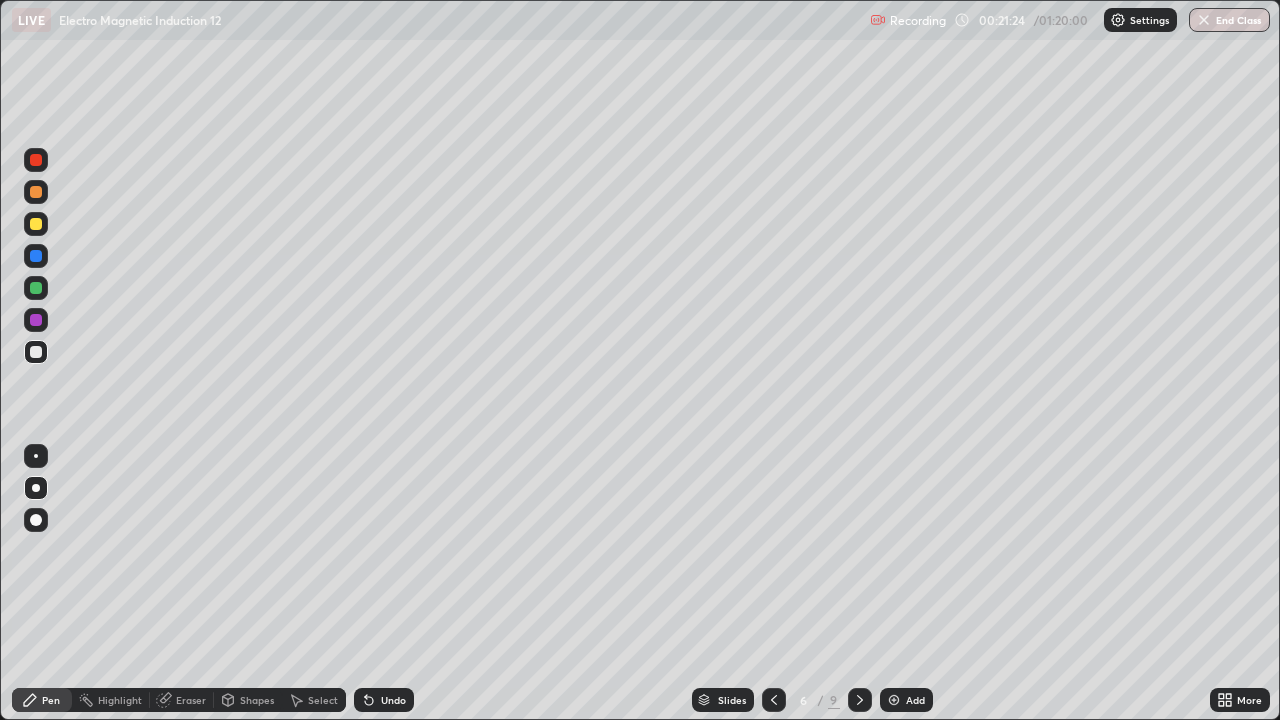 click 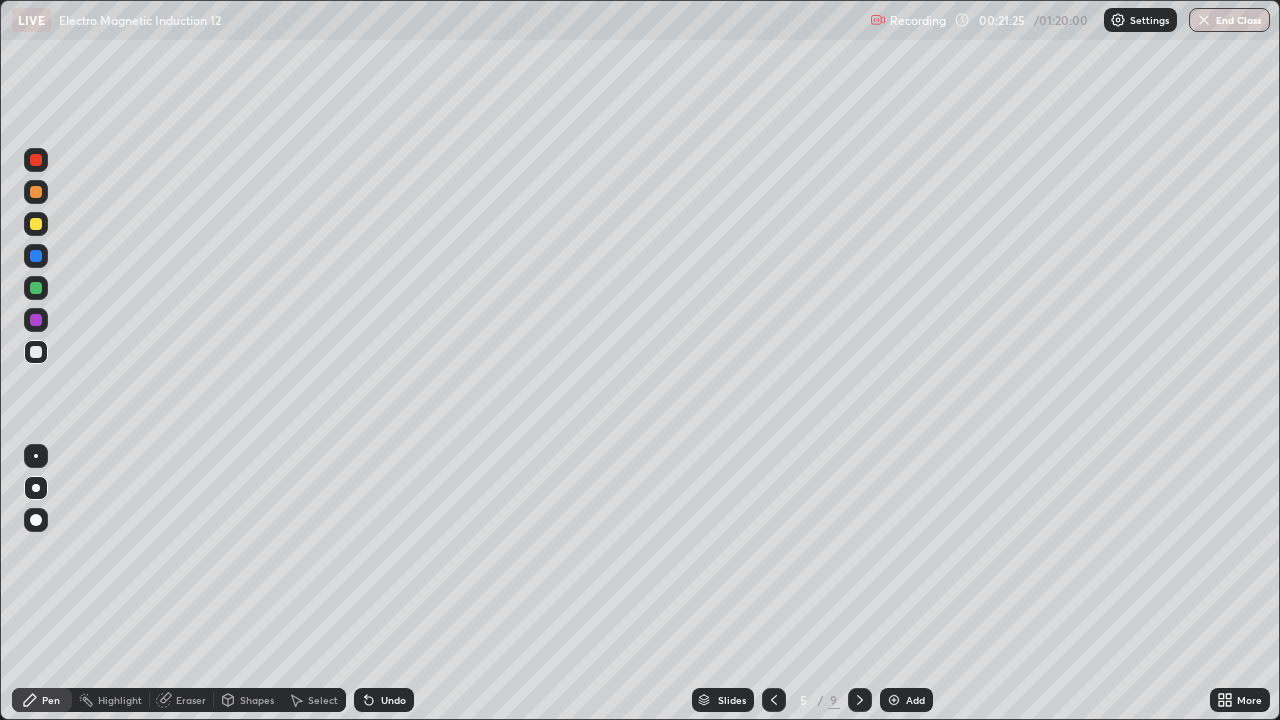 click on "Undo" at bounding box center (384, 700) 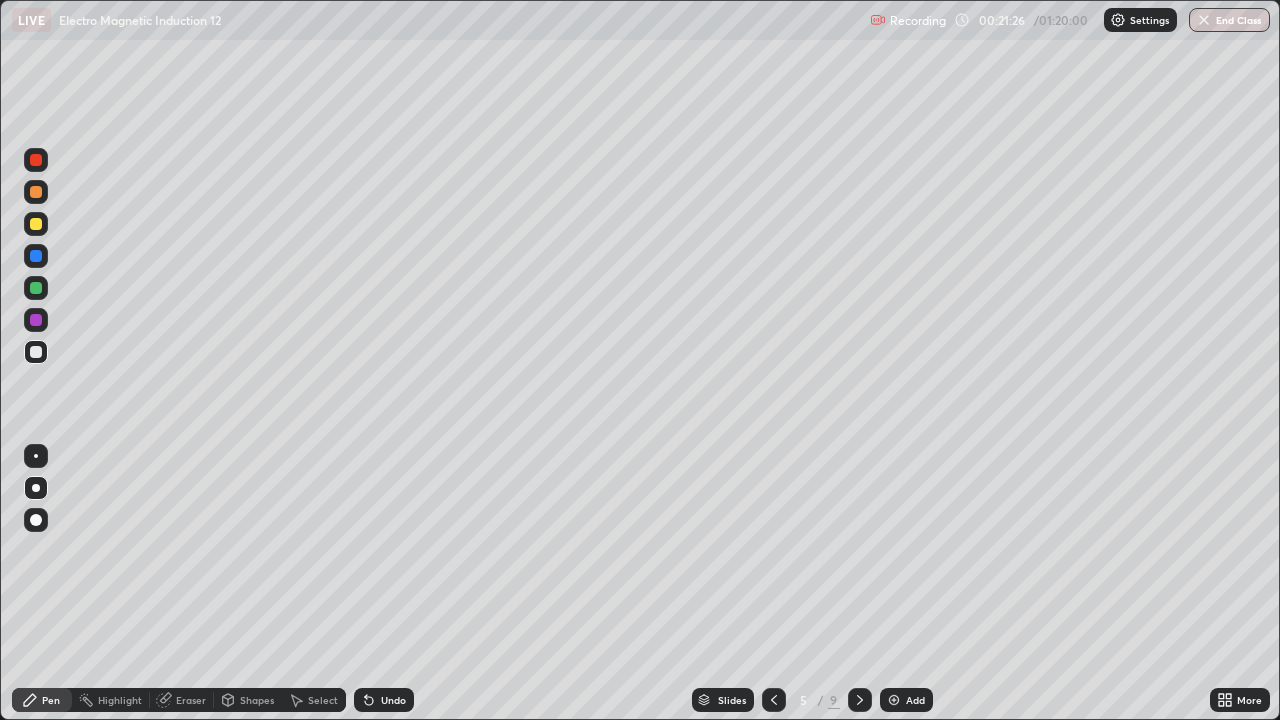 click on "Undo" at bounding box center [393, 700] 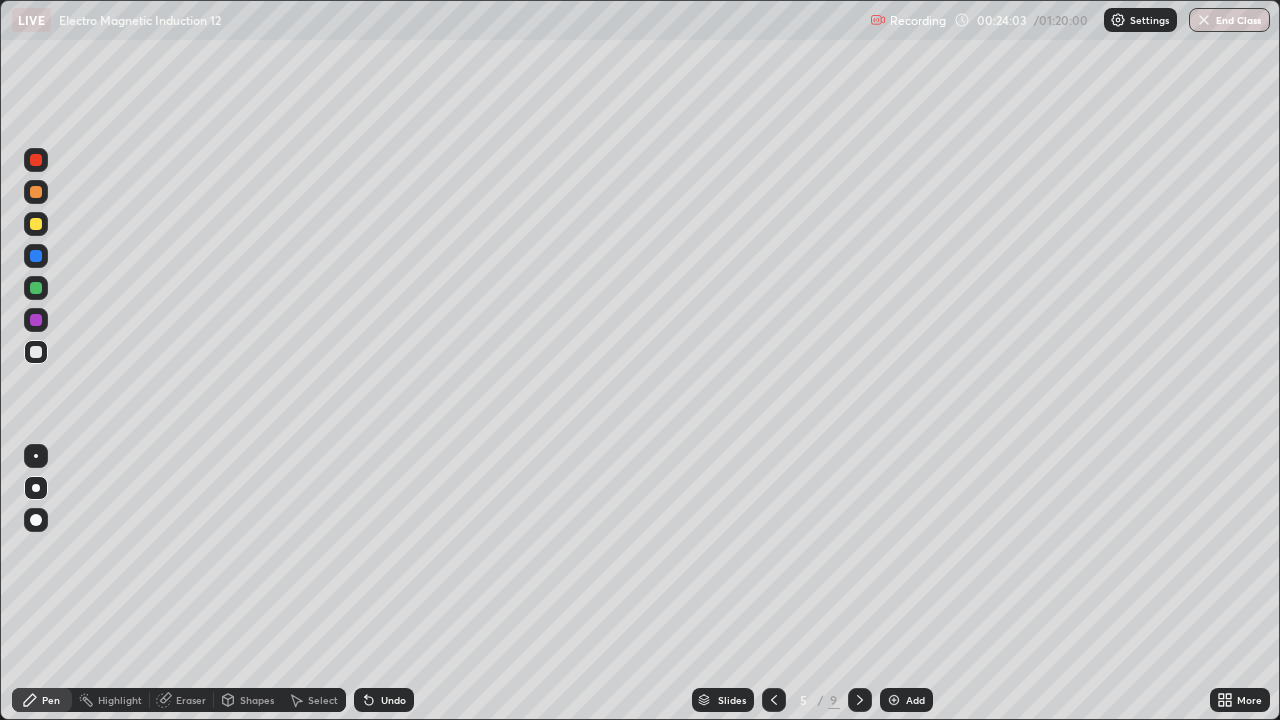 click on "Shapes" at bounding box center (257, 700) 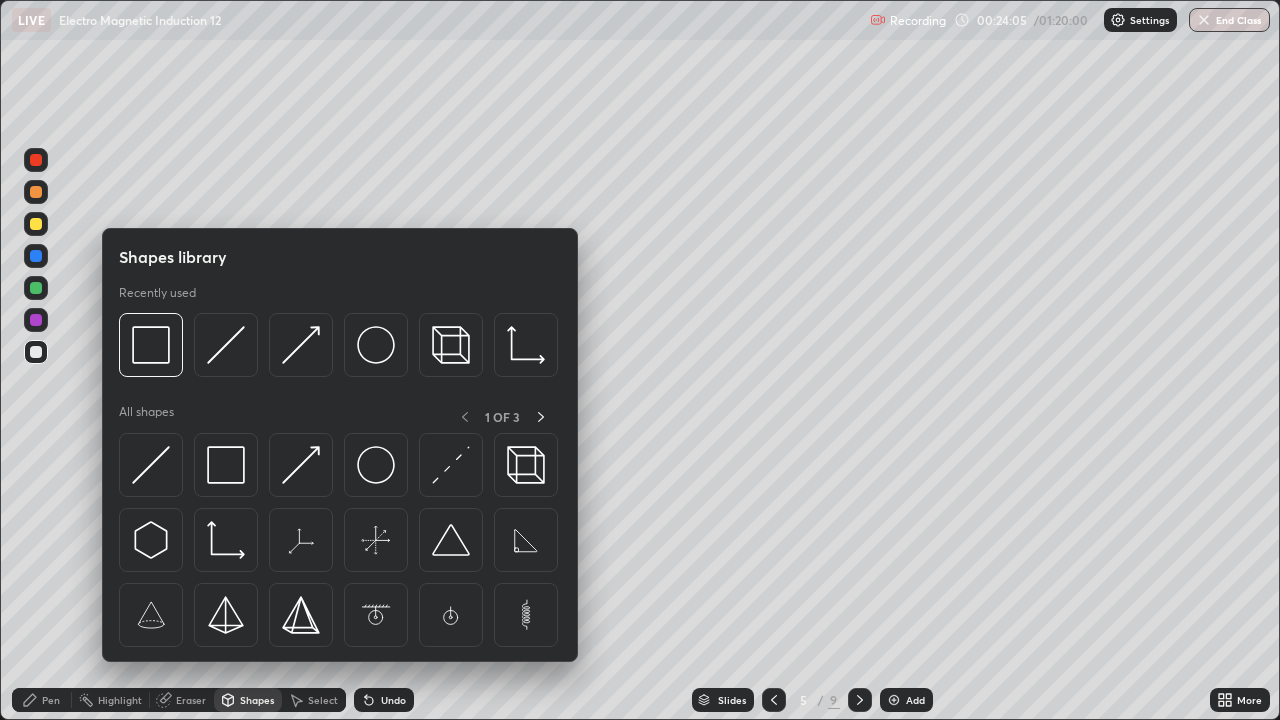 click on "Select" at bounding box center (323, 700) 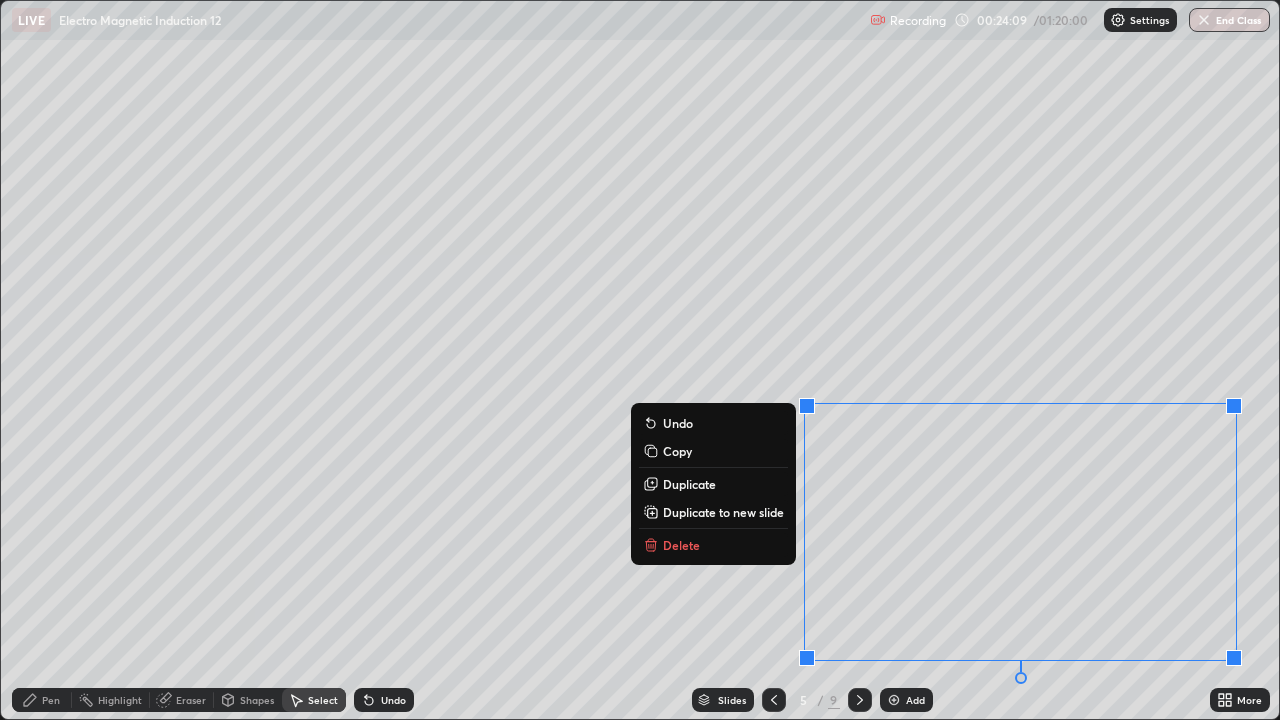 click on "Delete" at bounding box center [681, 545] 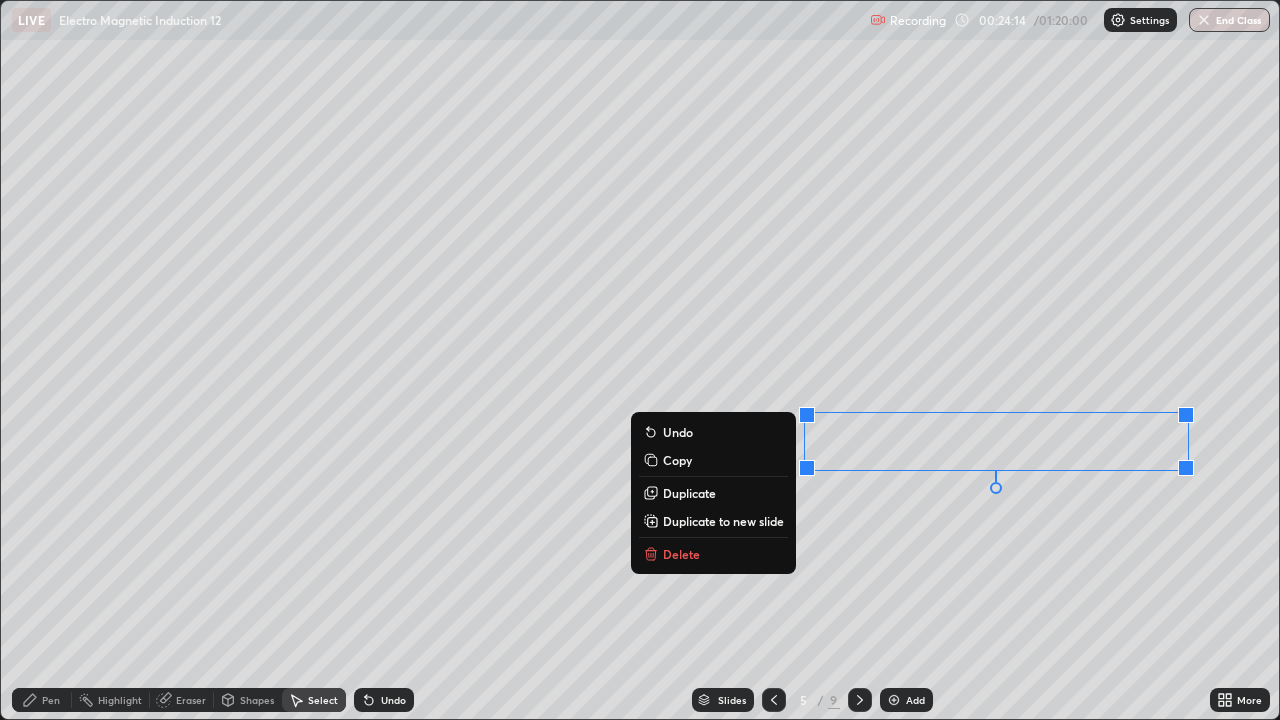 click on "Delete" at bounding box center [681, 554] 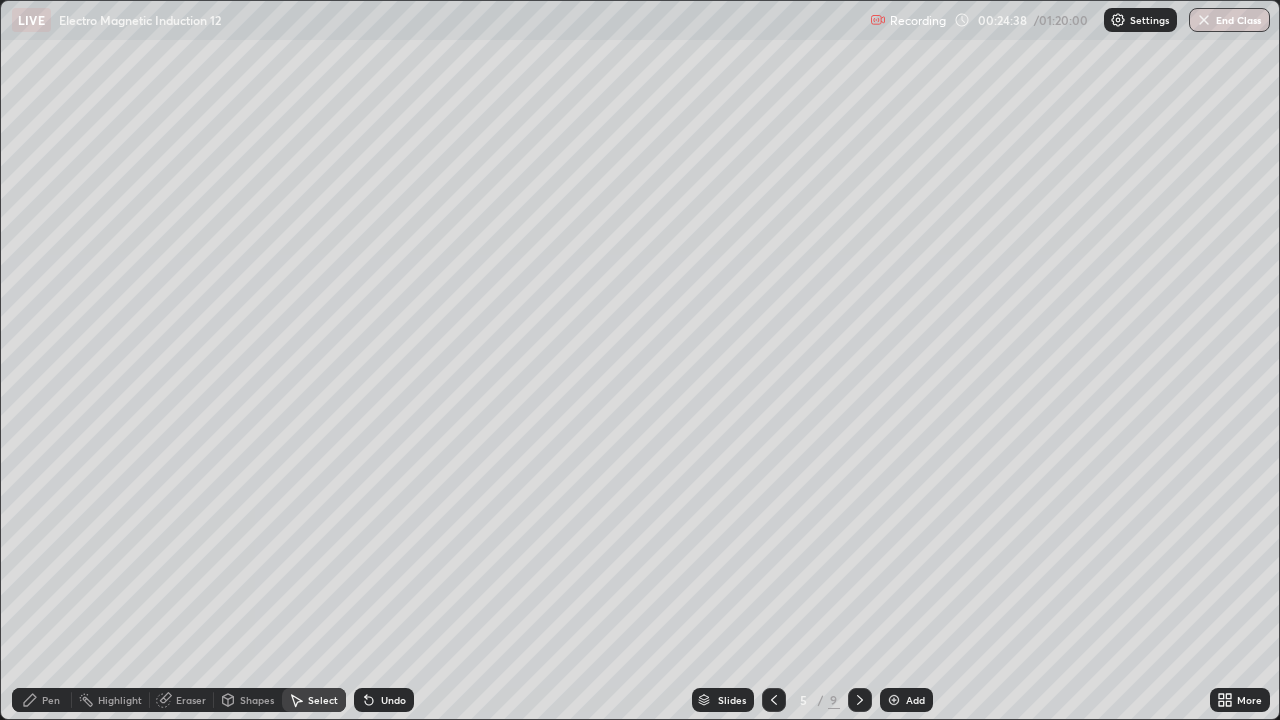 click on "0 ° Undo Copy Duplicate Duplicate to new slide Delete" at bounding box center (640, 360) 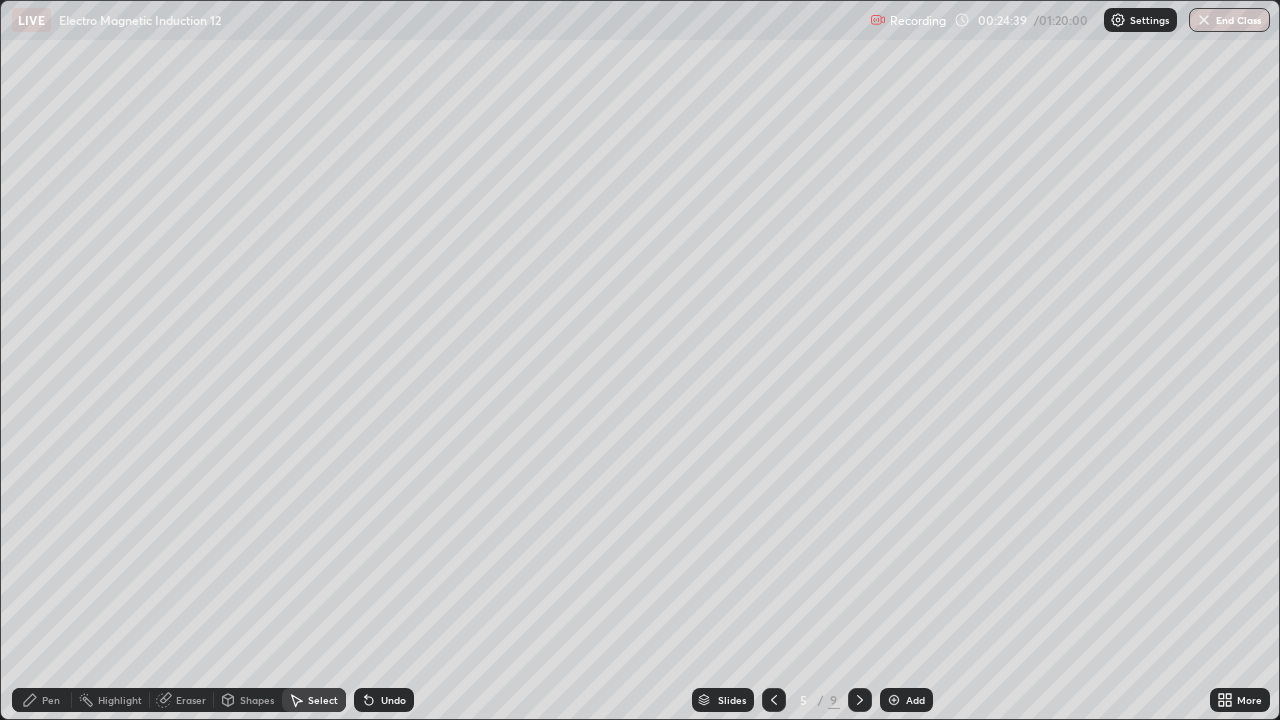 click 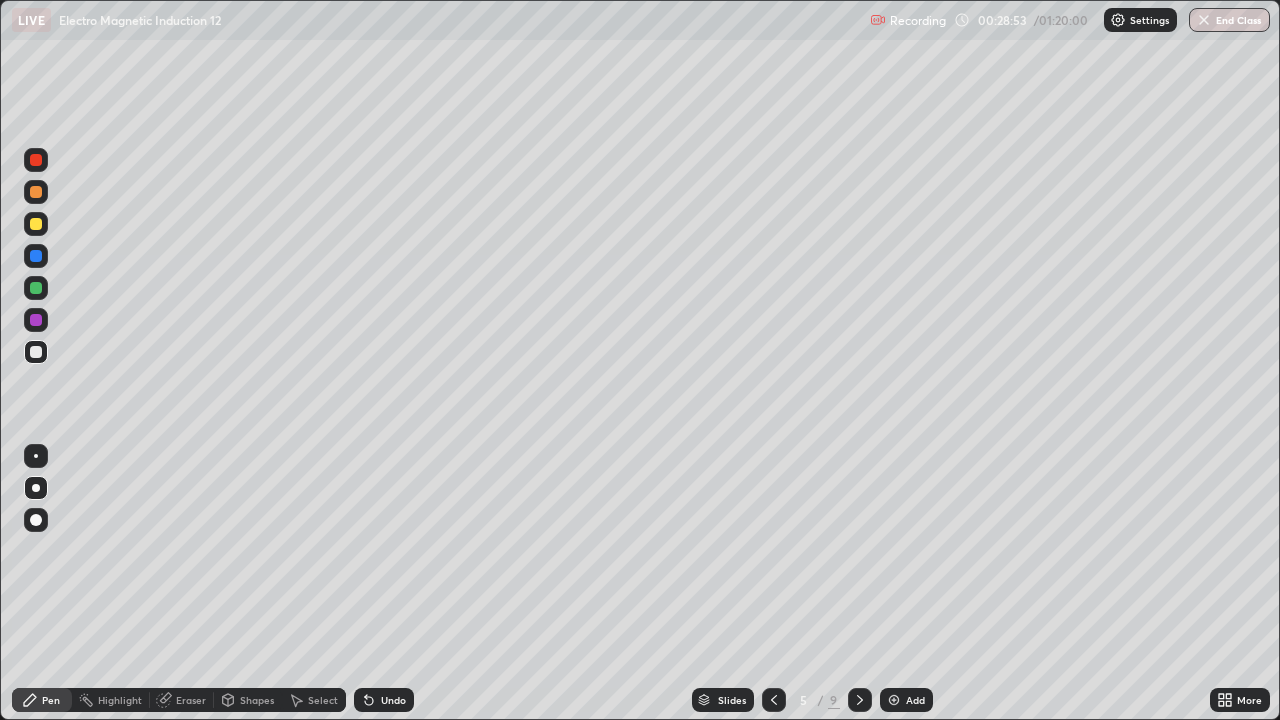 click on "Undo" at bounding box center [393, 700] 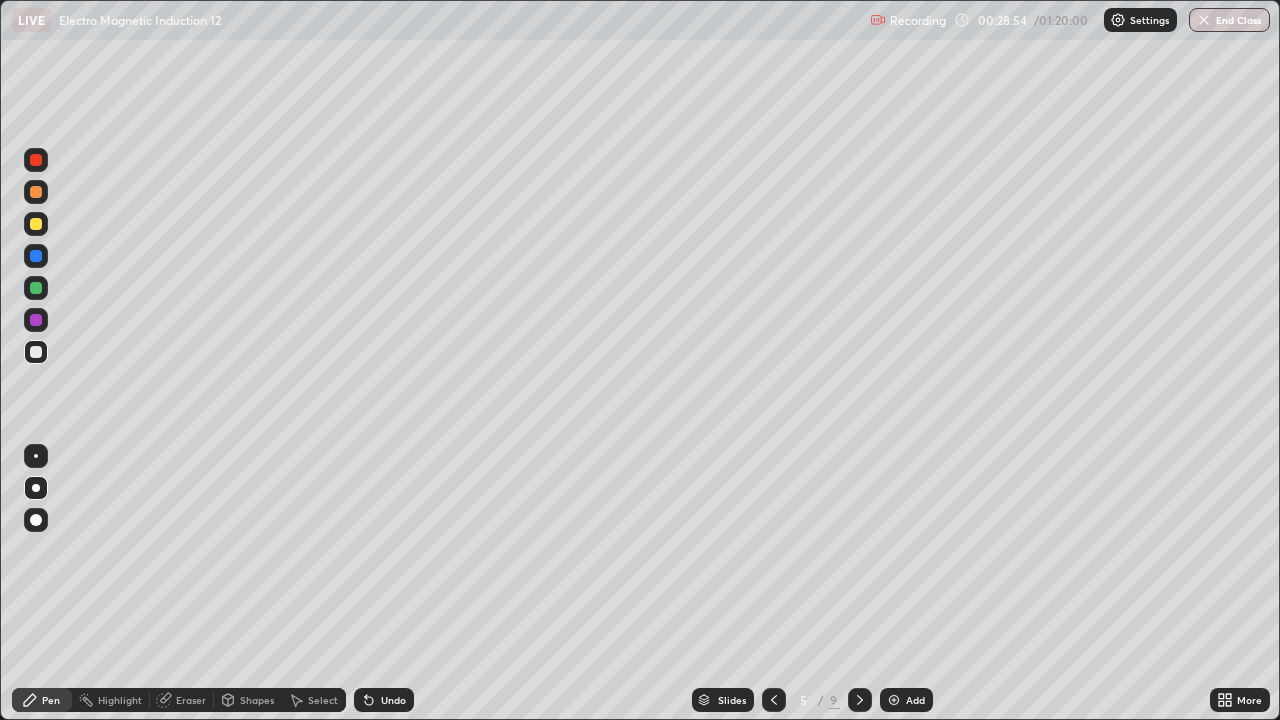 click on "Undo" at bounding box center (384, 700) 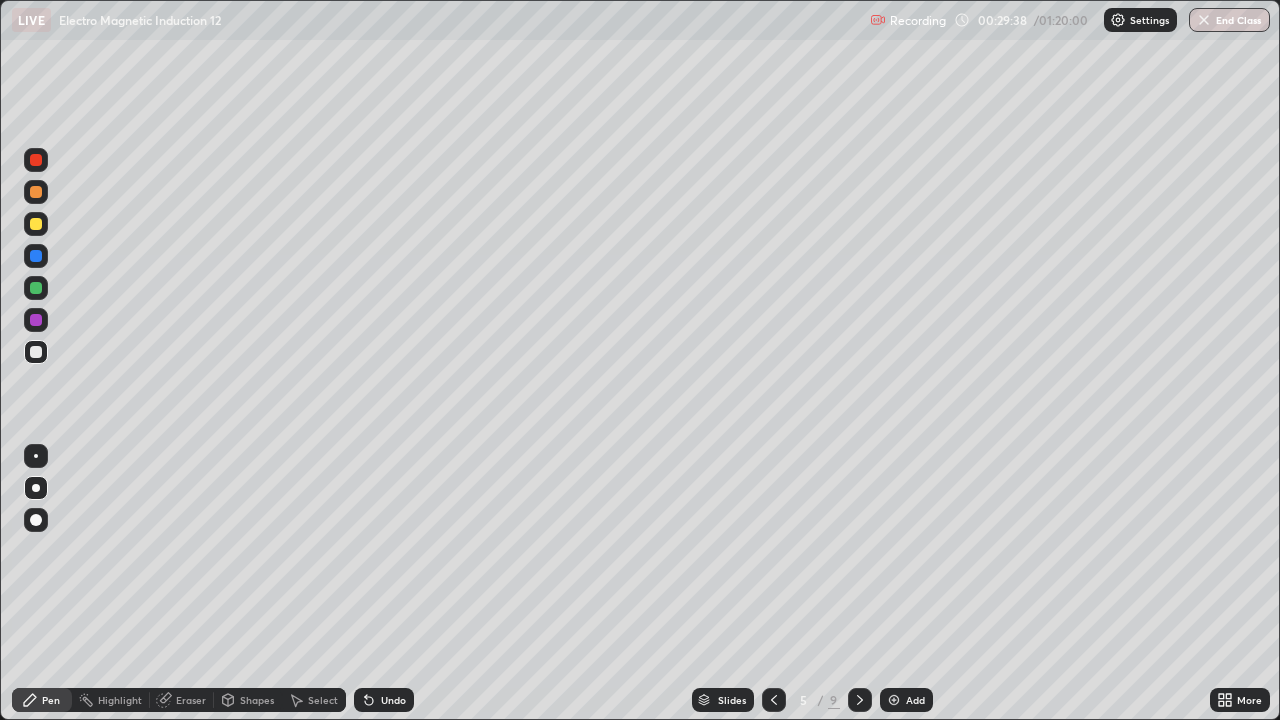 click 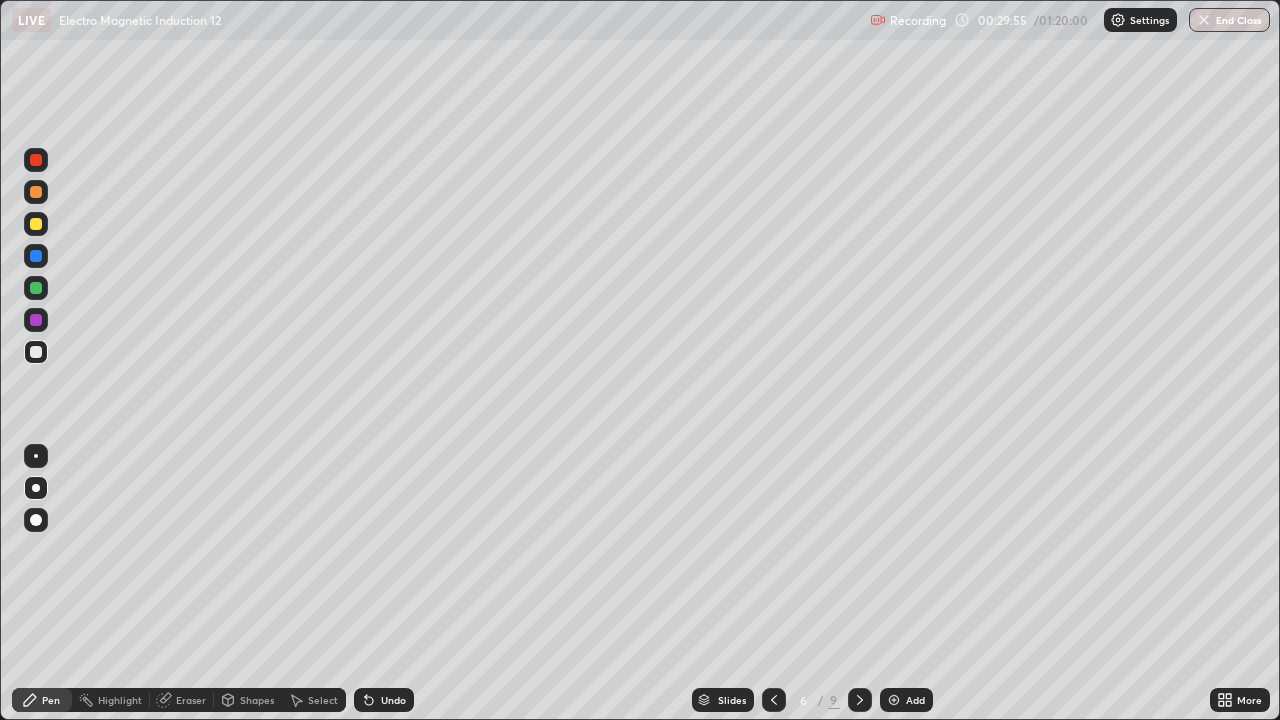 click 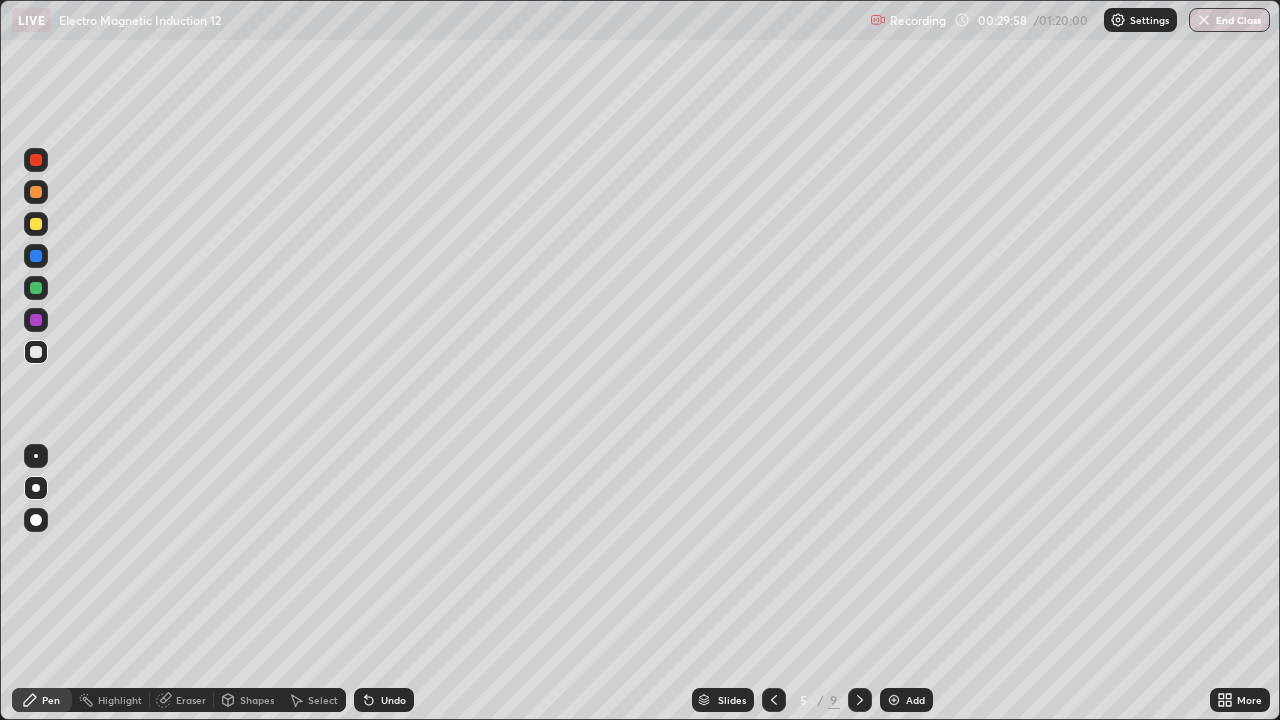 click at bounding box center [860, 700] 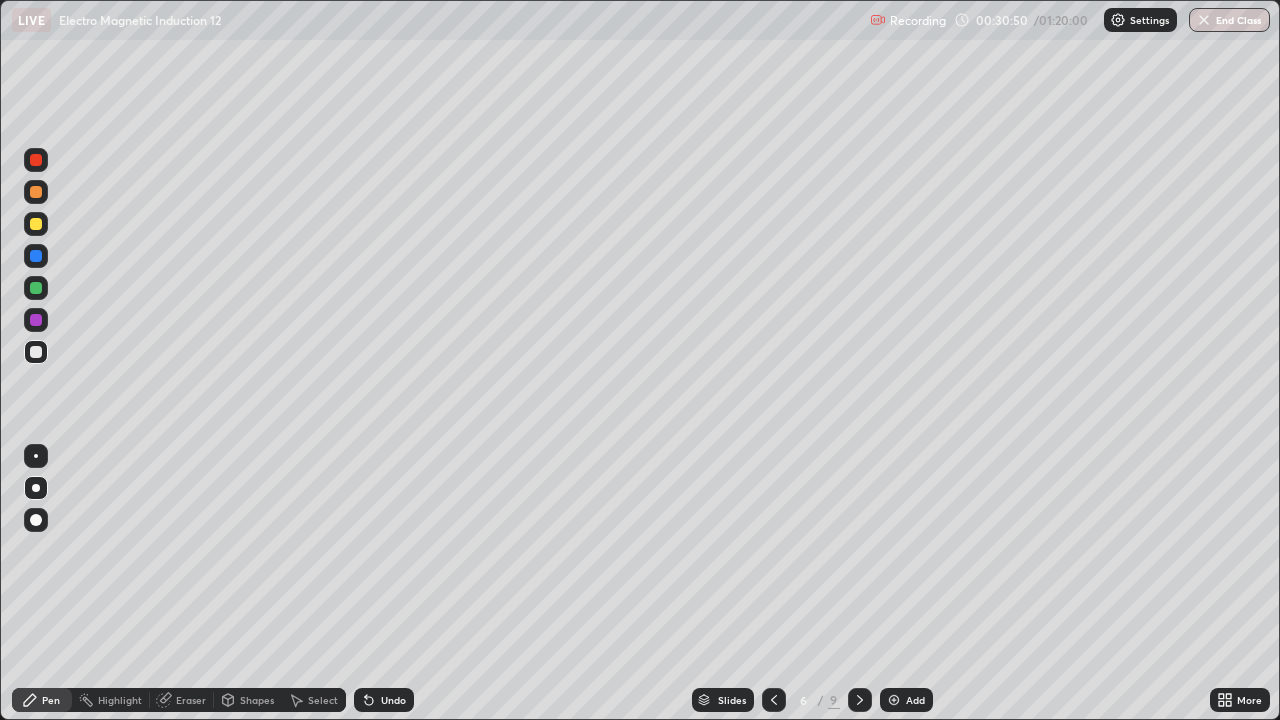 click on "Undo" at bounding box center [393, 700] 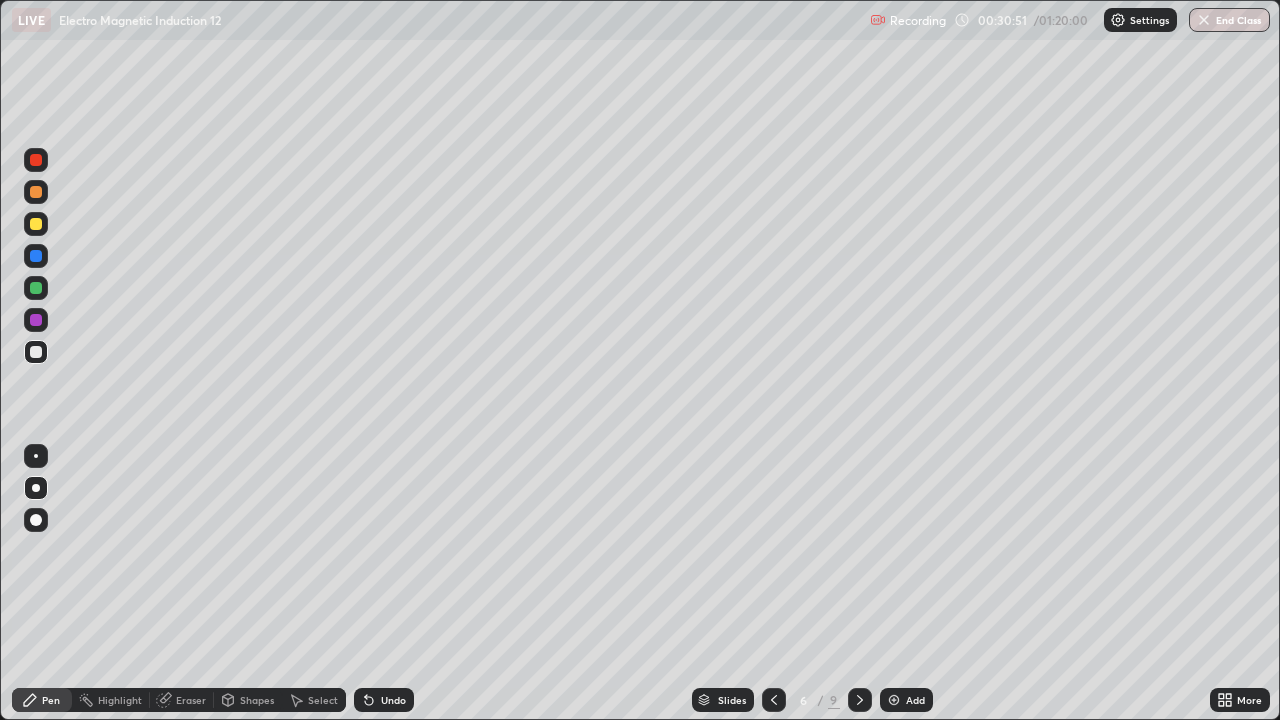 click 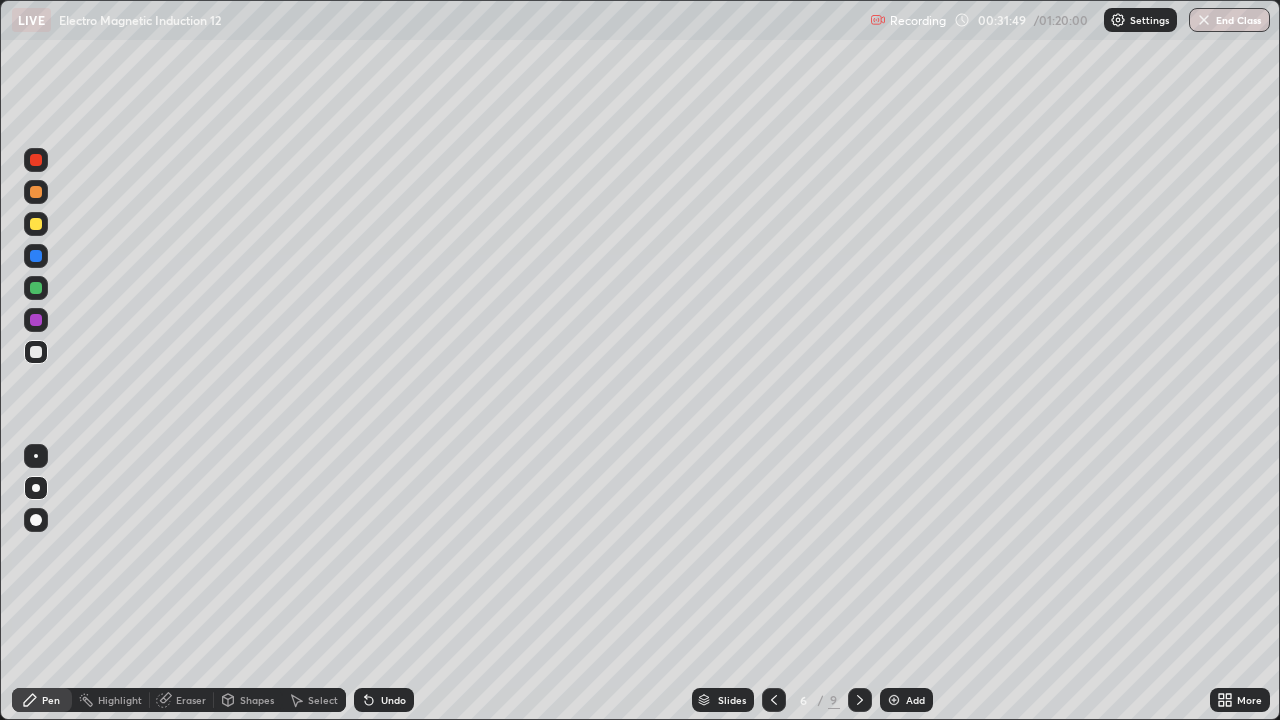 click on "Undo" at bounding box center [393, 700] 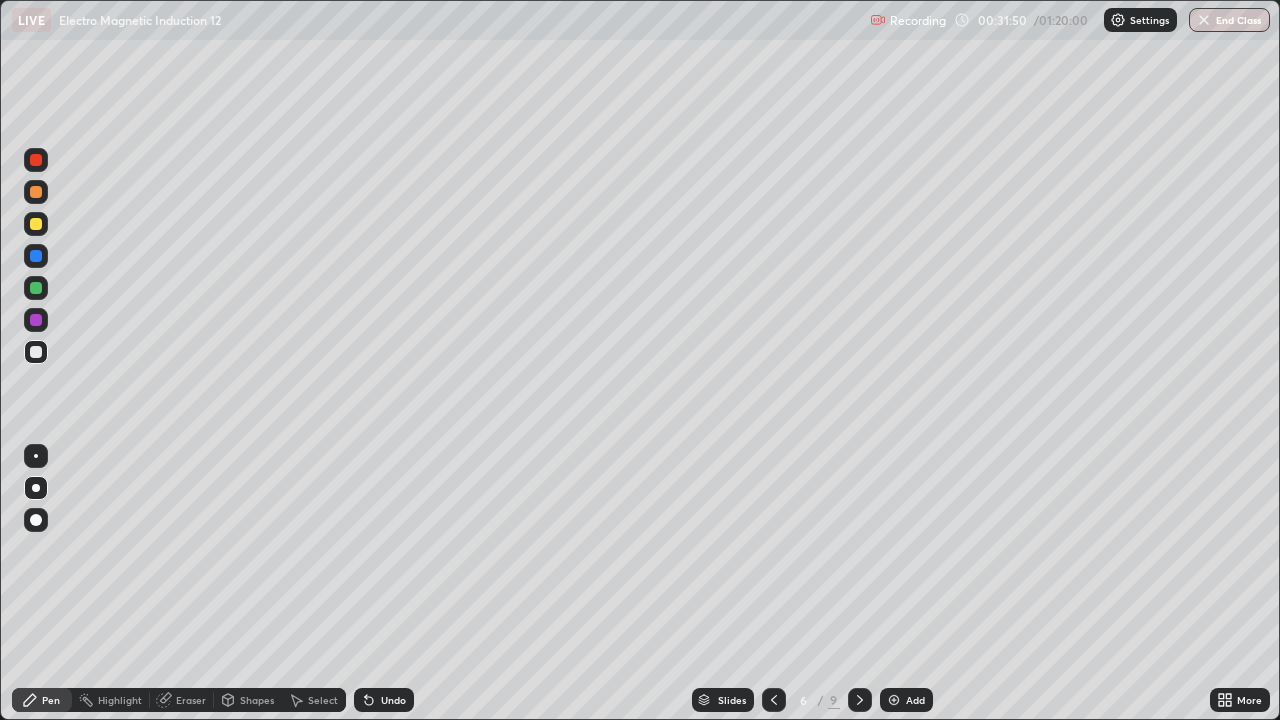 click on "Undo" at bounding box center [384, 700] 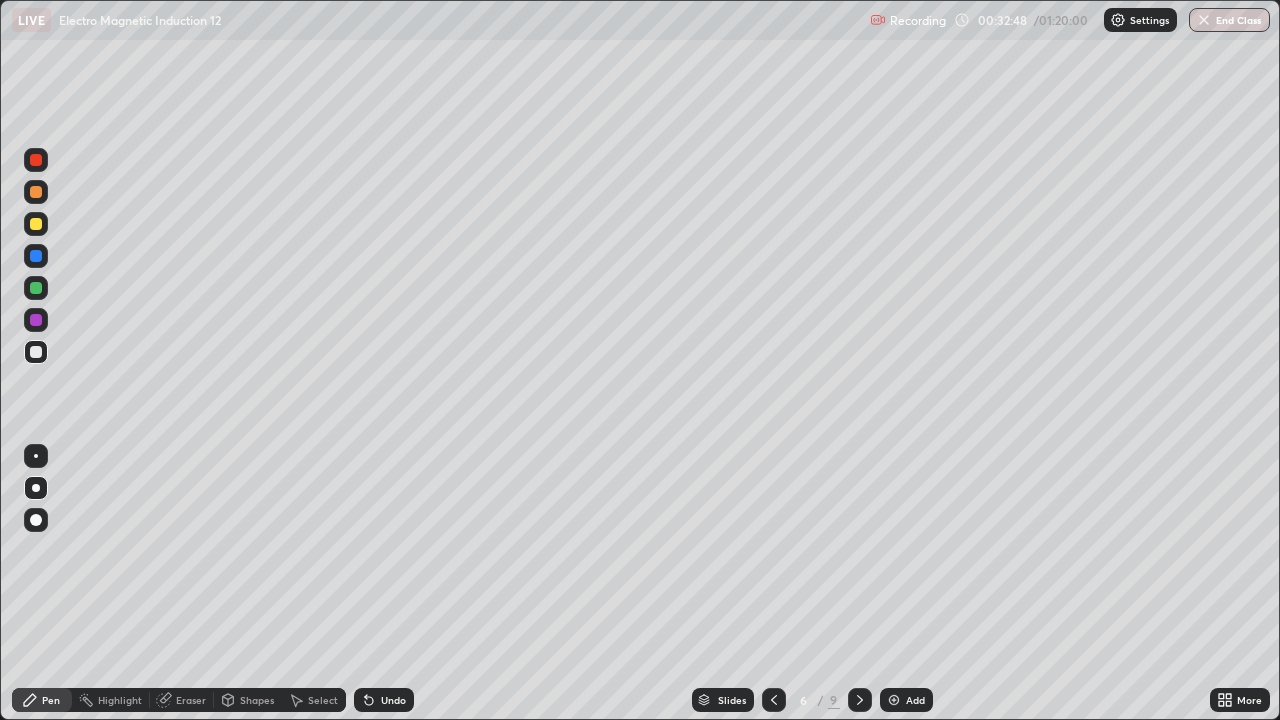click on "Undo" at bounding box center (393, 700) 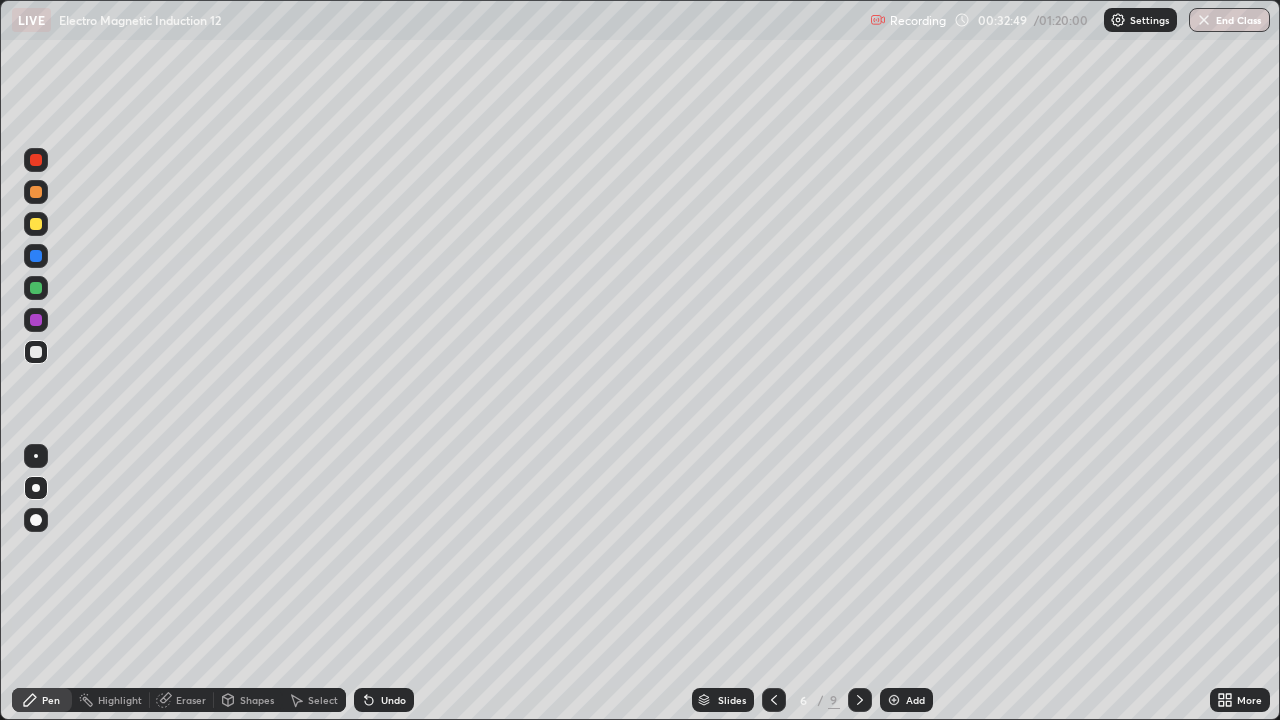 click on "Undo" at bounding box center (393, 700) 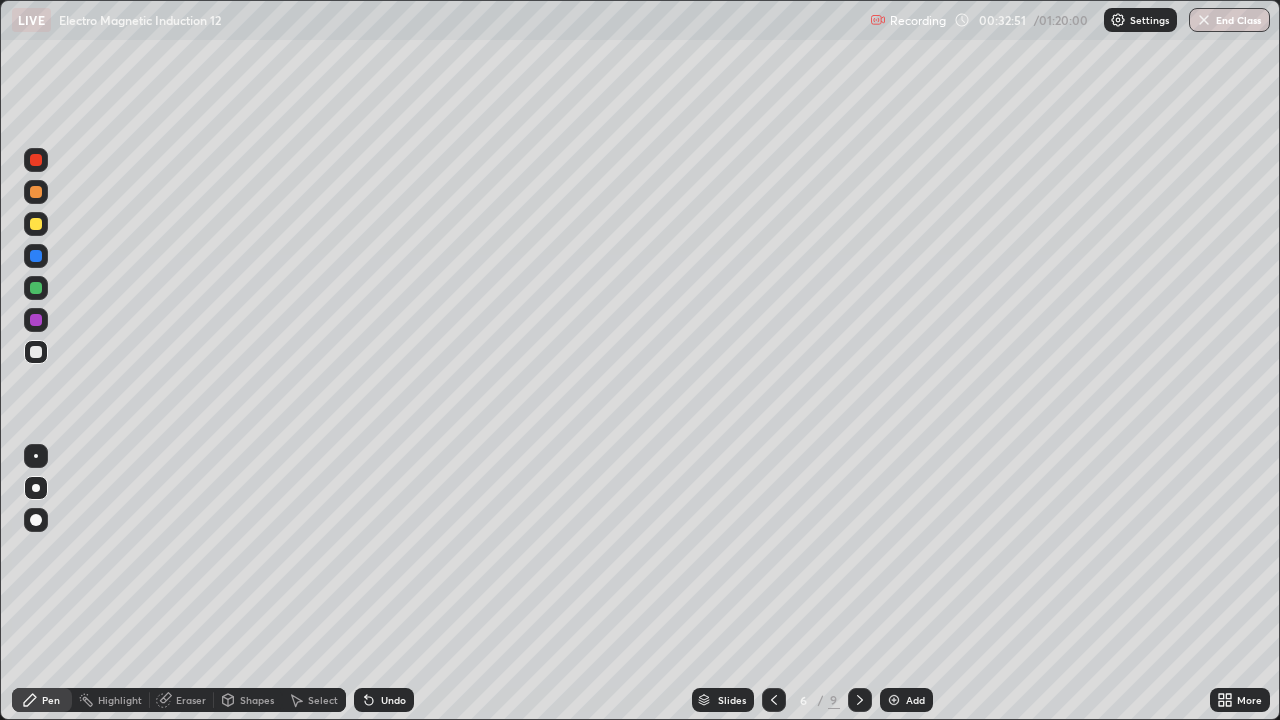 click on "Select" at bounding box center [314, 700] 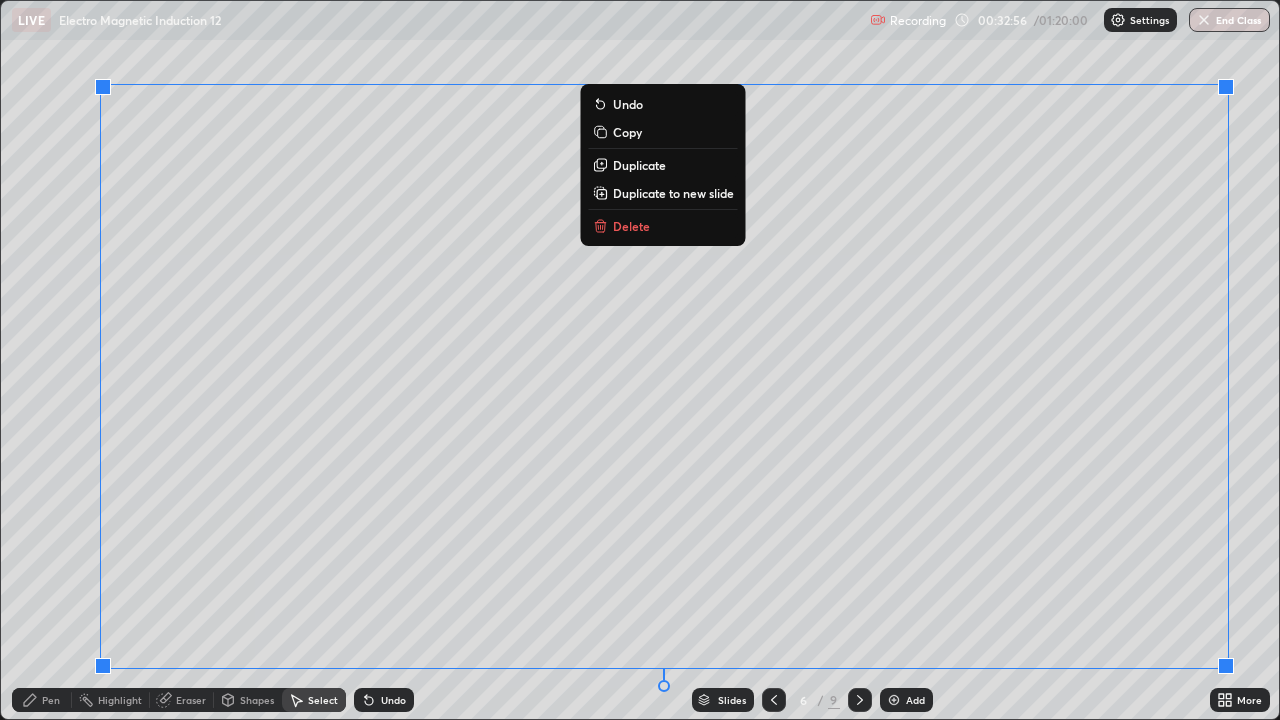 click on "Delete" at bounding box center [631, 226] 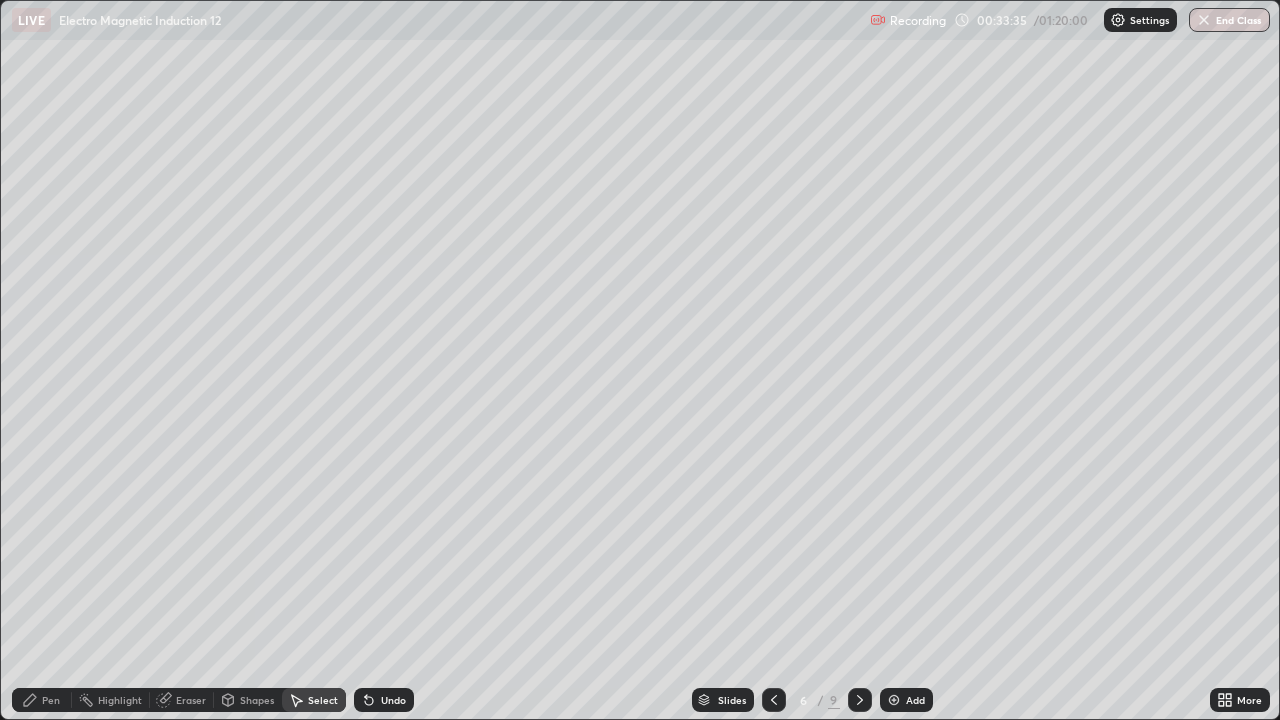 click on "Pen" at bounding box center (51, 700) 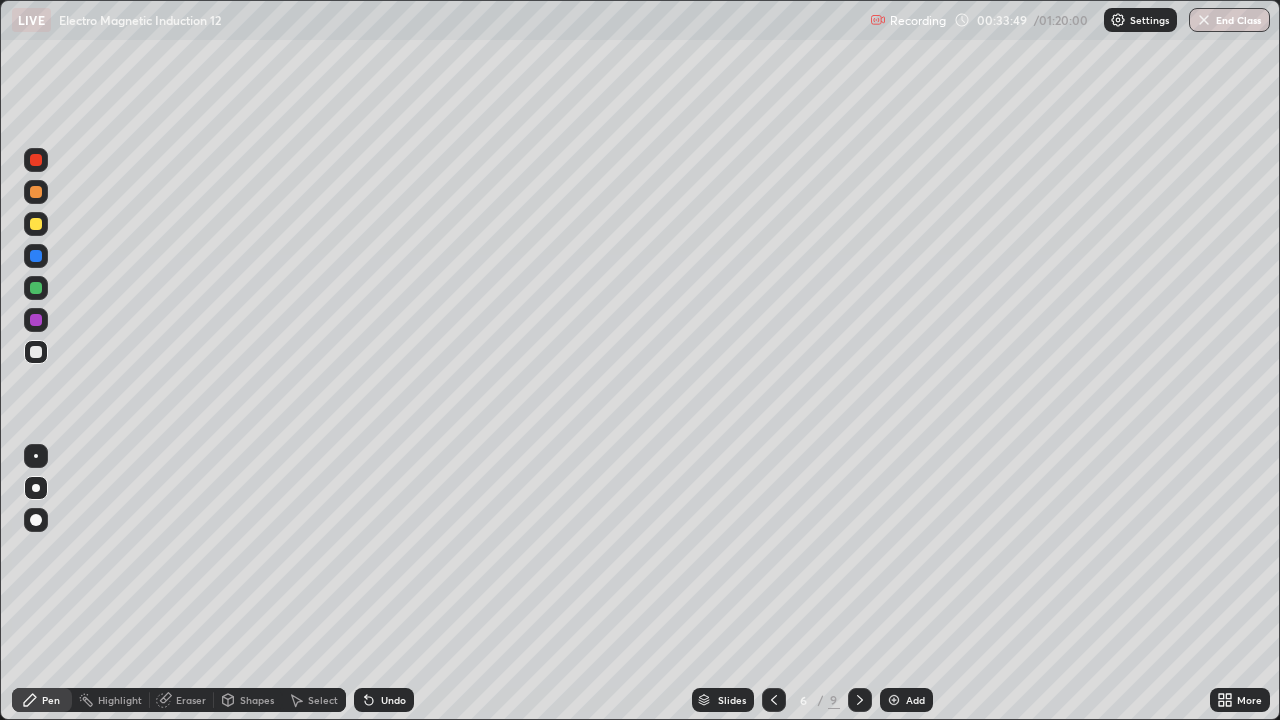 click on "Eraser" at bounding box center [191, 700] 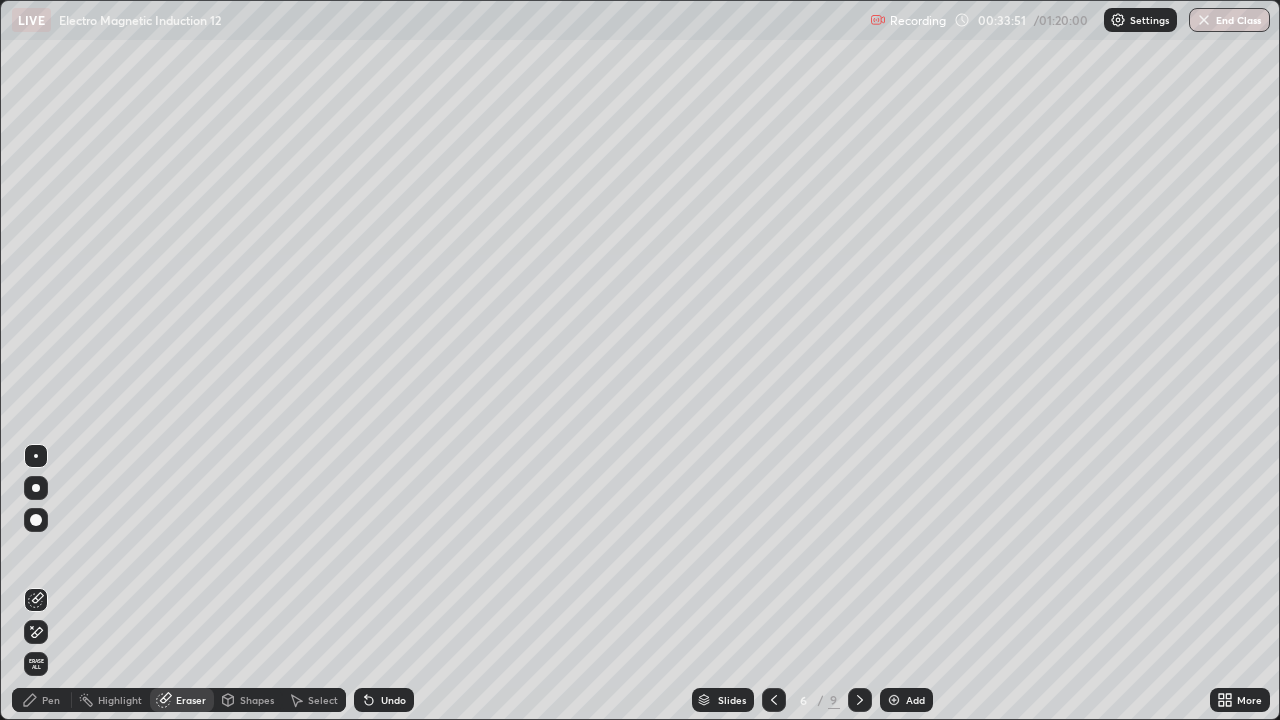 click on "Pen" at bounding box center [51, 700] 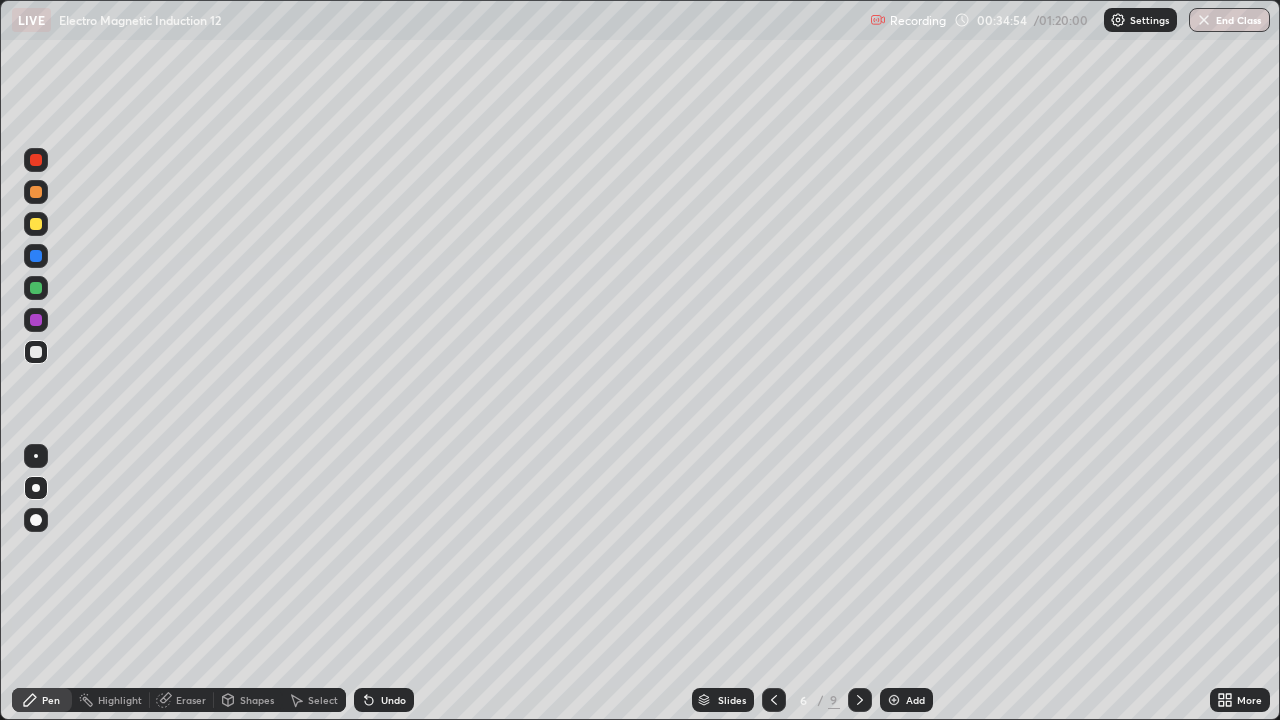 click 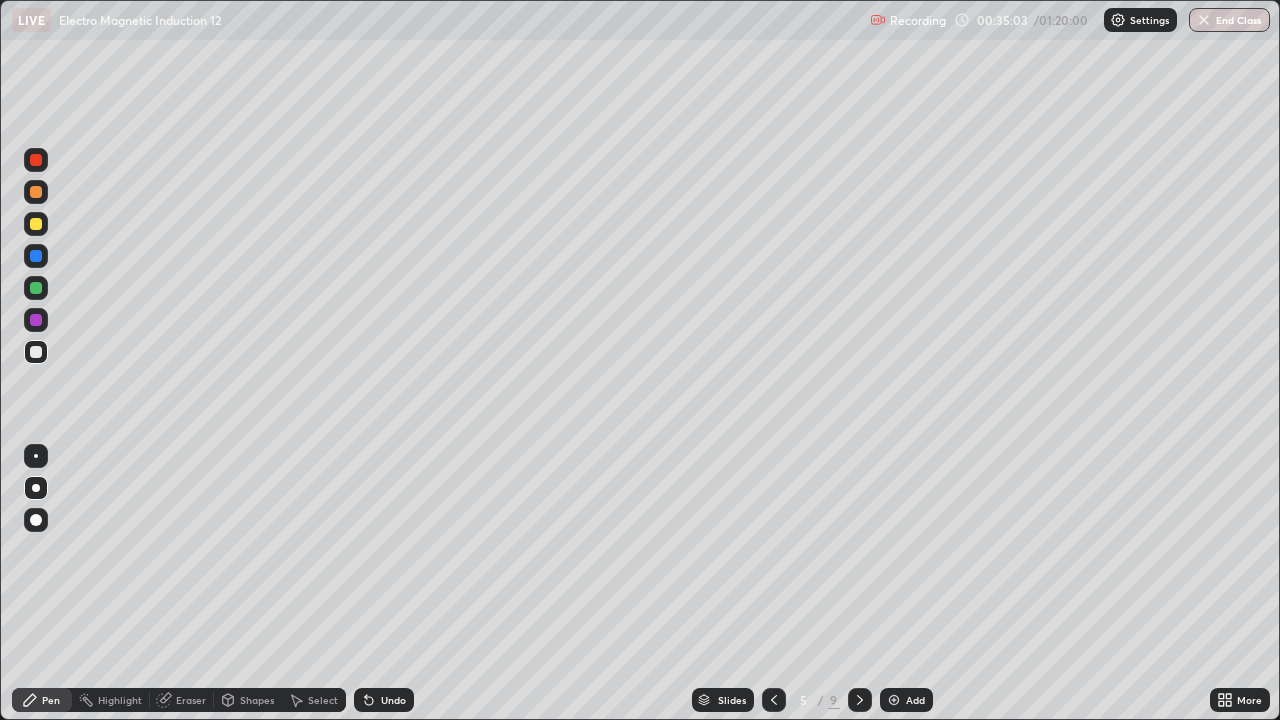click on "Select" at bounding box center [314, 700] 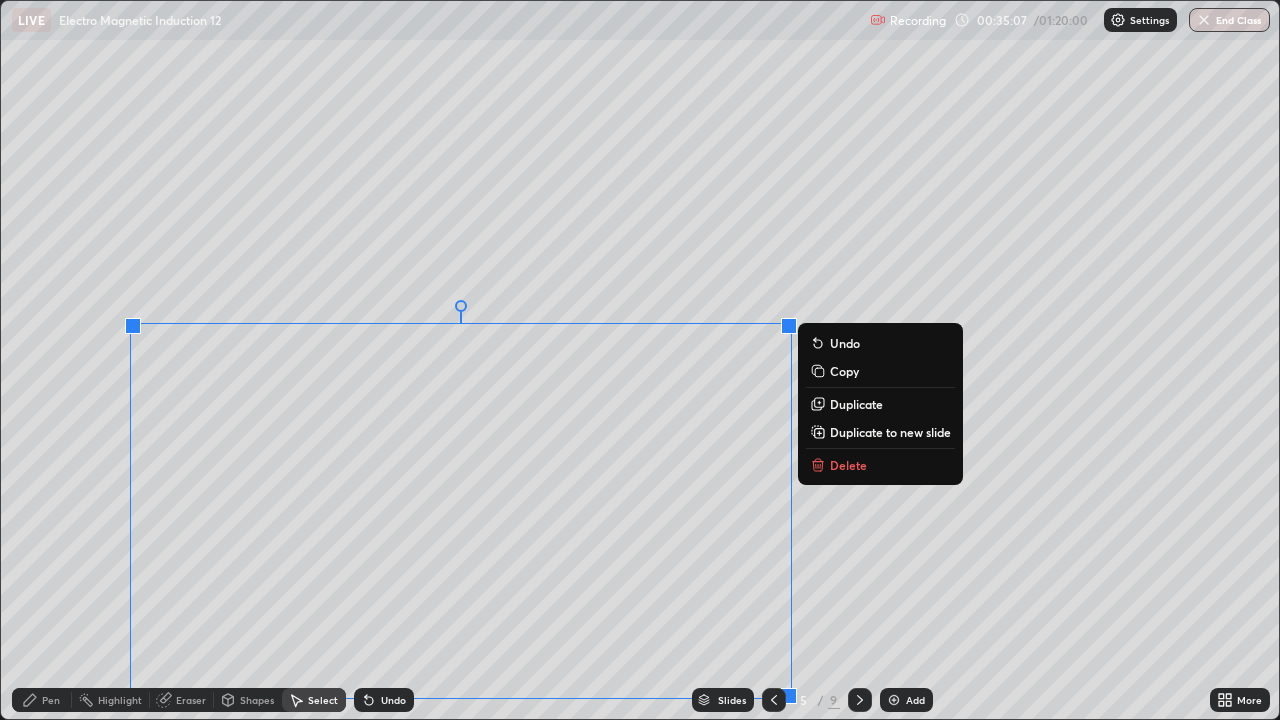 click 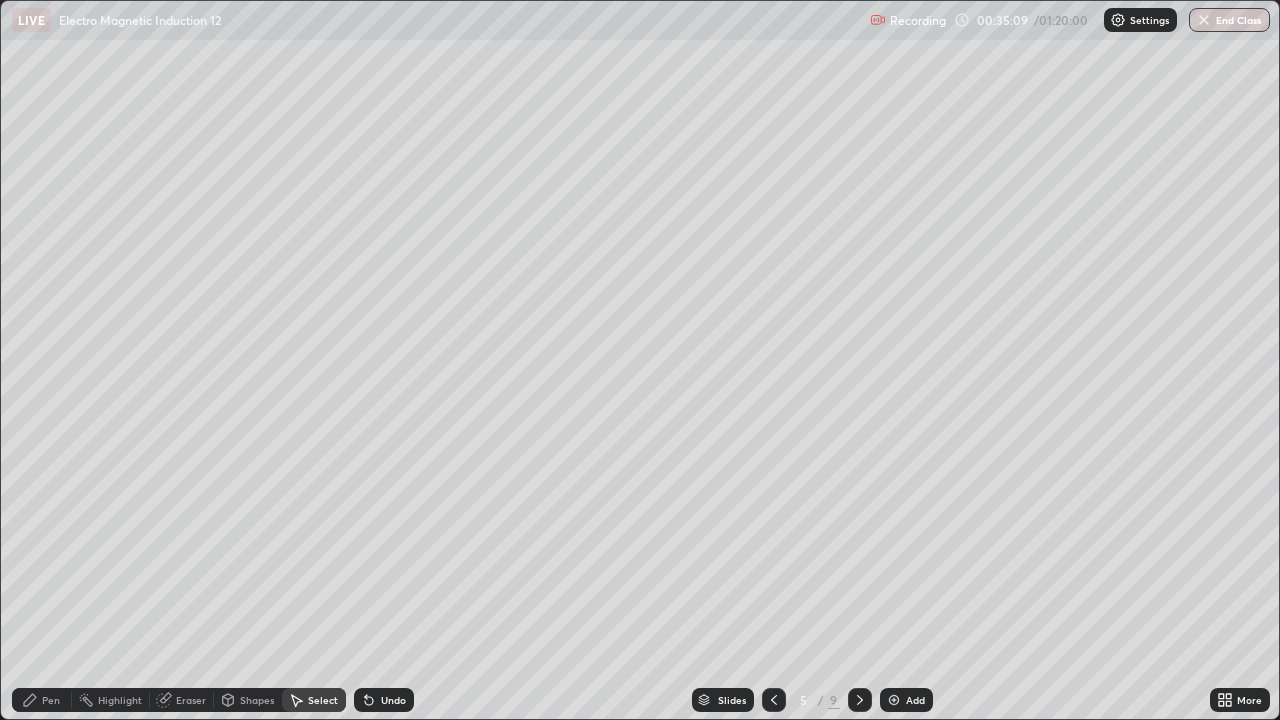 click on "Pen" at bounding box center (42, 700) 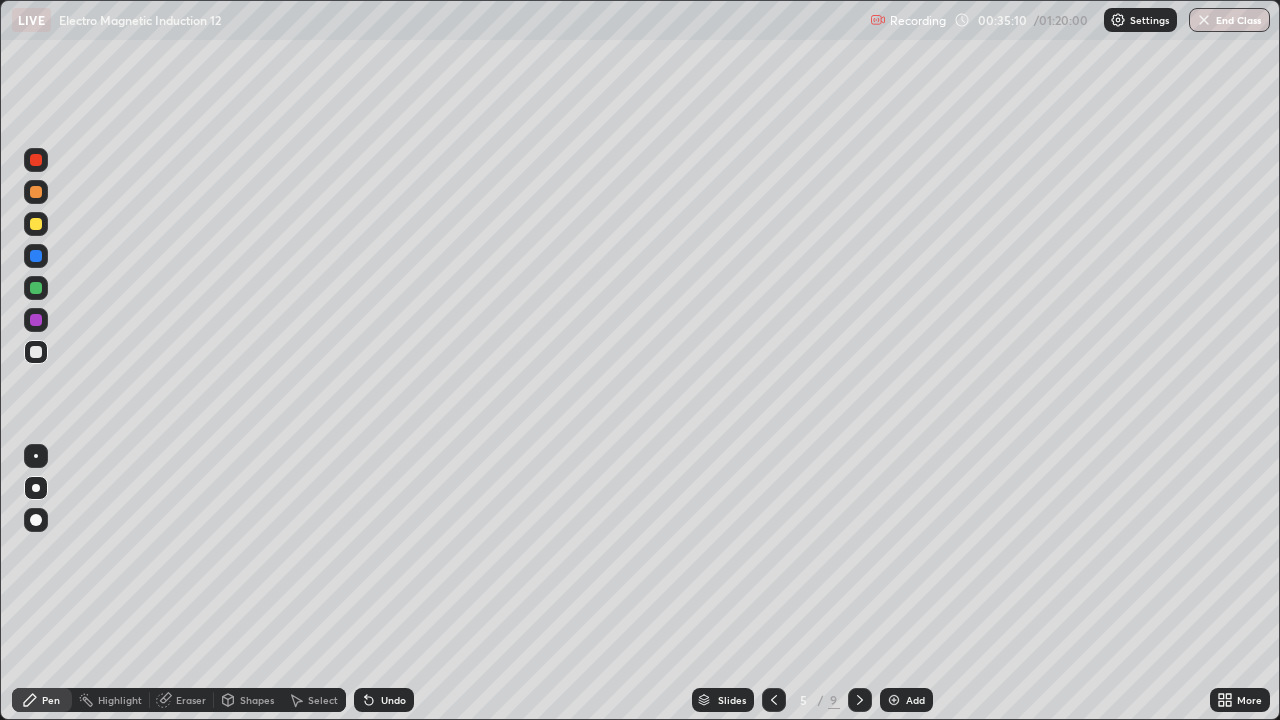 click on "Highlight" at bounding box center (111, 700) 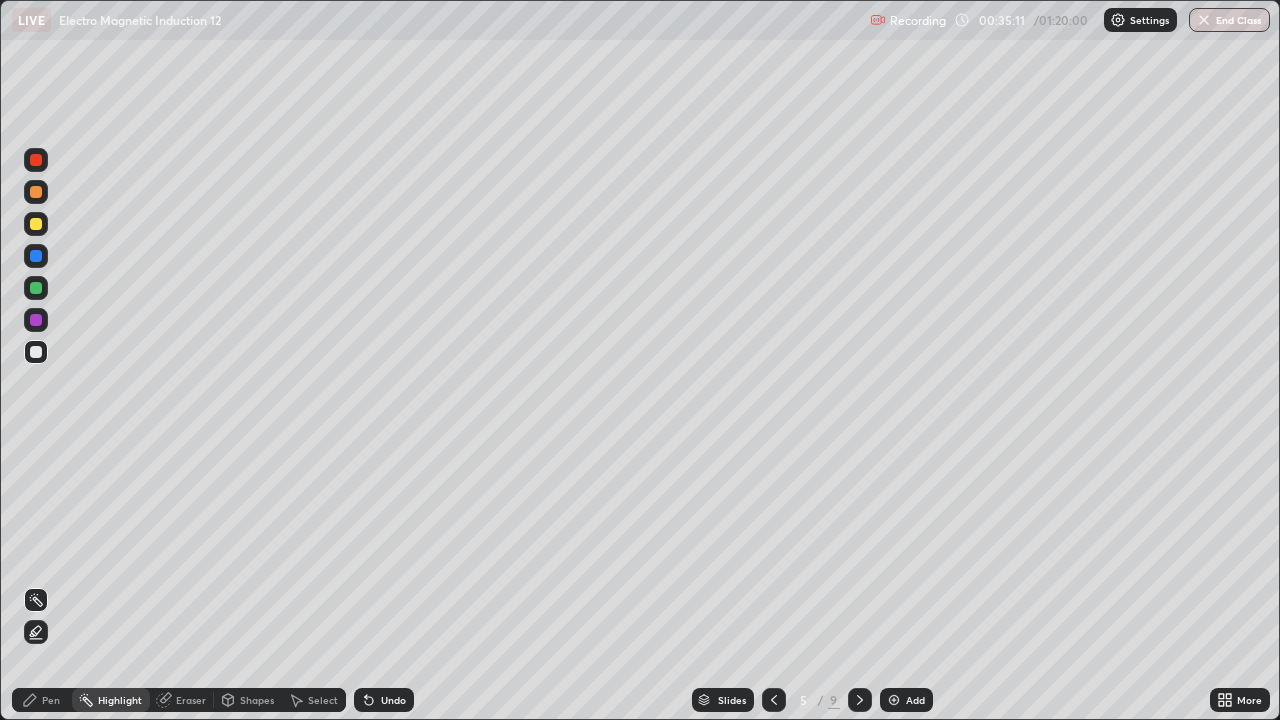 click on "Select" at bounding box center [323, 700] 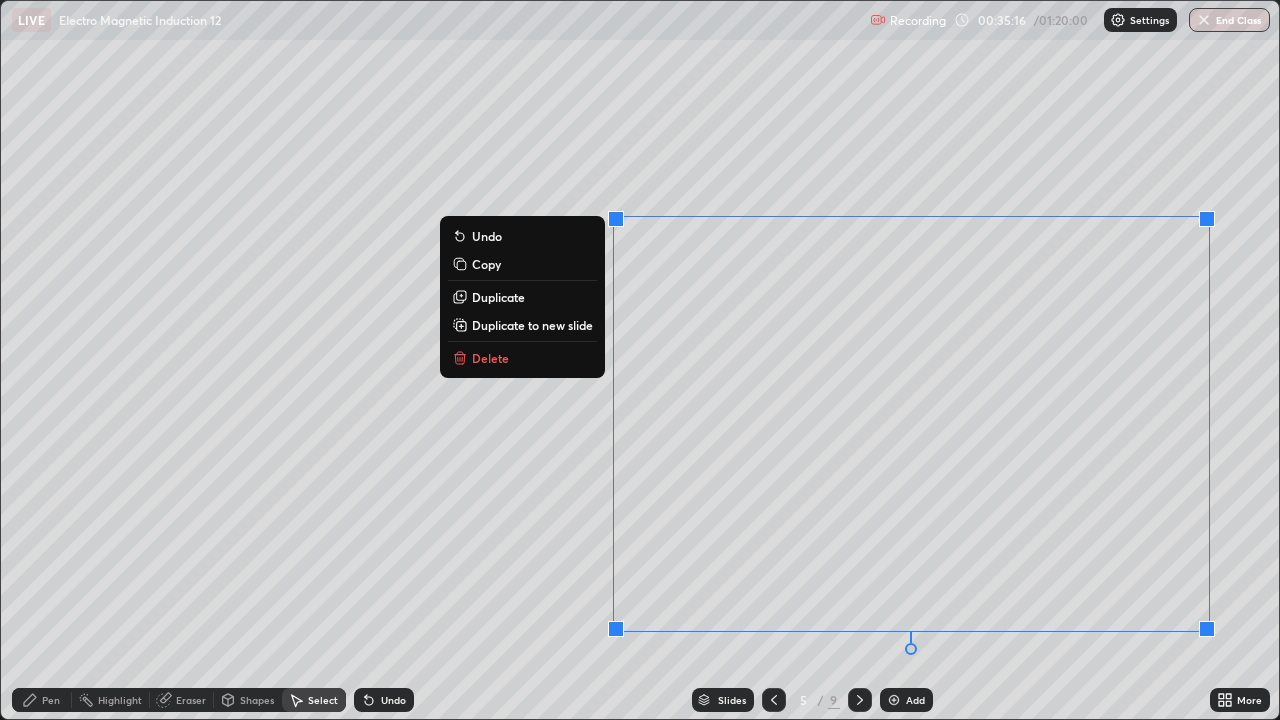 click on "Delete" at bounding box center (522, 358) 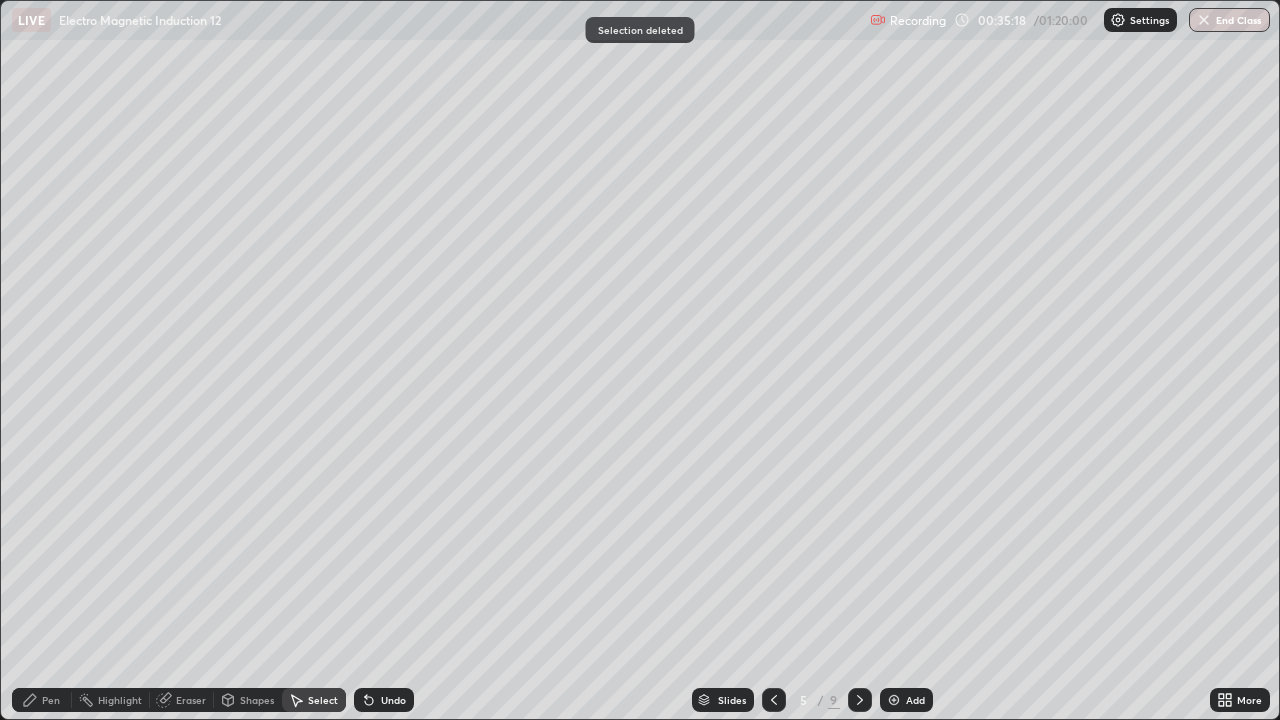 click on "Pen" at bounding box center [51, 700] 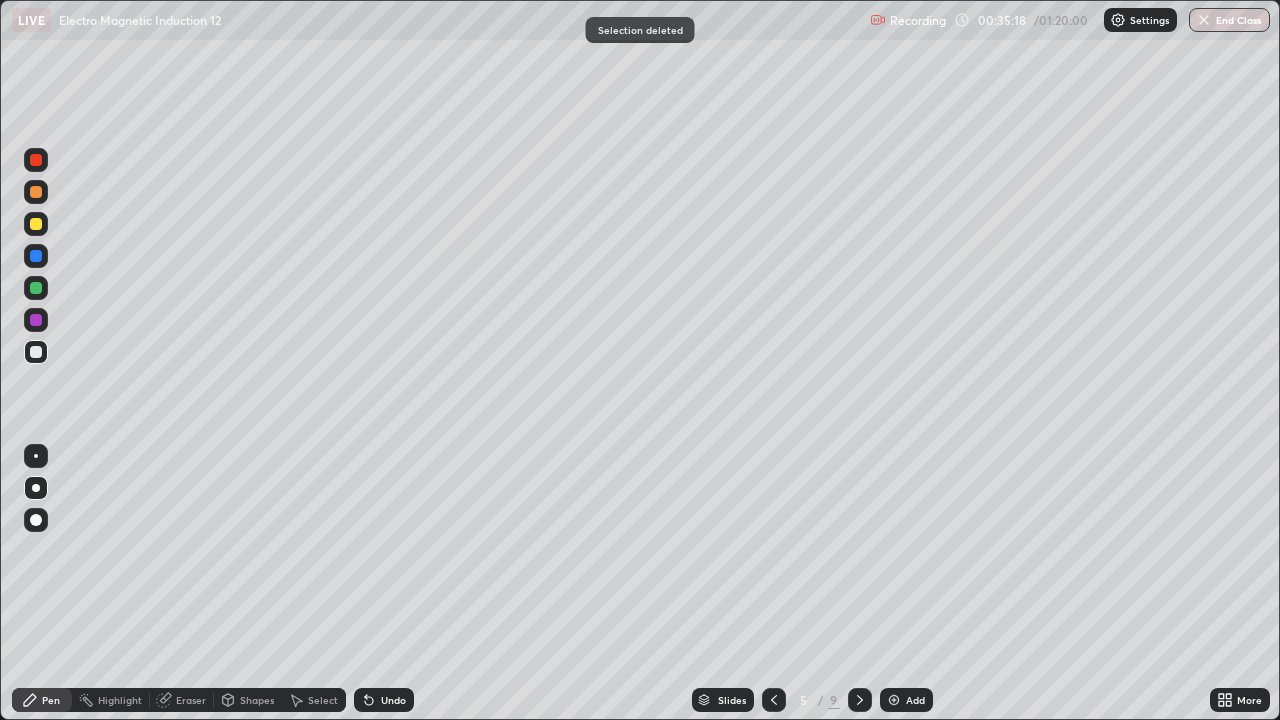 click on "Pen" at bounding box center [42, 700] 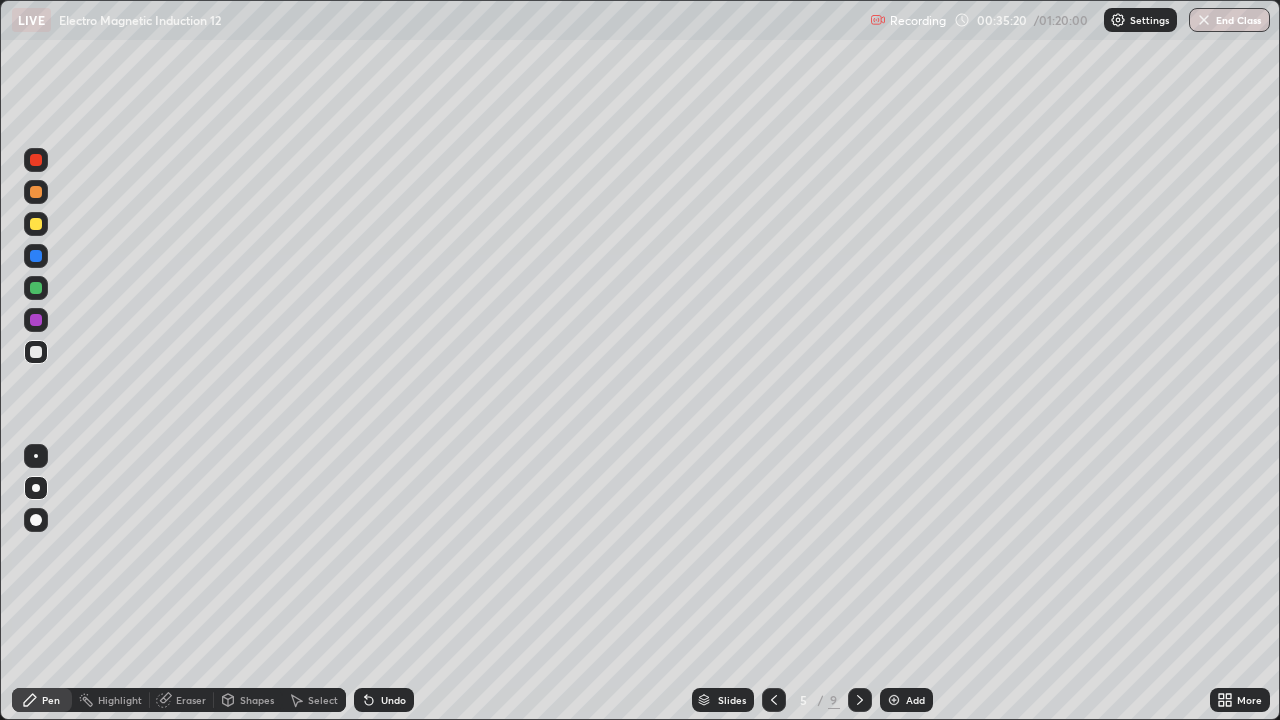 click 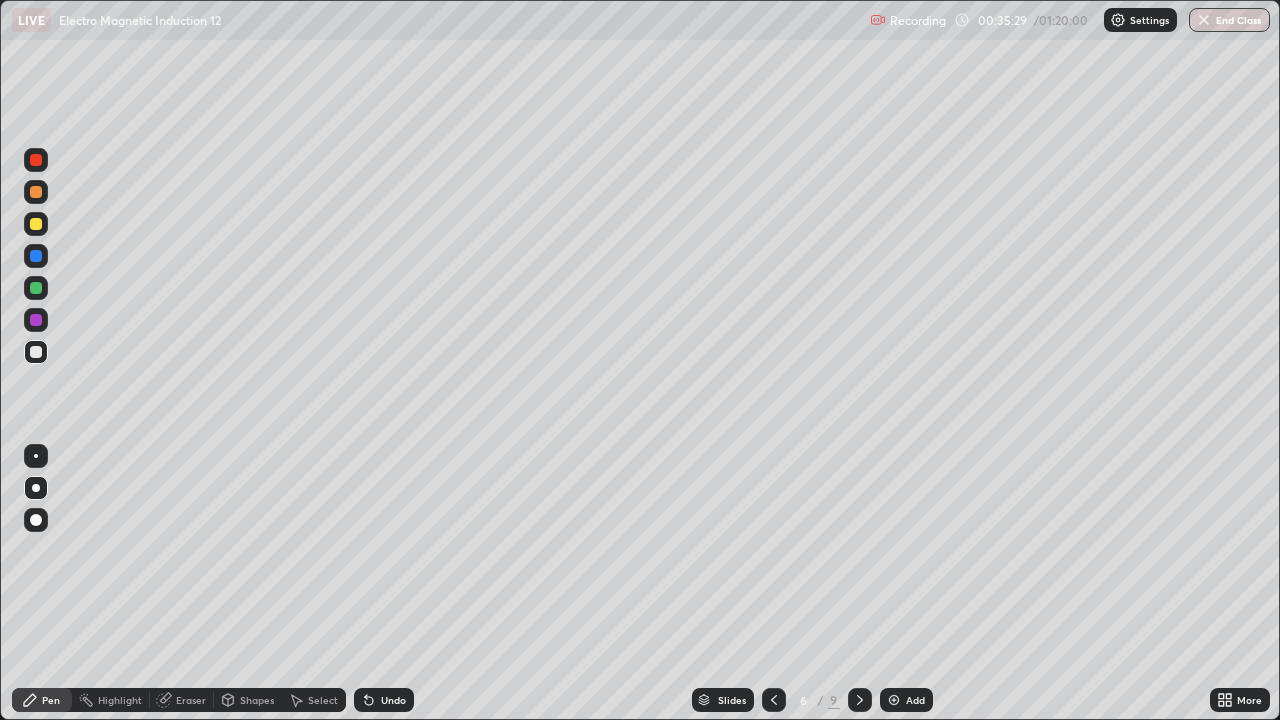 click 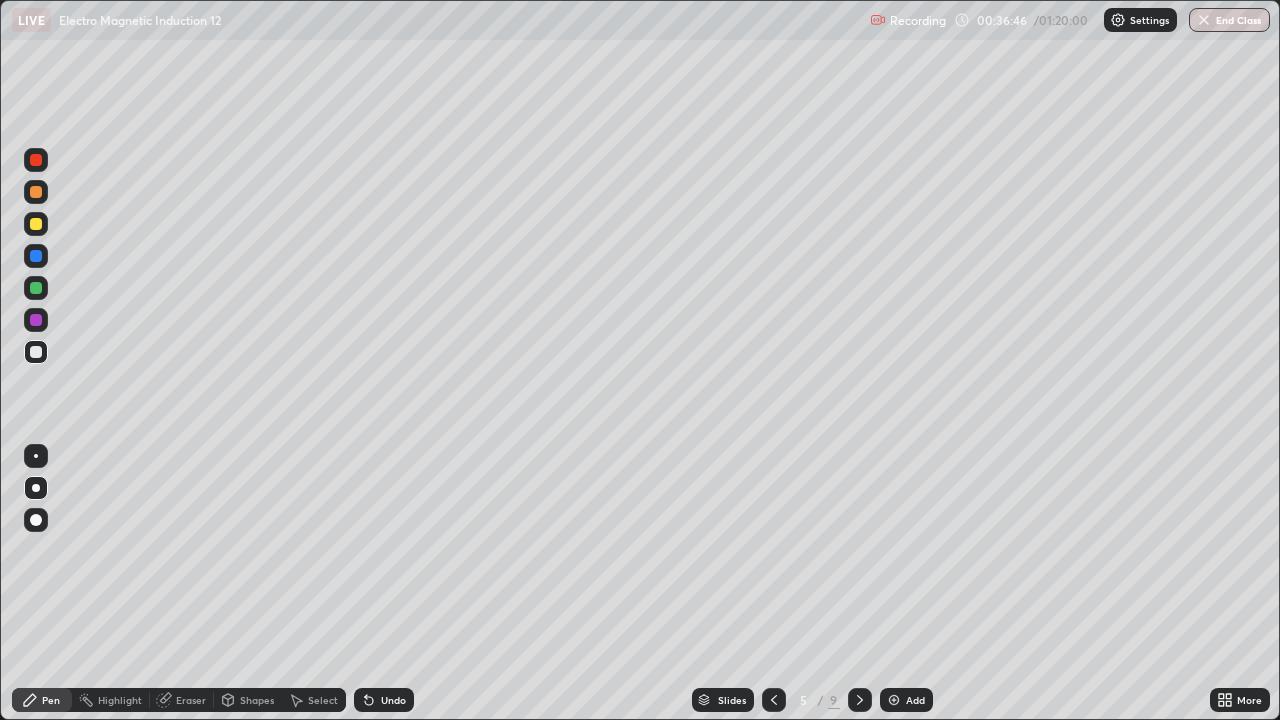 click on "Select" at bounding box center [323, 700] 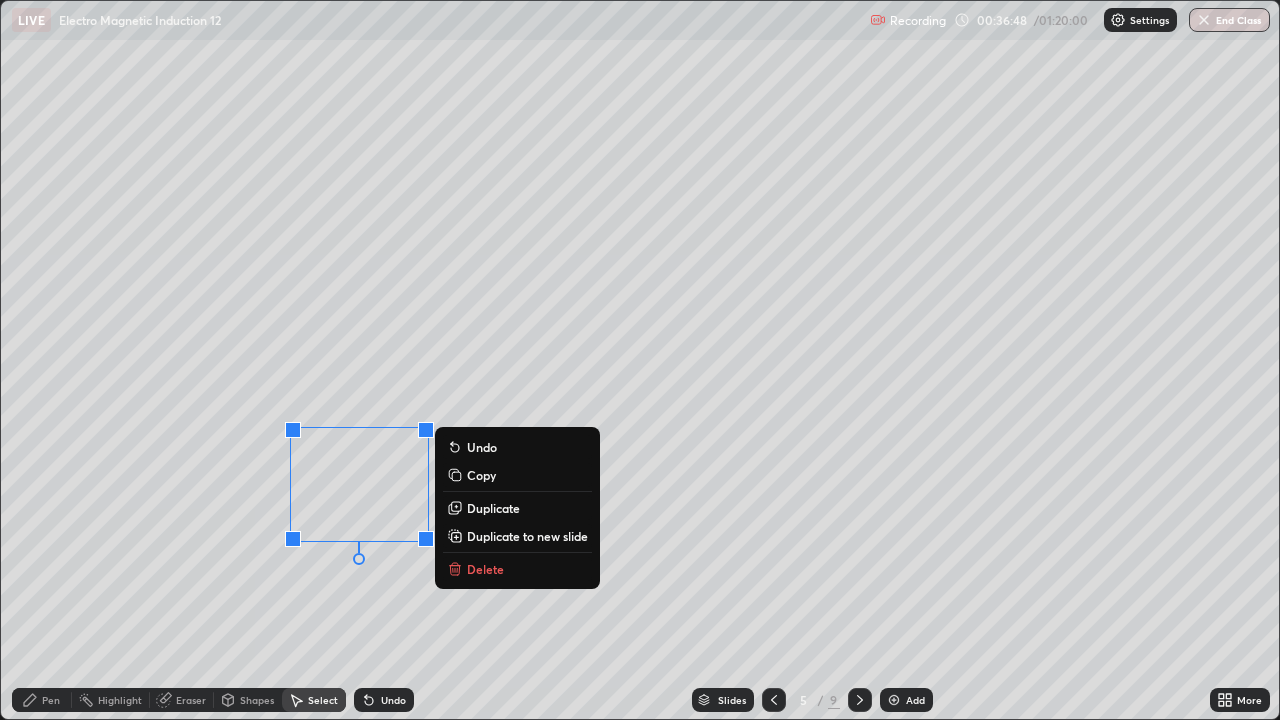 click on "Delete" at bounding box center [485, 569] 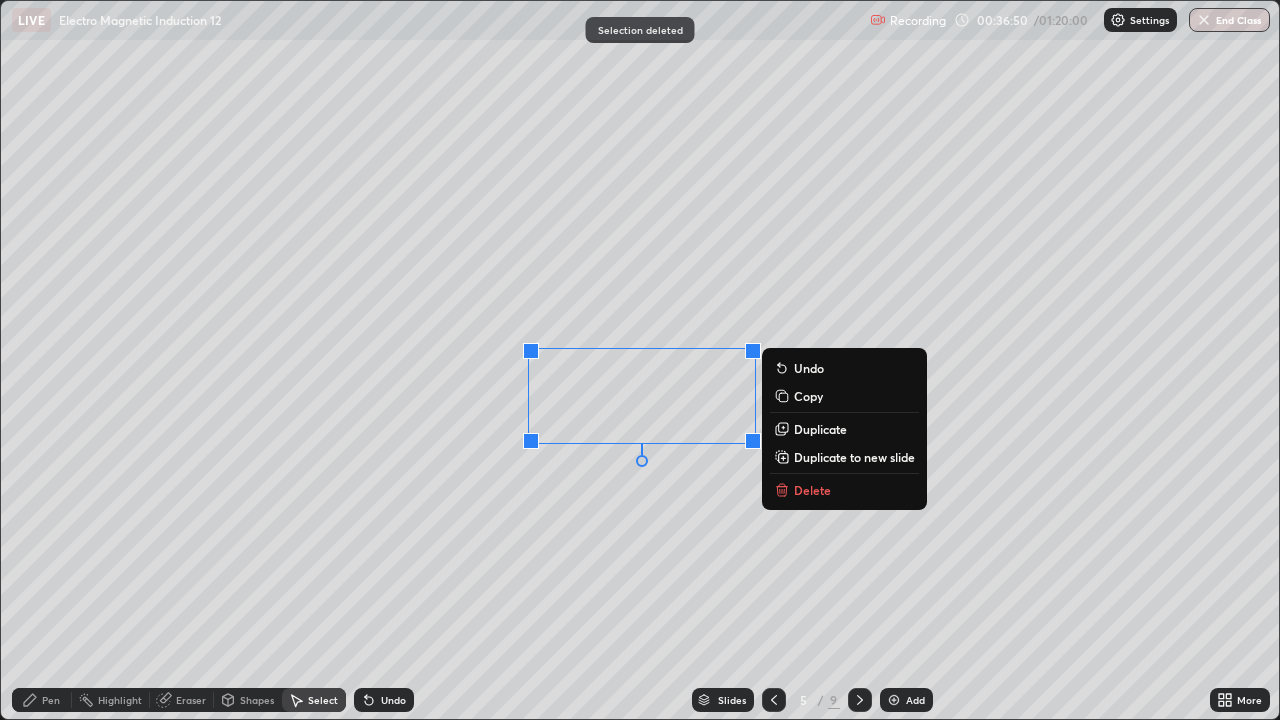 click on "Delete" at bounding box center [844, 490] 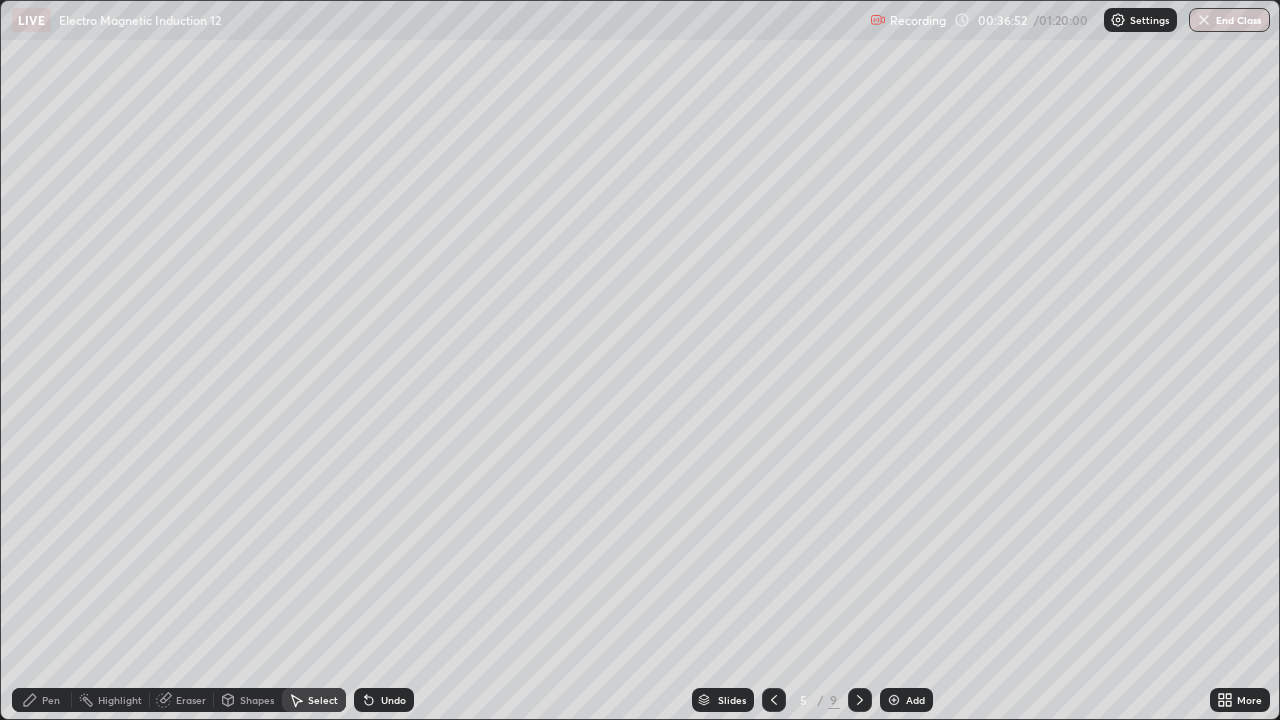 click on "Pen" at bounding box center (51, 700) 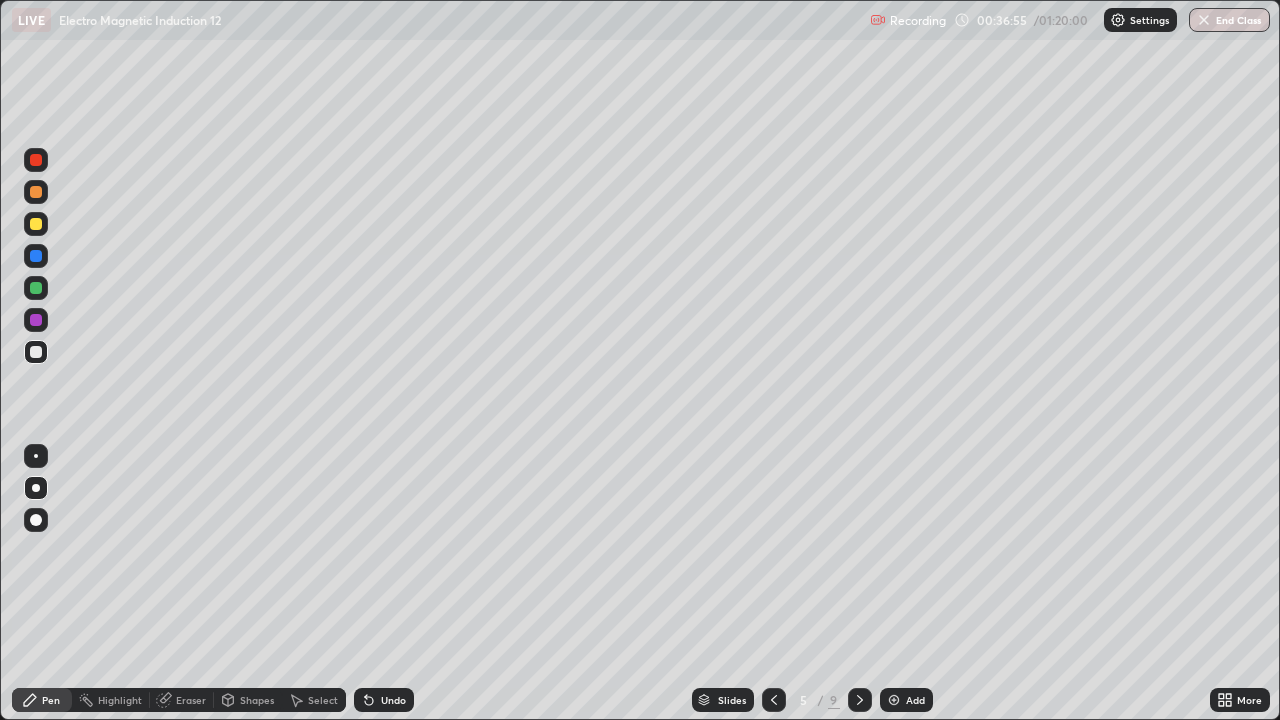 click on "Undo" at bounding box center (393, 700) 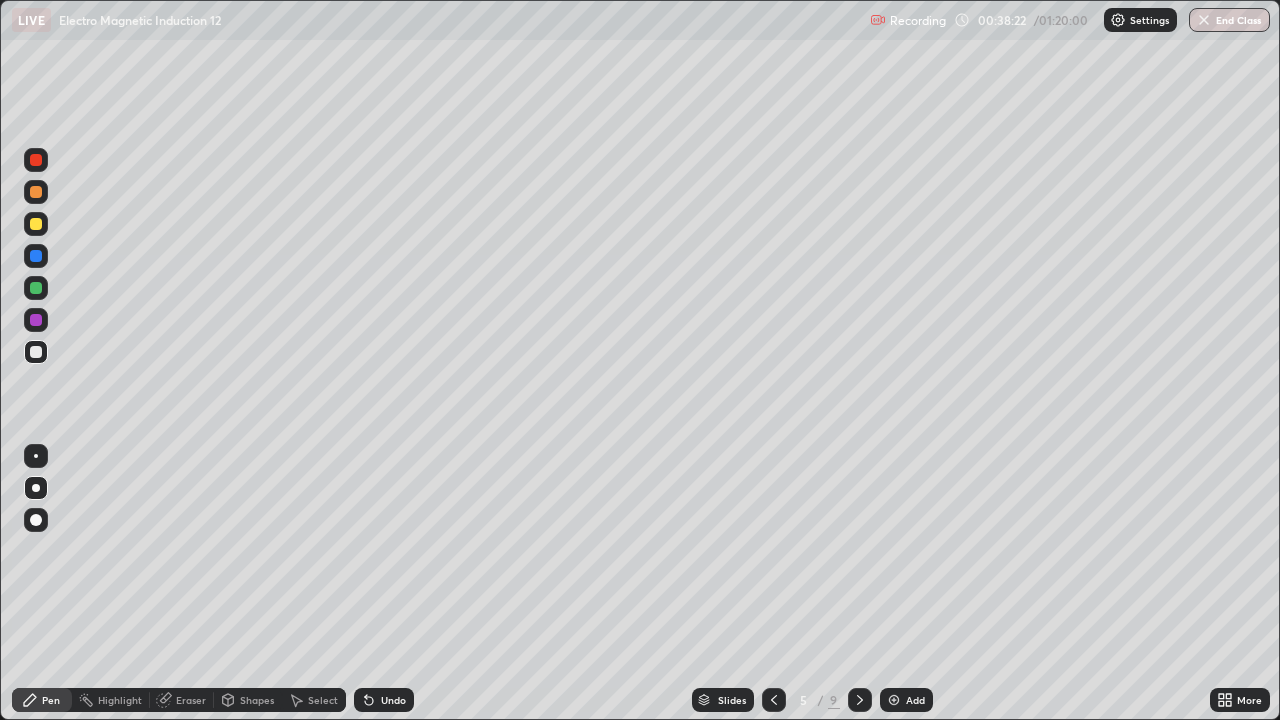 click 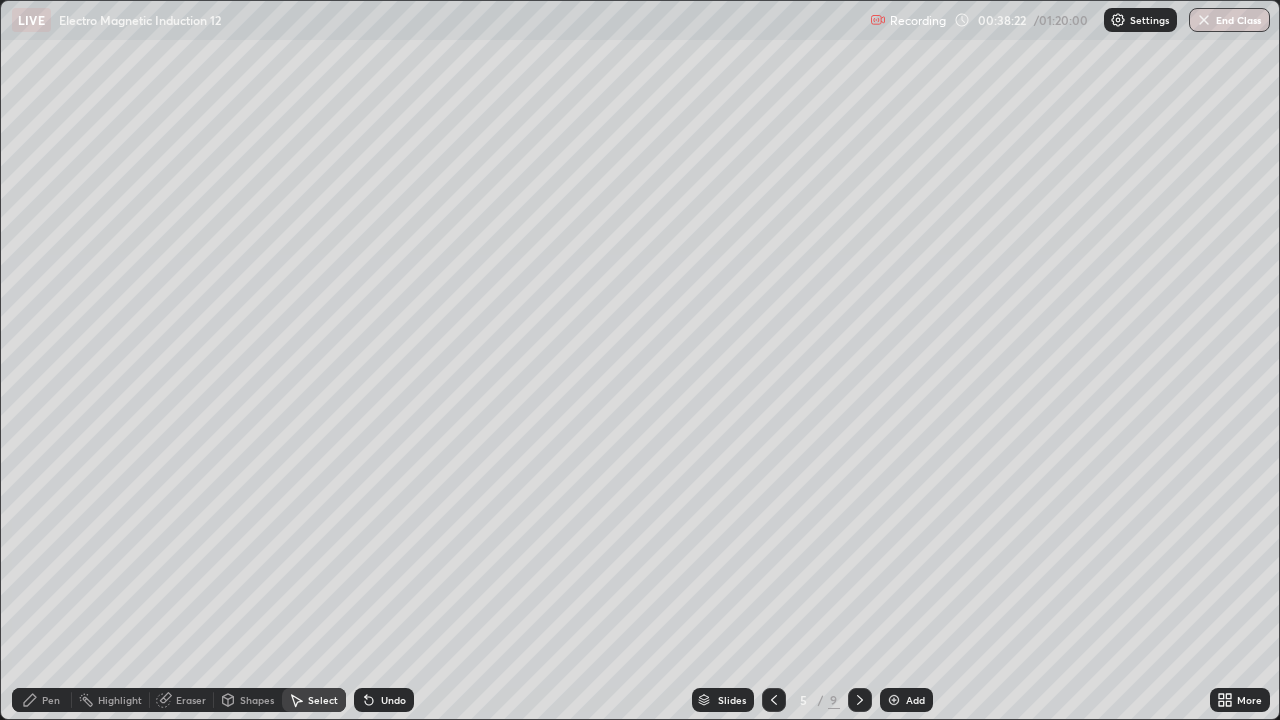 click on "Select" at bounding box center [314, 700] 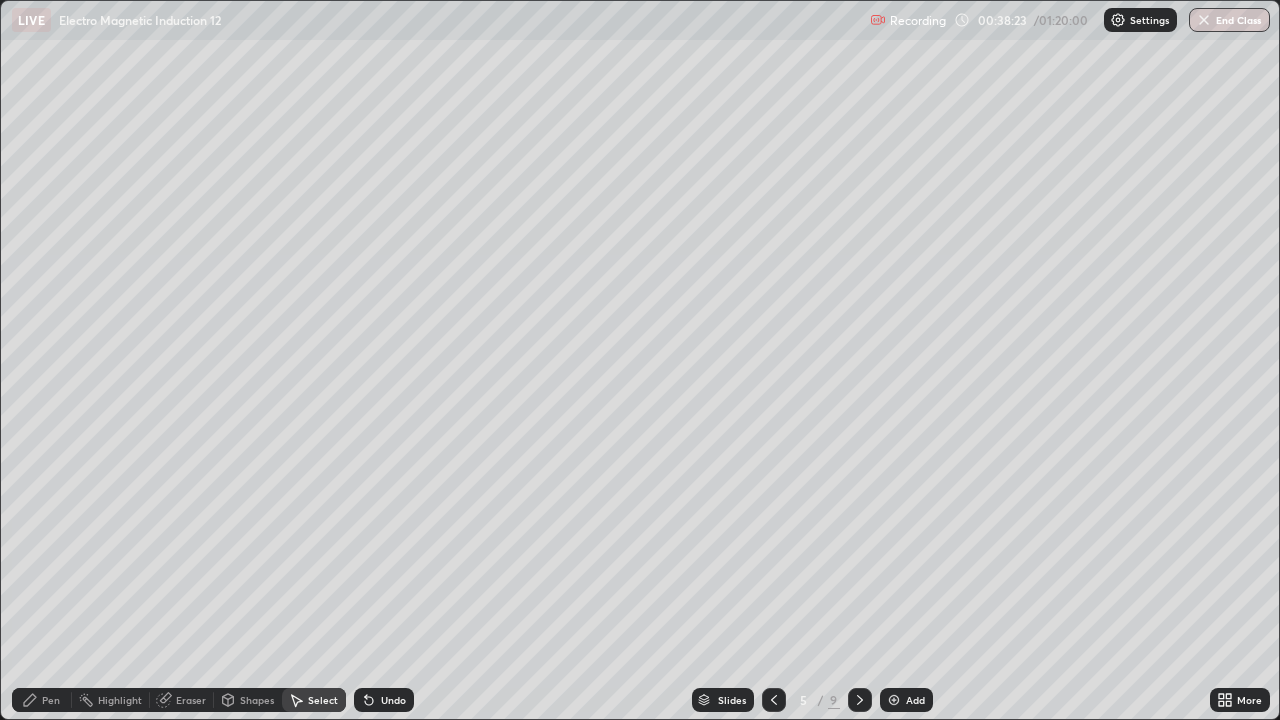 click on "Select" at bounding box center [323, 700] 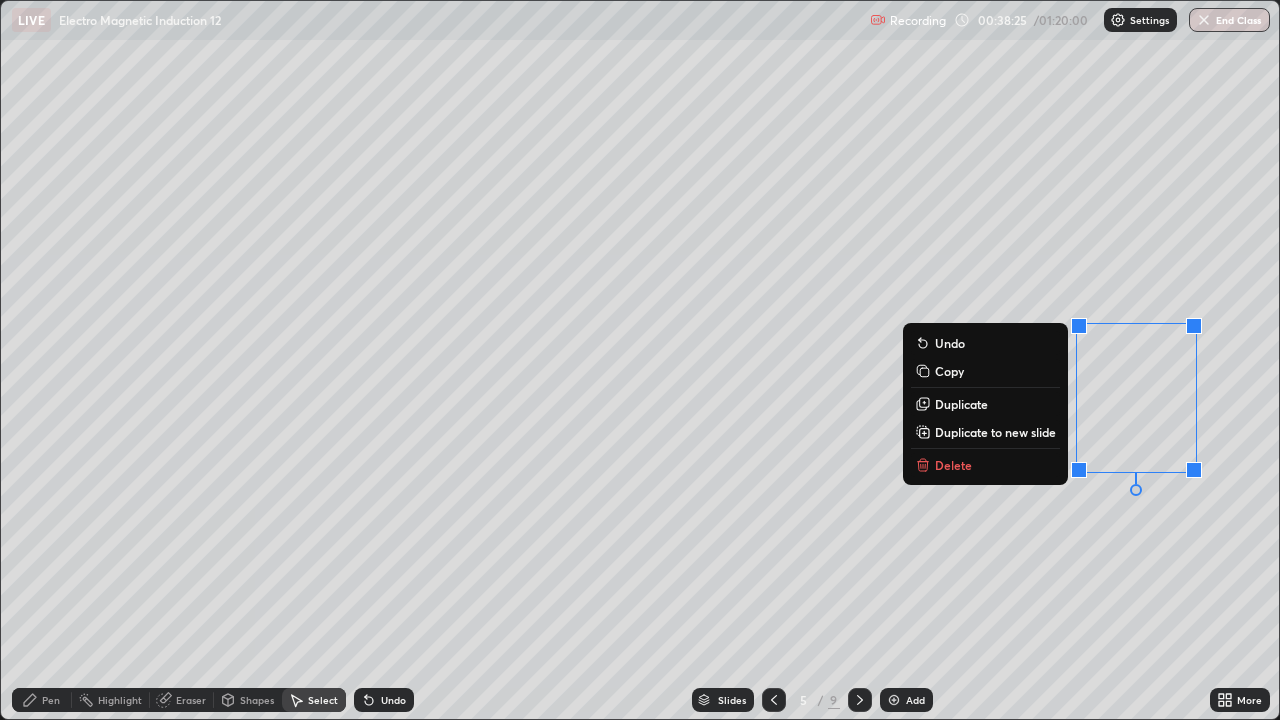 click on "Delete" at bounding box center [985, 465] 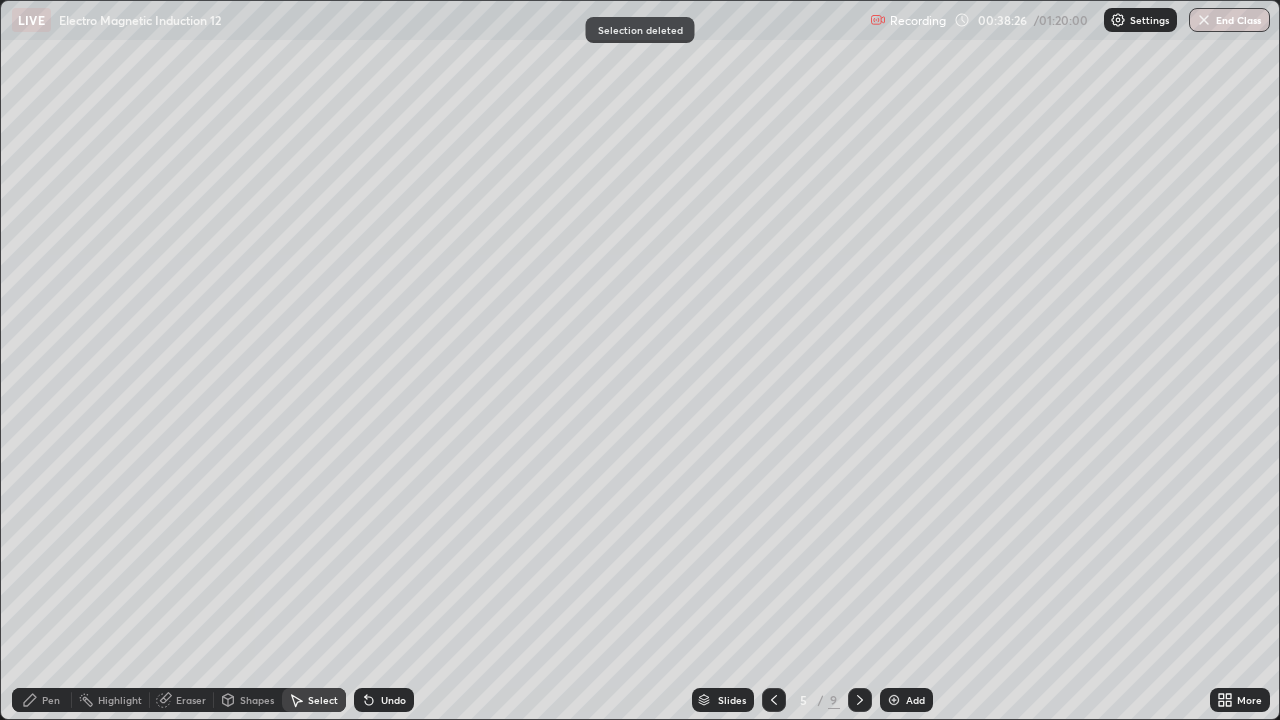 click on "Pen" at bounding box center [42, 700] 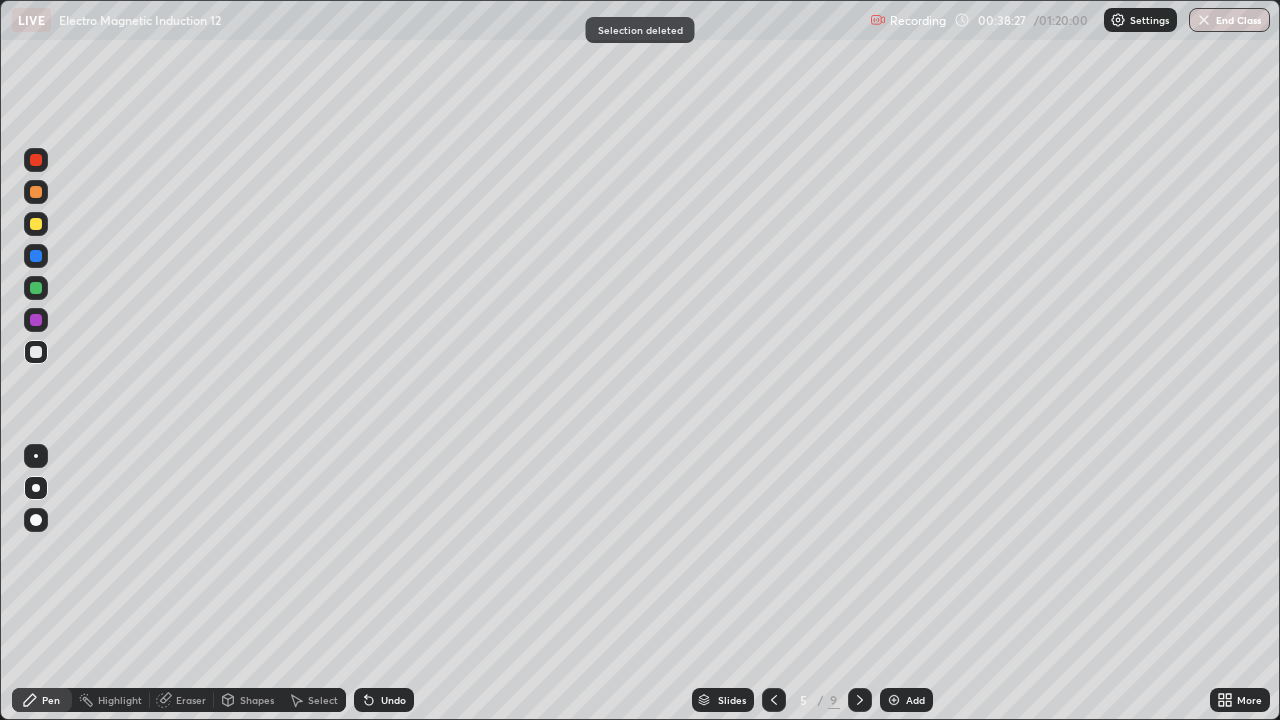 click at bounding box center (36, 224) 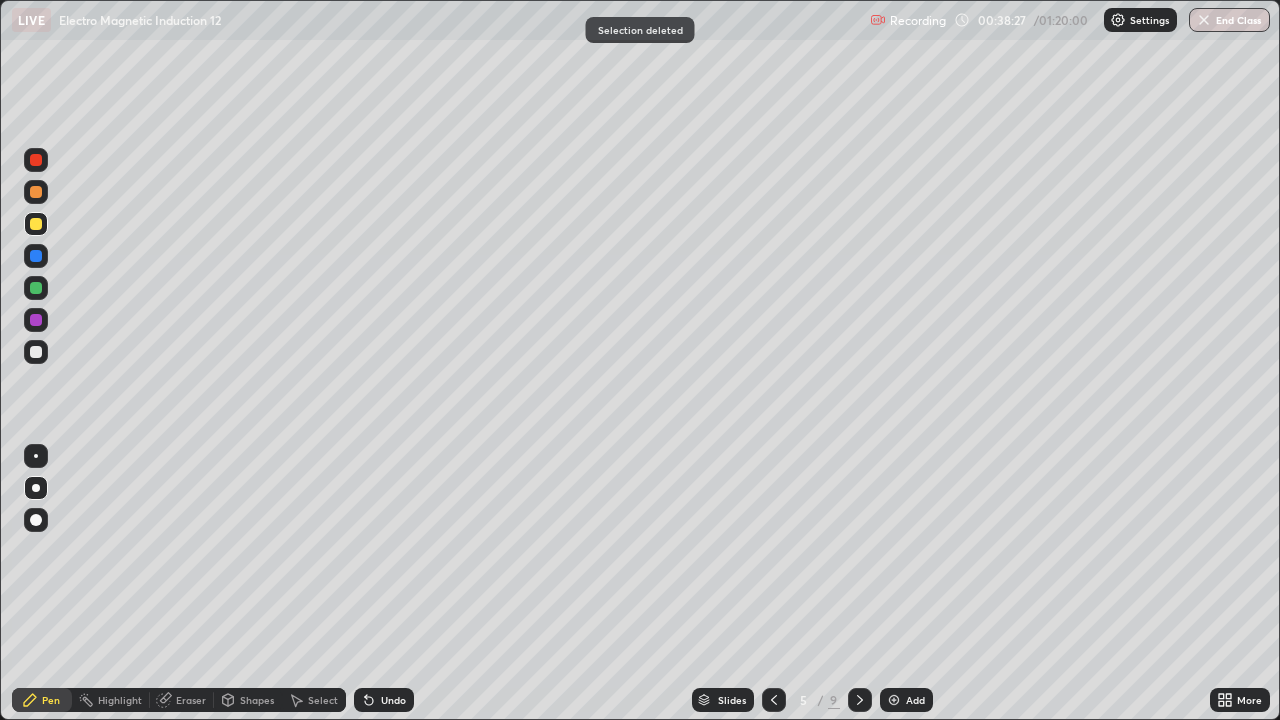 click at bounding box center [36, 224] 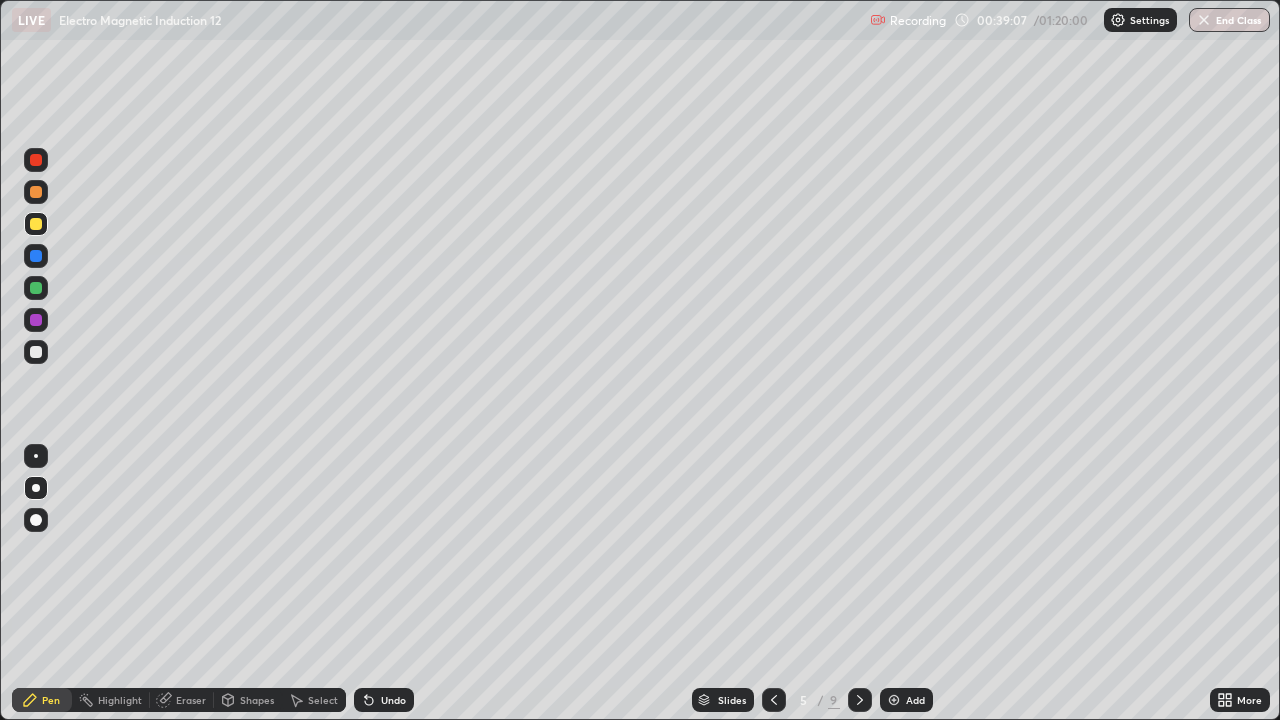 click on "Undo" at bounding box center (393, 700) 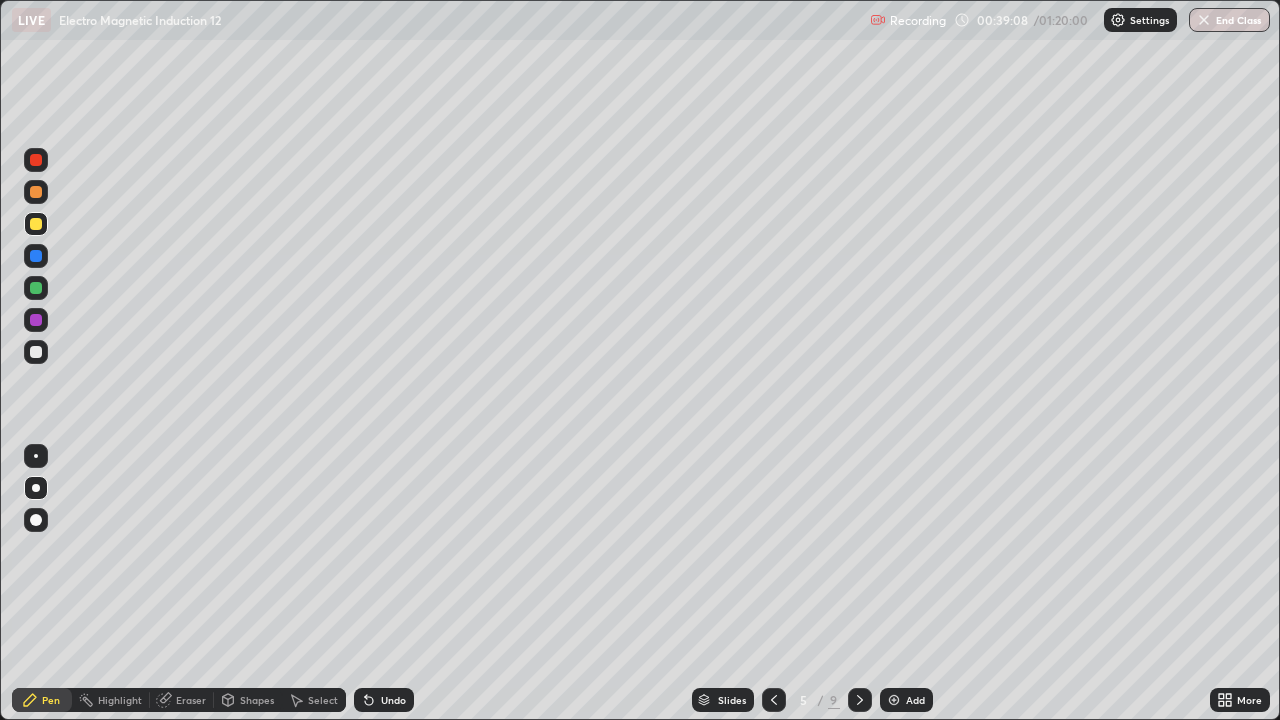 click on "Undo" at bounding box center [393, 700] 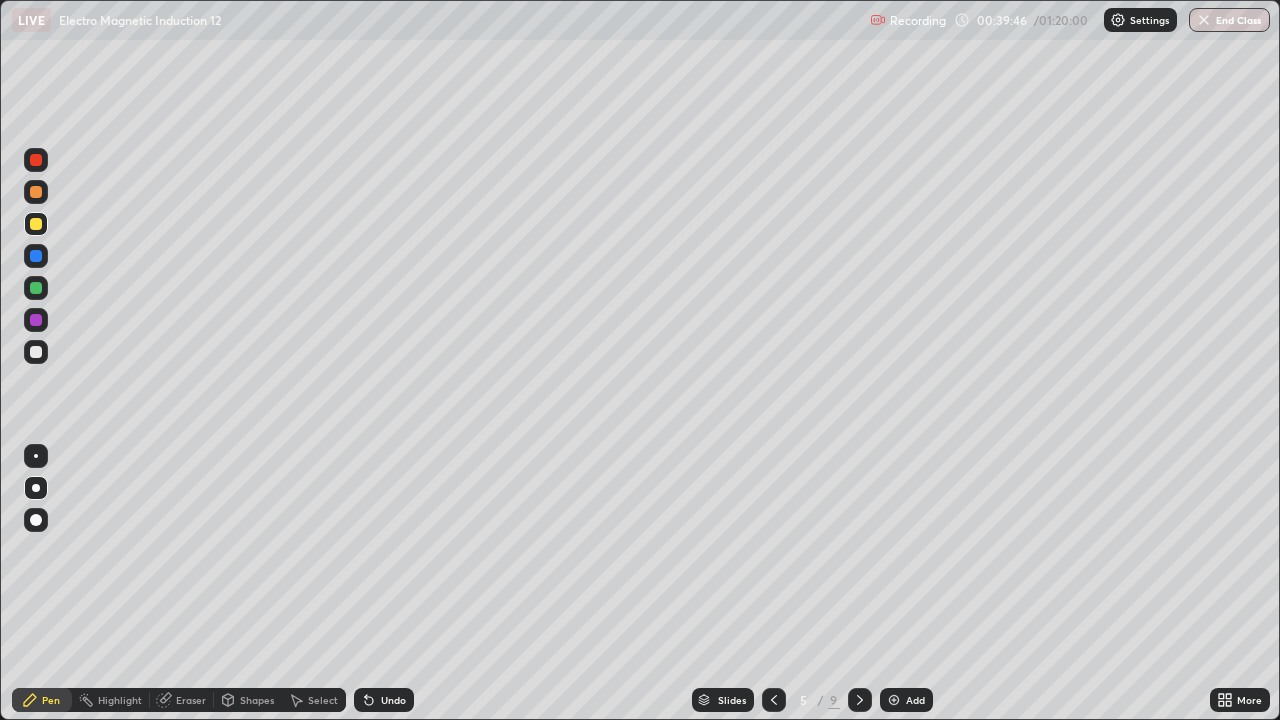 click on "Undo" at bounding box center [384, 700] 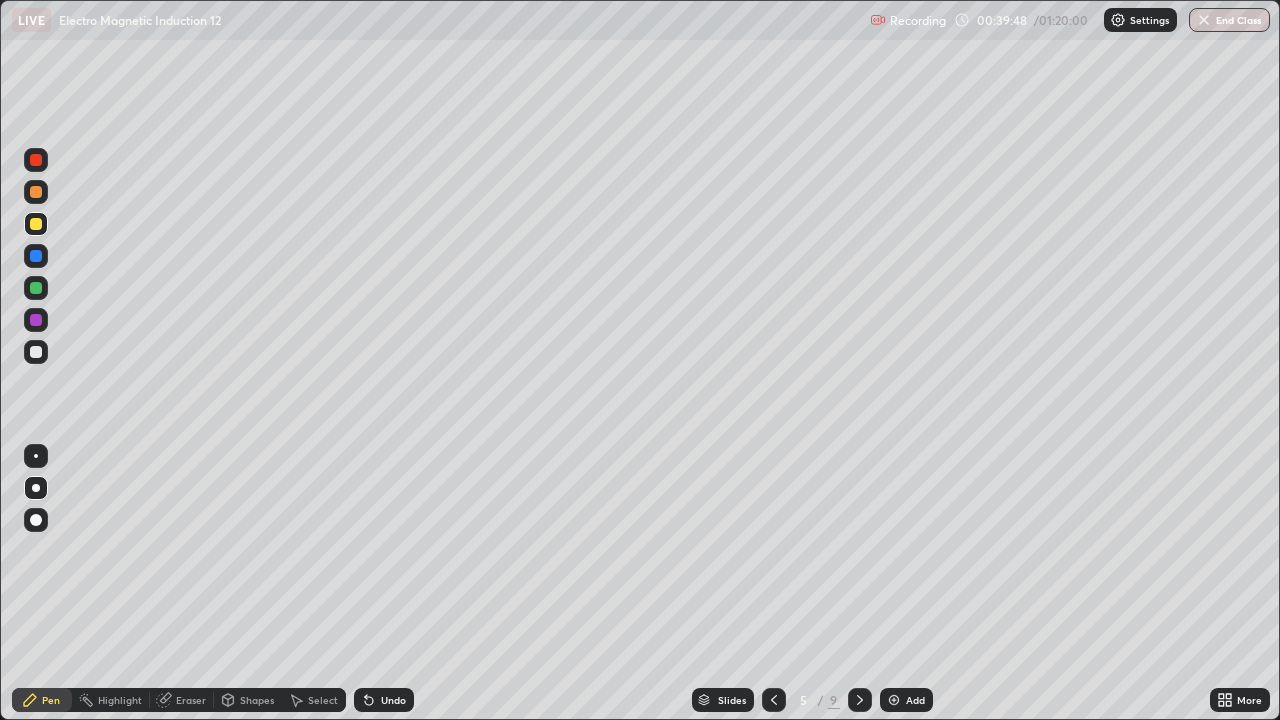 click on "Undo" at bounding box center [384, 700] 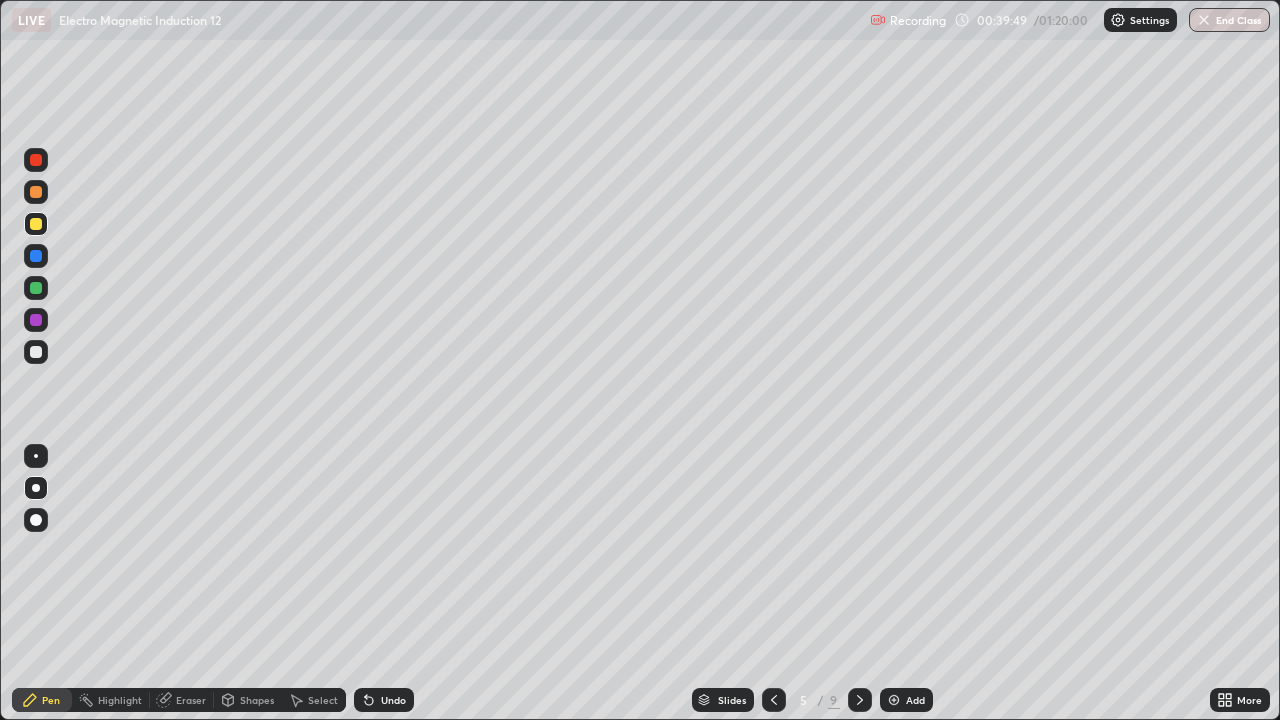 click on "Undo" at bounding box center (393, 700) 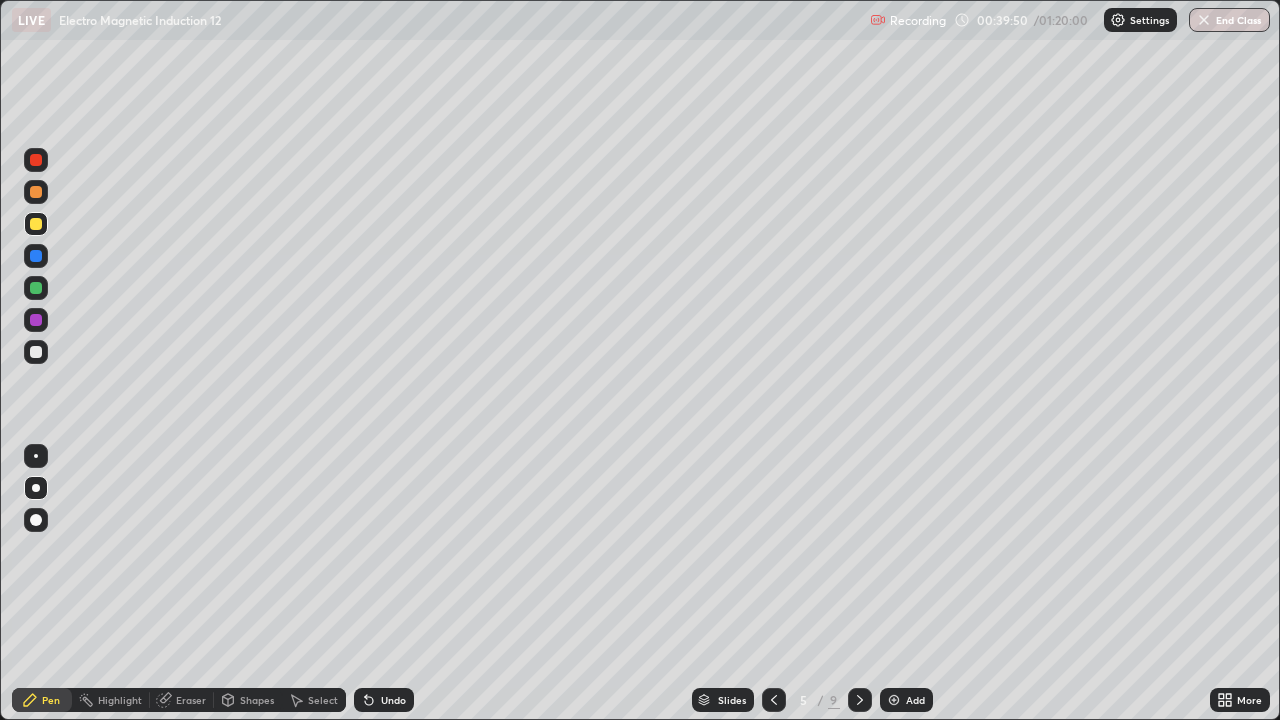 click on "Undo" at bounding box center [393, 700] 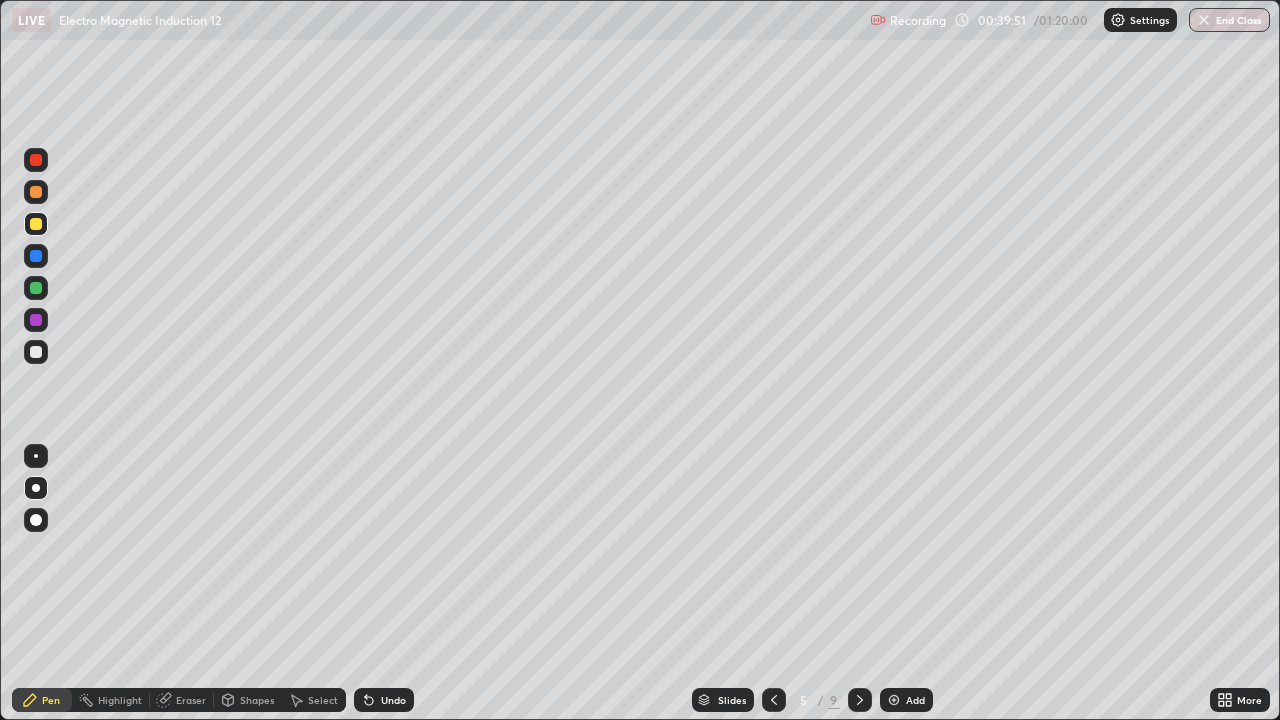 click on "Undo" at bounding box center [393, 700] 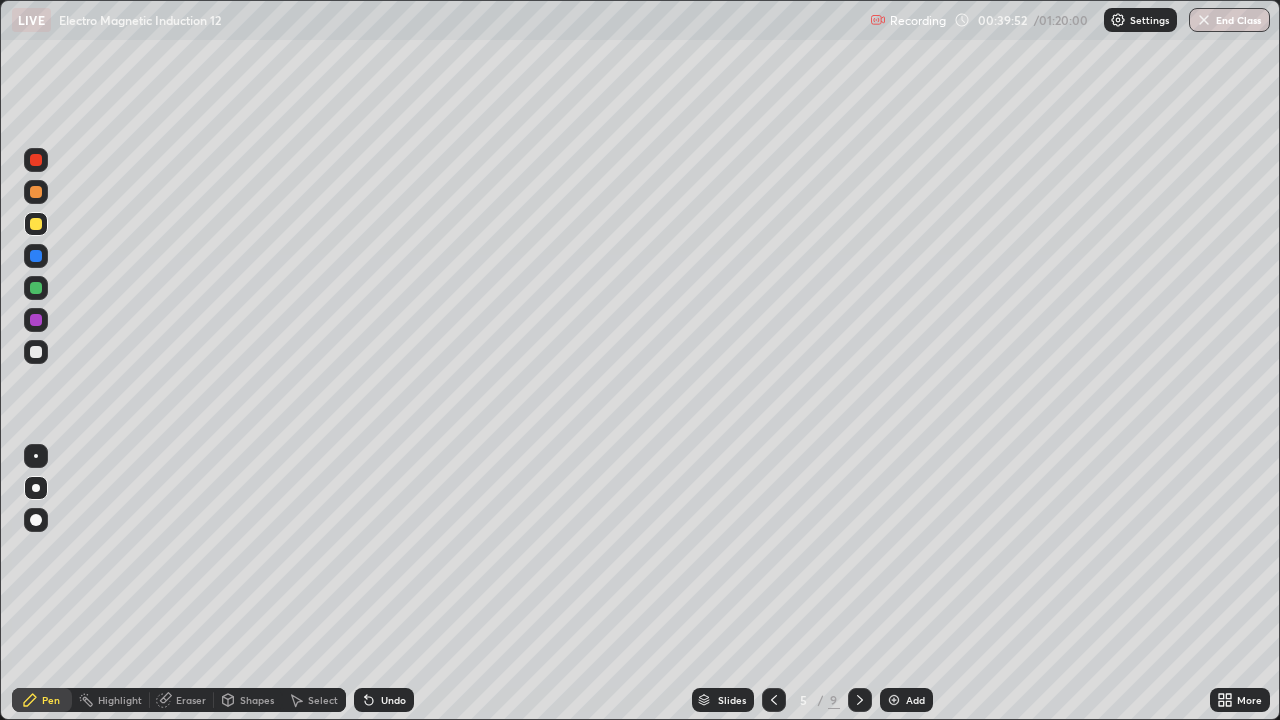 click on "Undo" at bounding box center [393, 700] 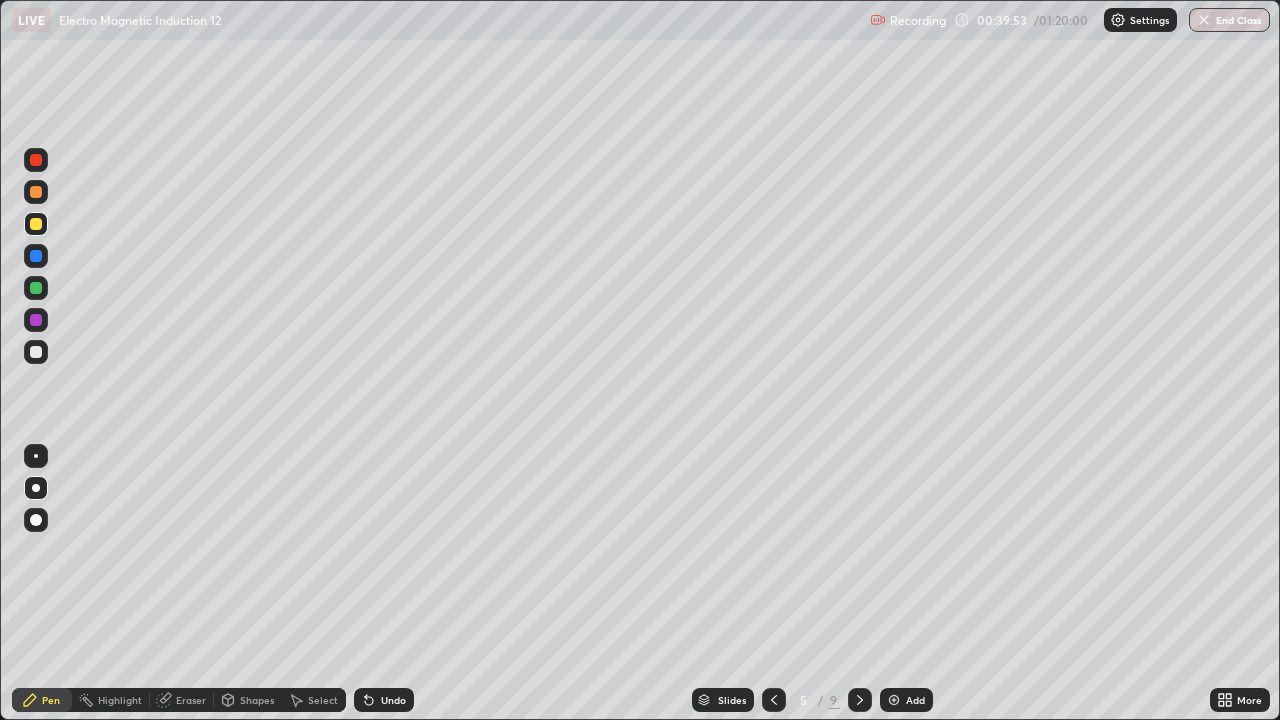 click on "Undo" at bounding box center [384, 700] 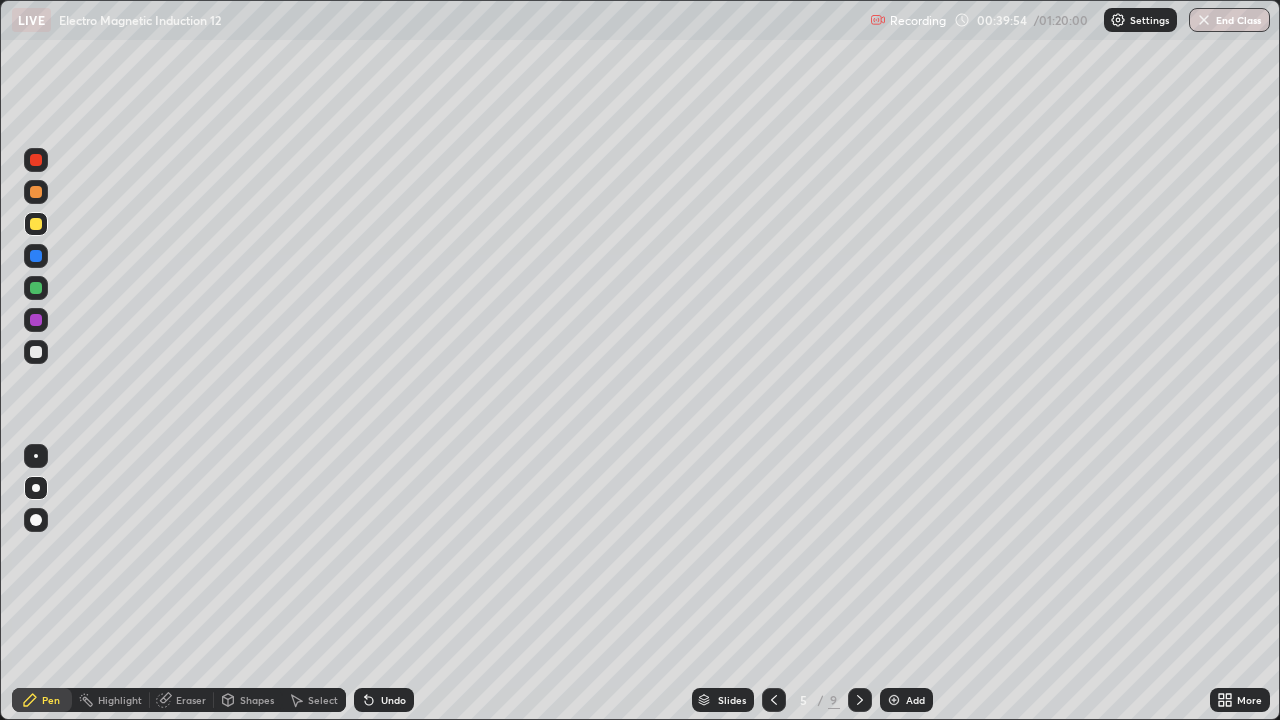 click on "Undo" at bounding box center [384, 700] 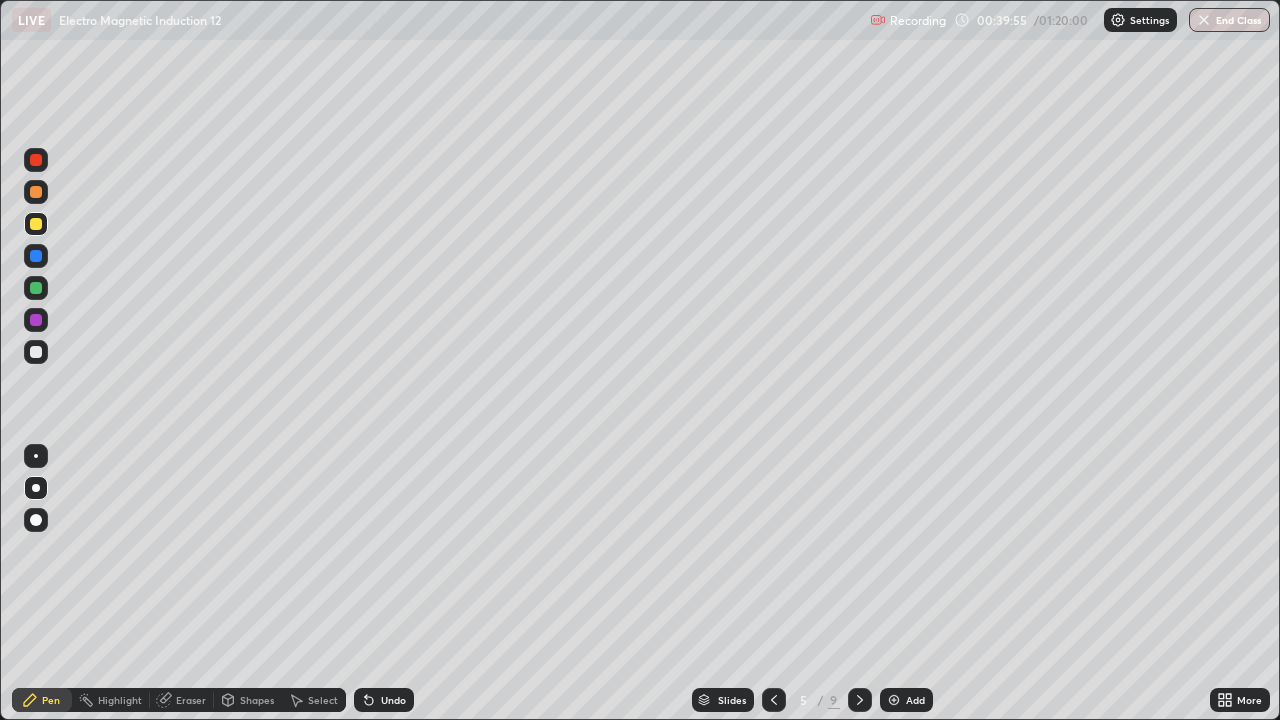 click on "Undo" at bounding box center (384, 700) 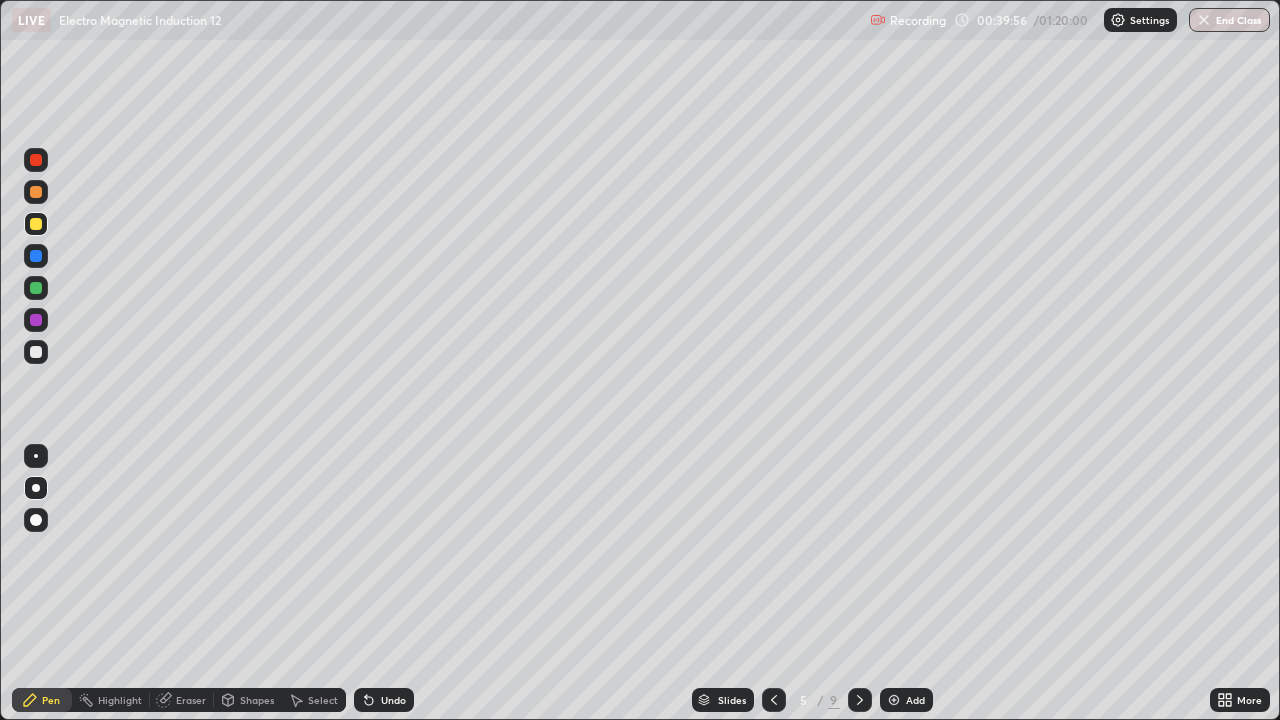 click on "Undo" at bounding box center (384, 700) 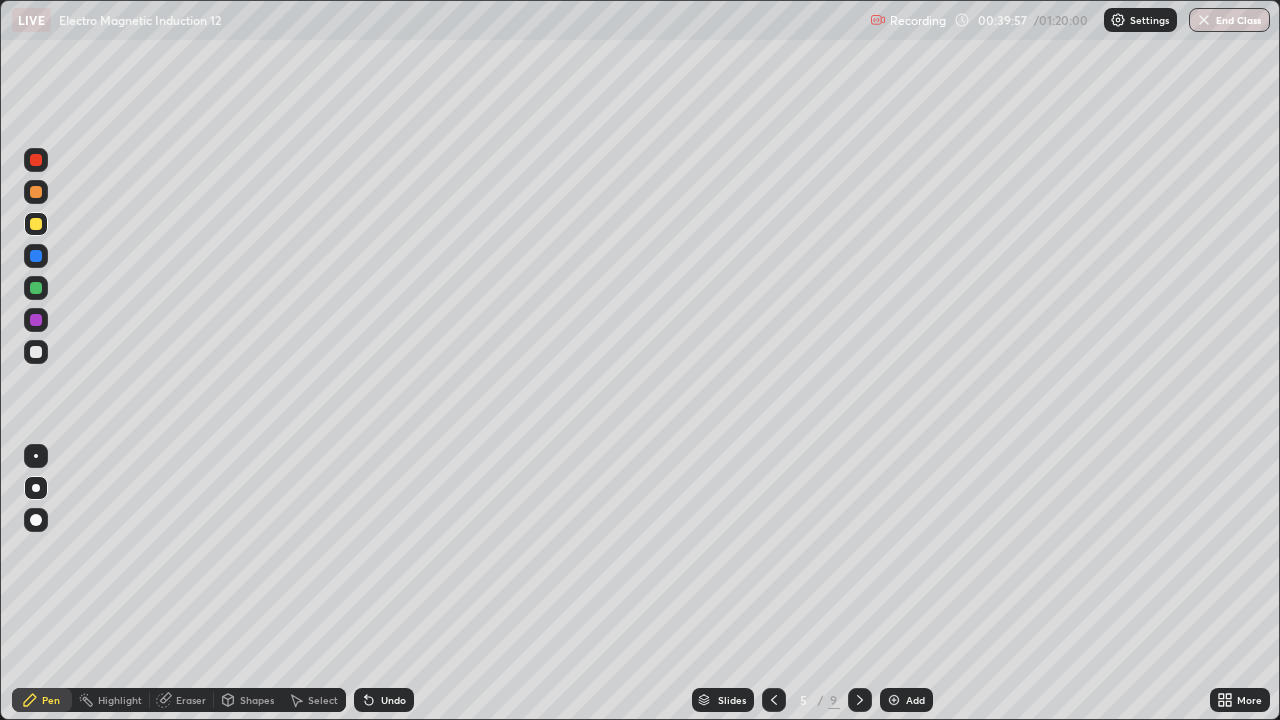 click on "Undo" at bounding box center [384, 700] 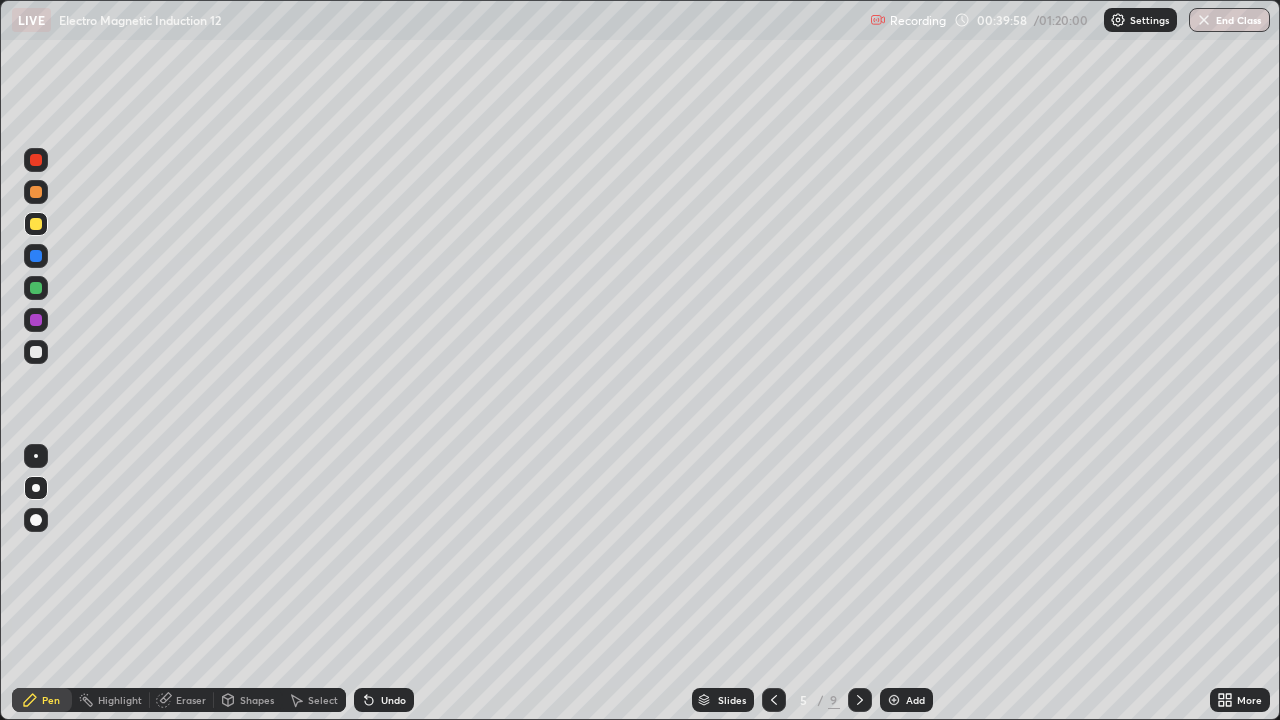 click on "Undo" at bounding box center [384, 700] 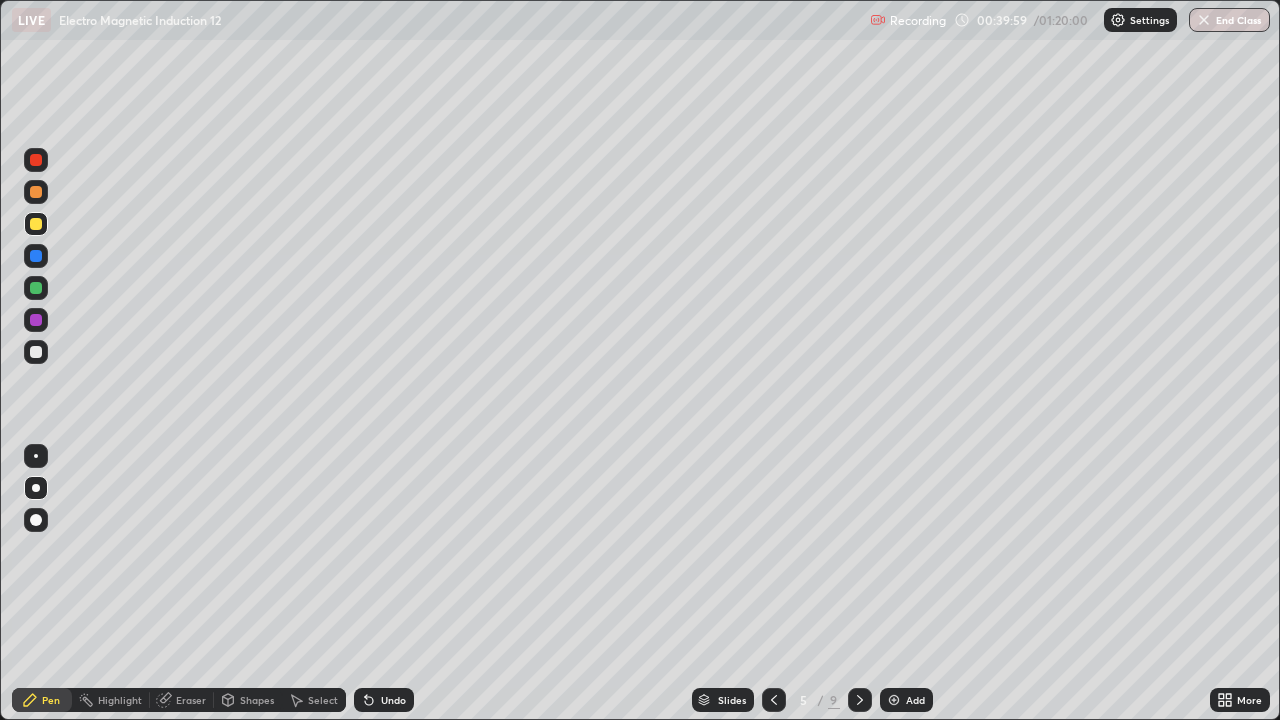 click on "Undo" at bounding box center (384, 700) 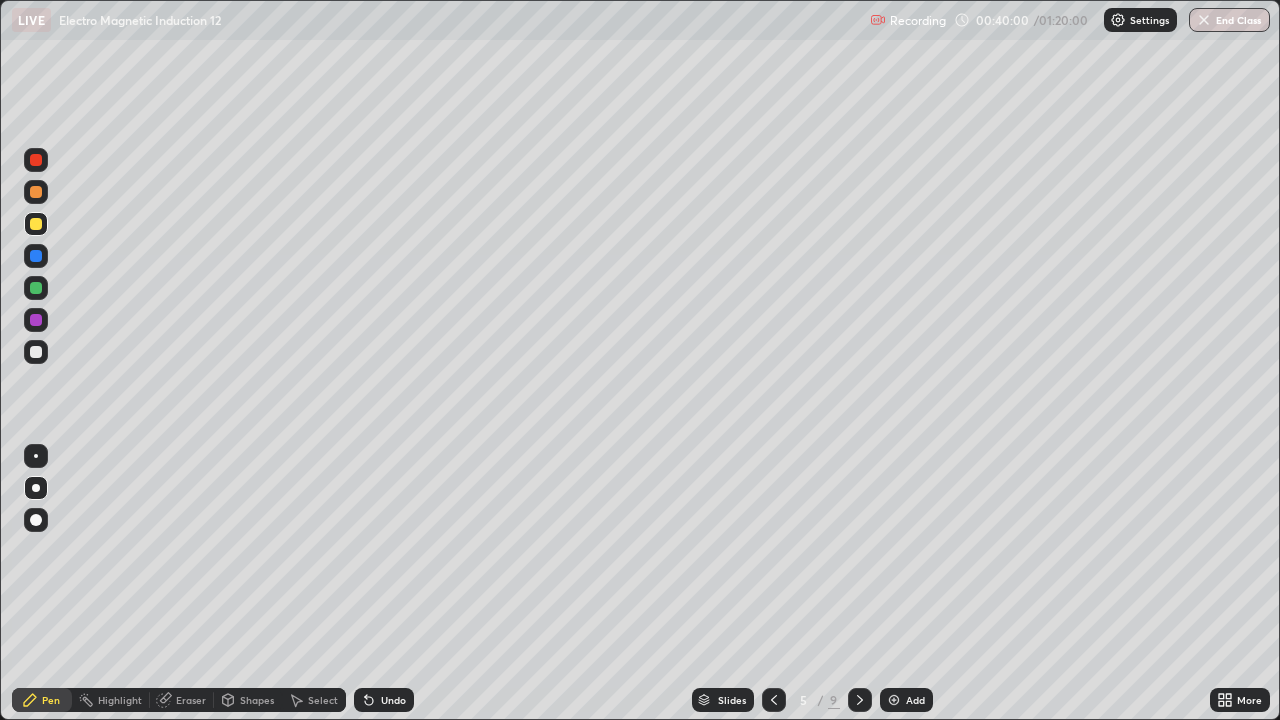 click on "Undo" at bounding box center (384, 700) 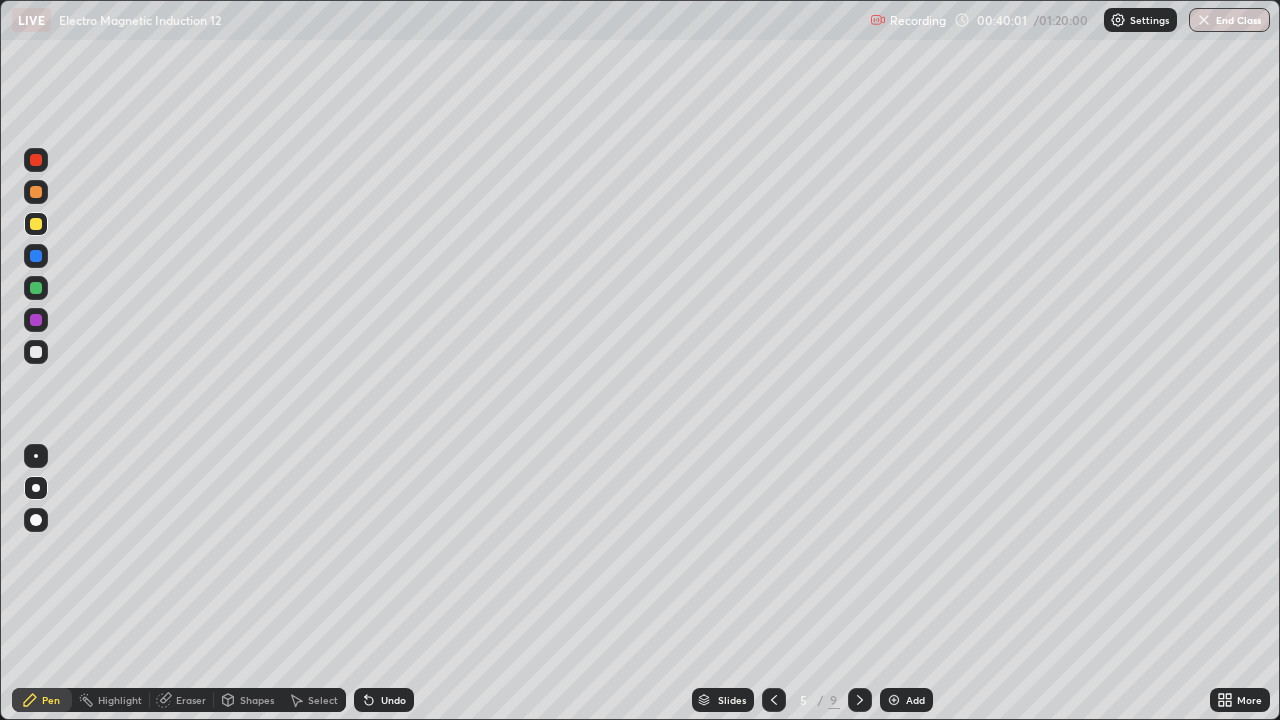 click on "Undo" at bounding box center [384, 700] 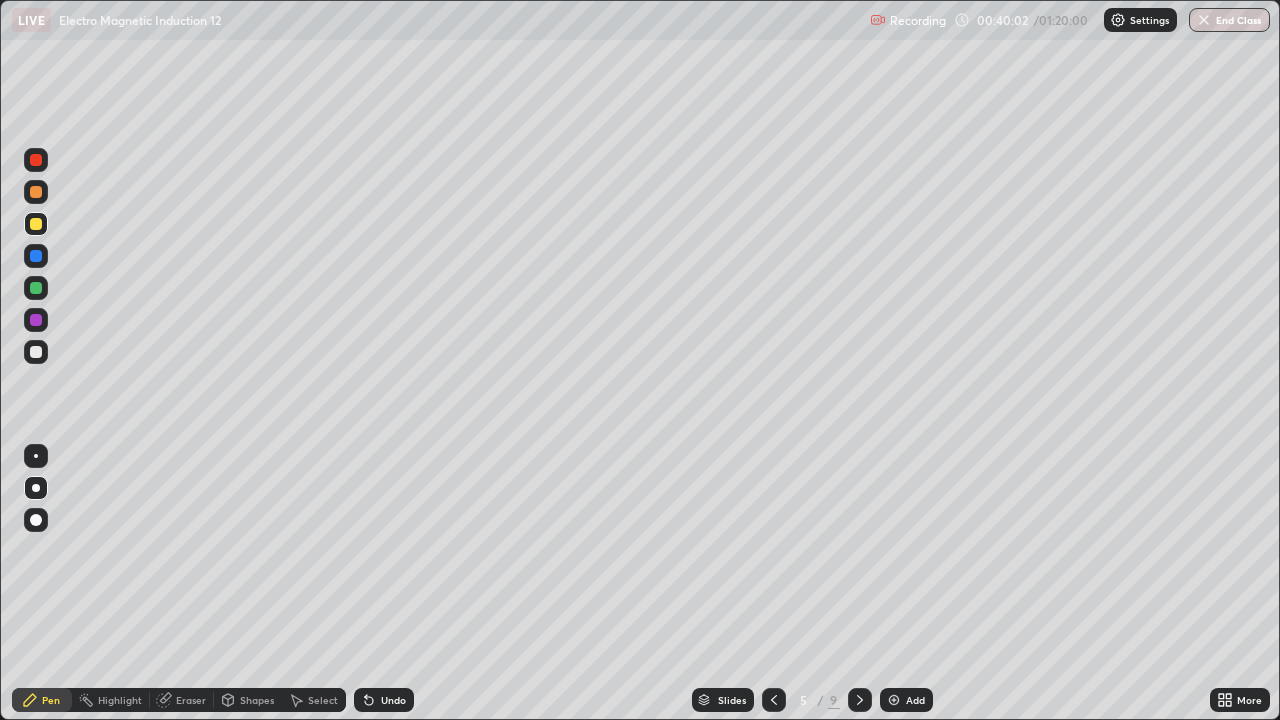 click on "Undo" at bounding box center (384, 700) 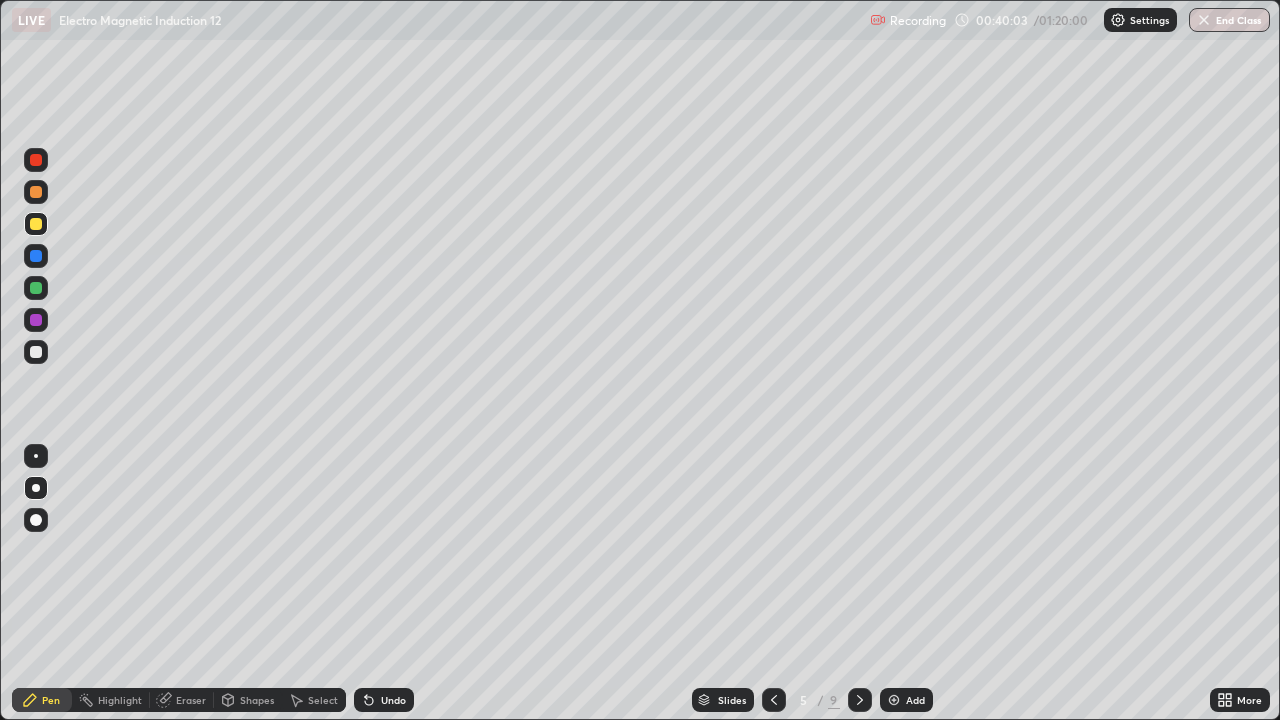 click on "Undo" at bounding box center (384, 700) 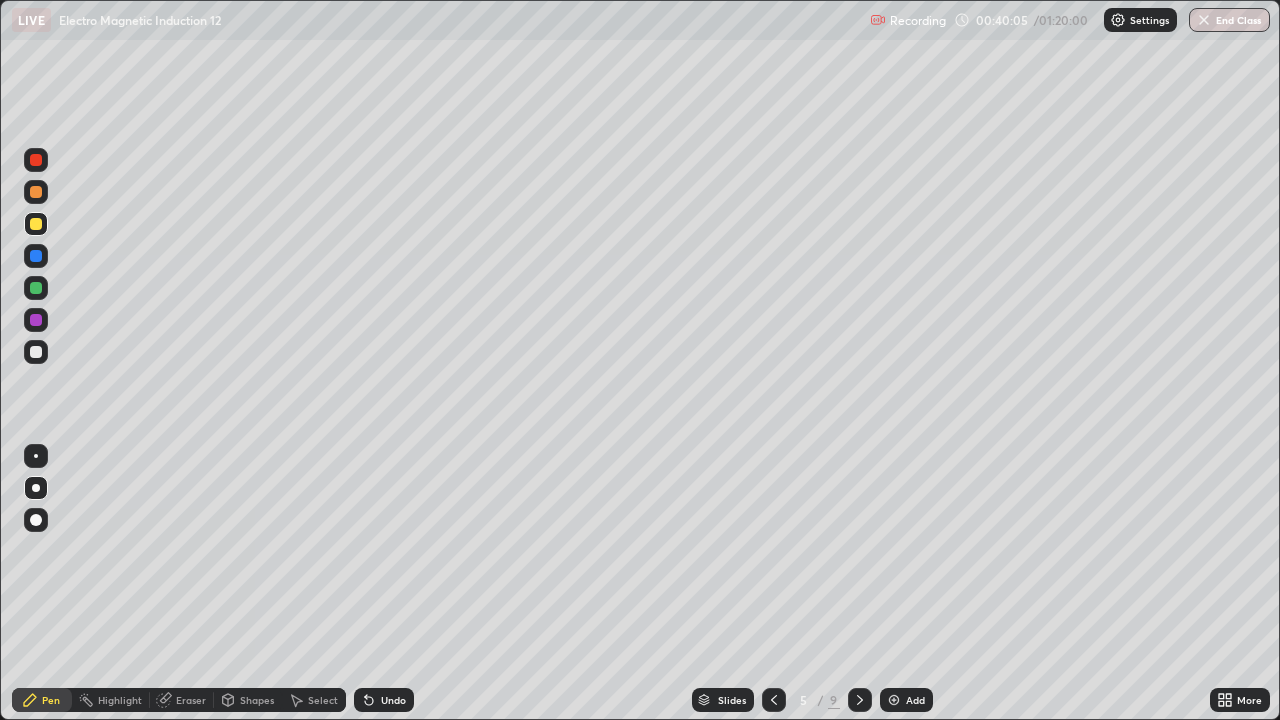 click on "Undo" at bounding box center [384, 700] 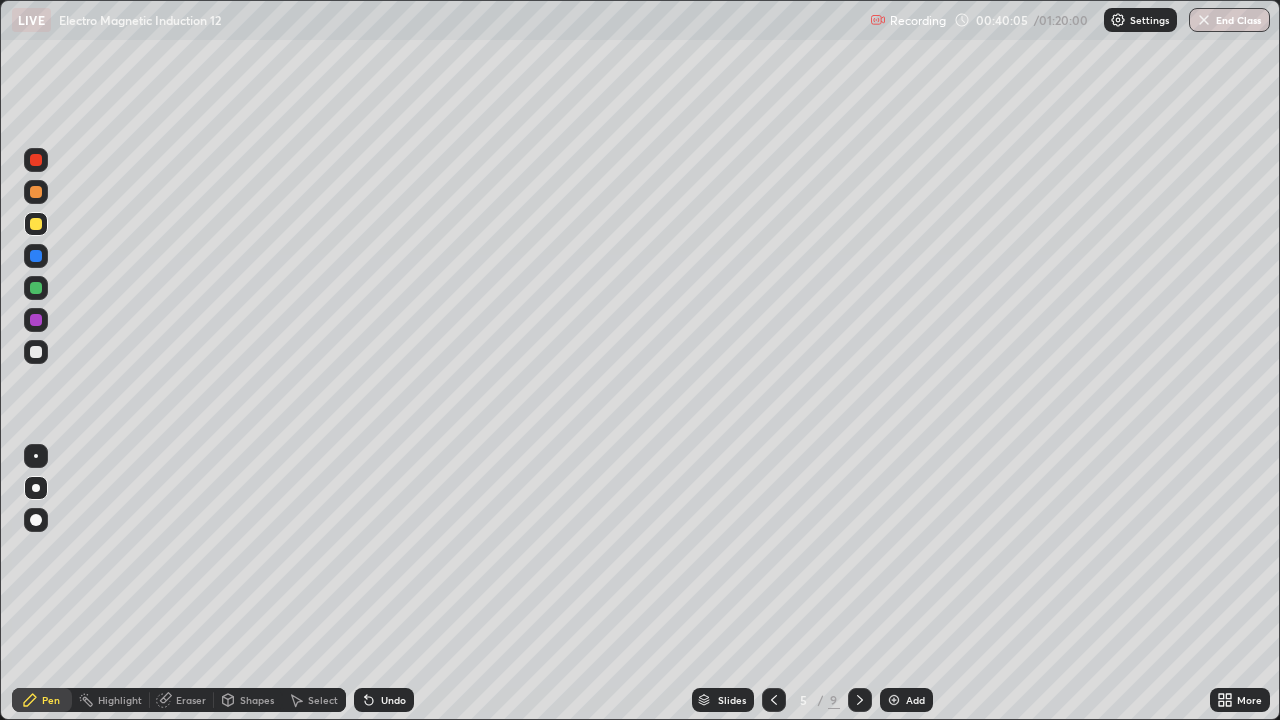 click on "Undo" at bounding box center (384, 700) 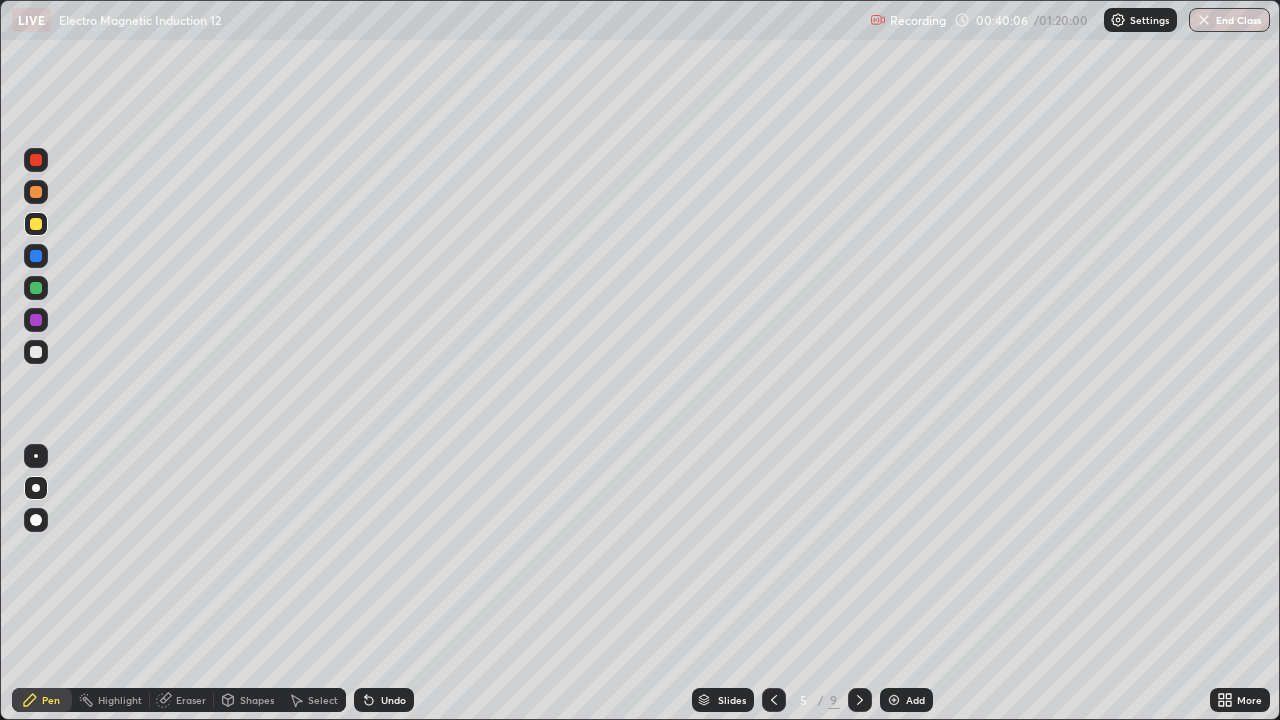 click on "Undo" at bounding box center [384, 700] 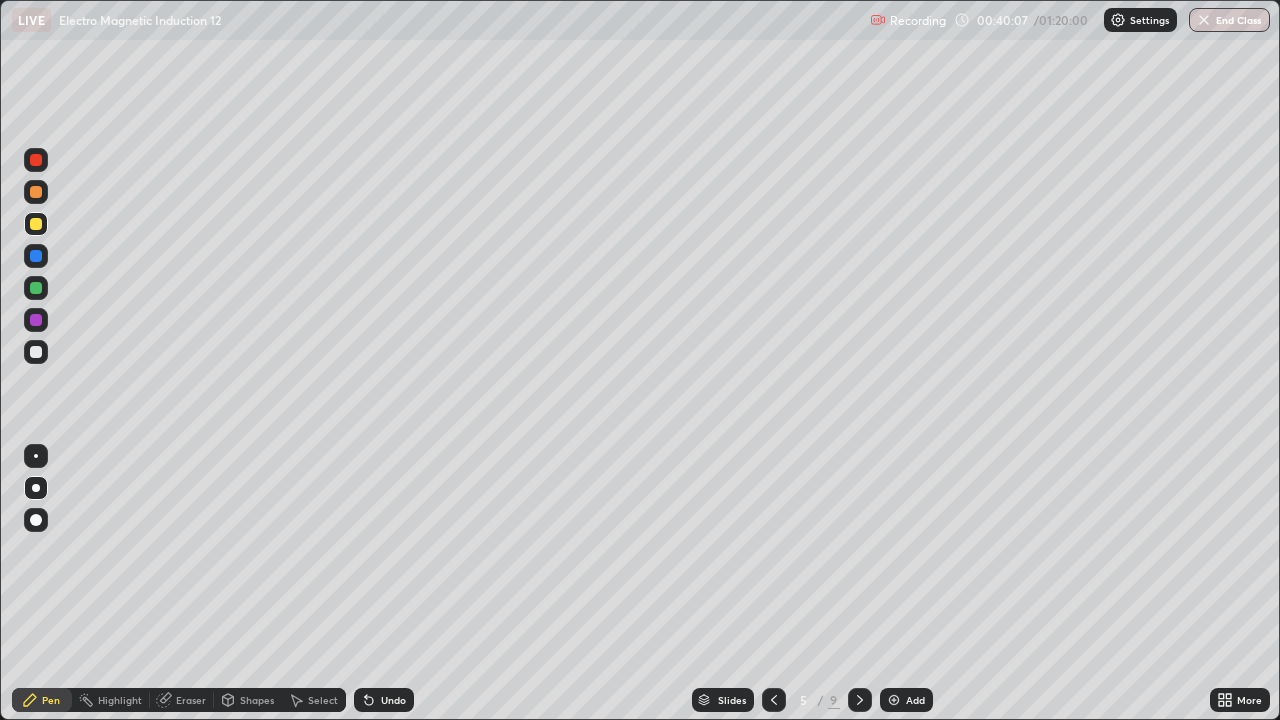 click on "Undo" at bounding box center (393, 700) 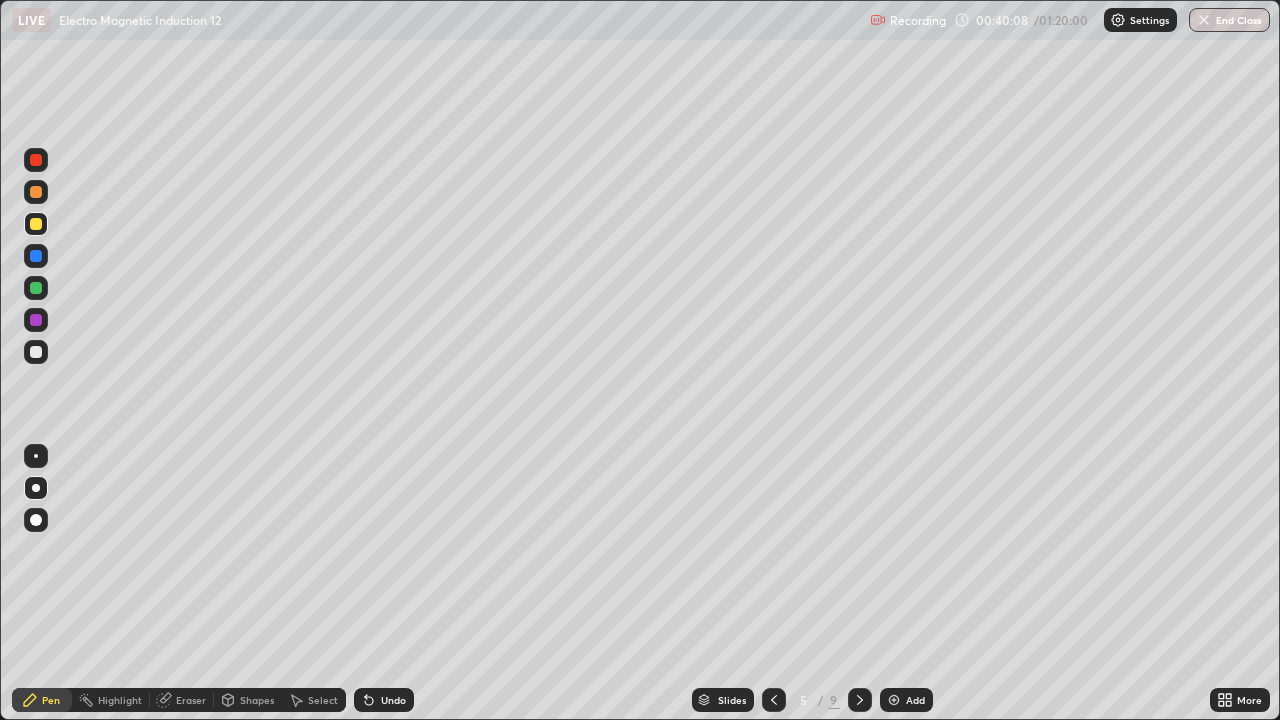 click on "Undo" at bounding box center (393, 700) 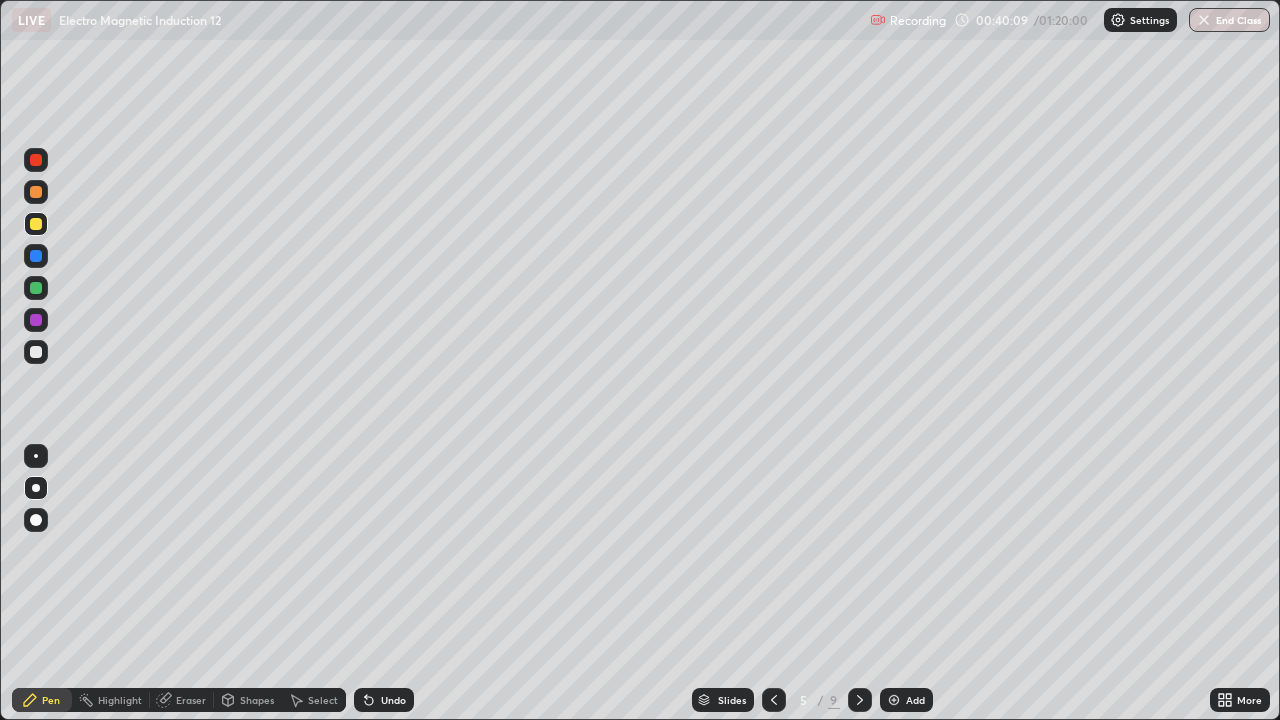 click on "Undo" at bounding box center [384, 700] 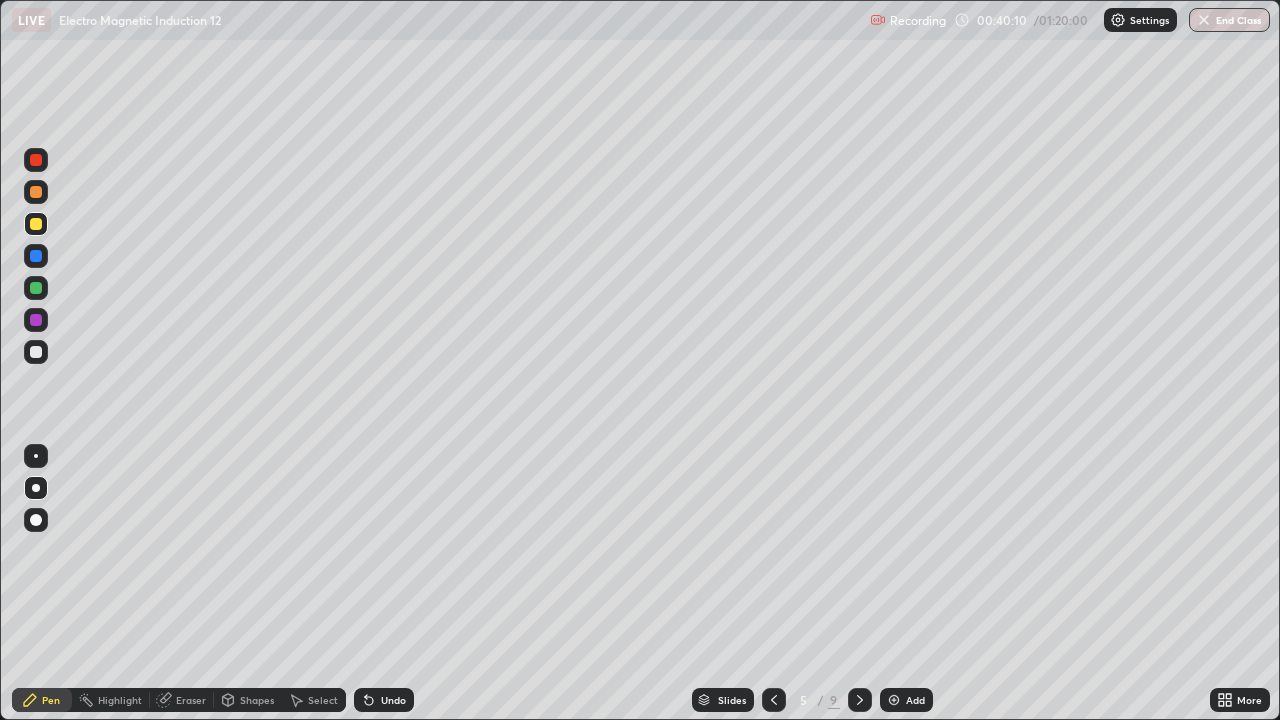 click on "Undo" at bounding box center [384, 700] 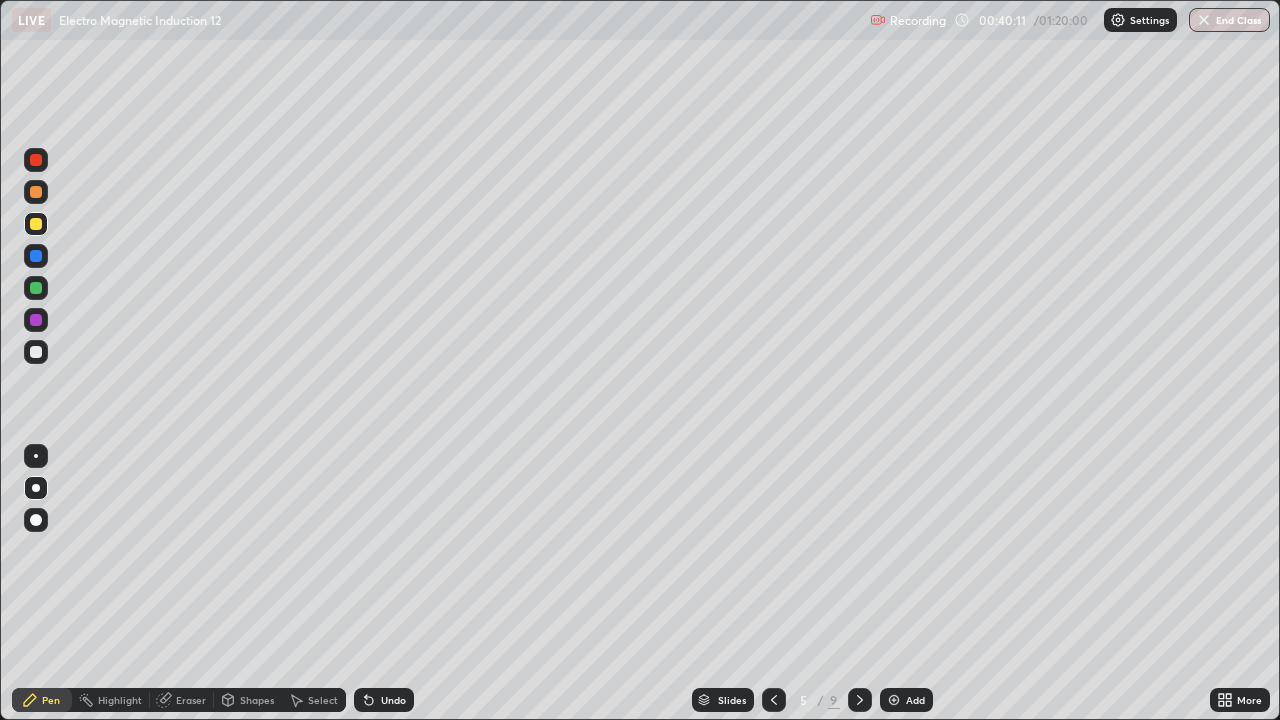 click on "Undo" at bounding box center [393, 700] 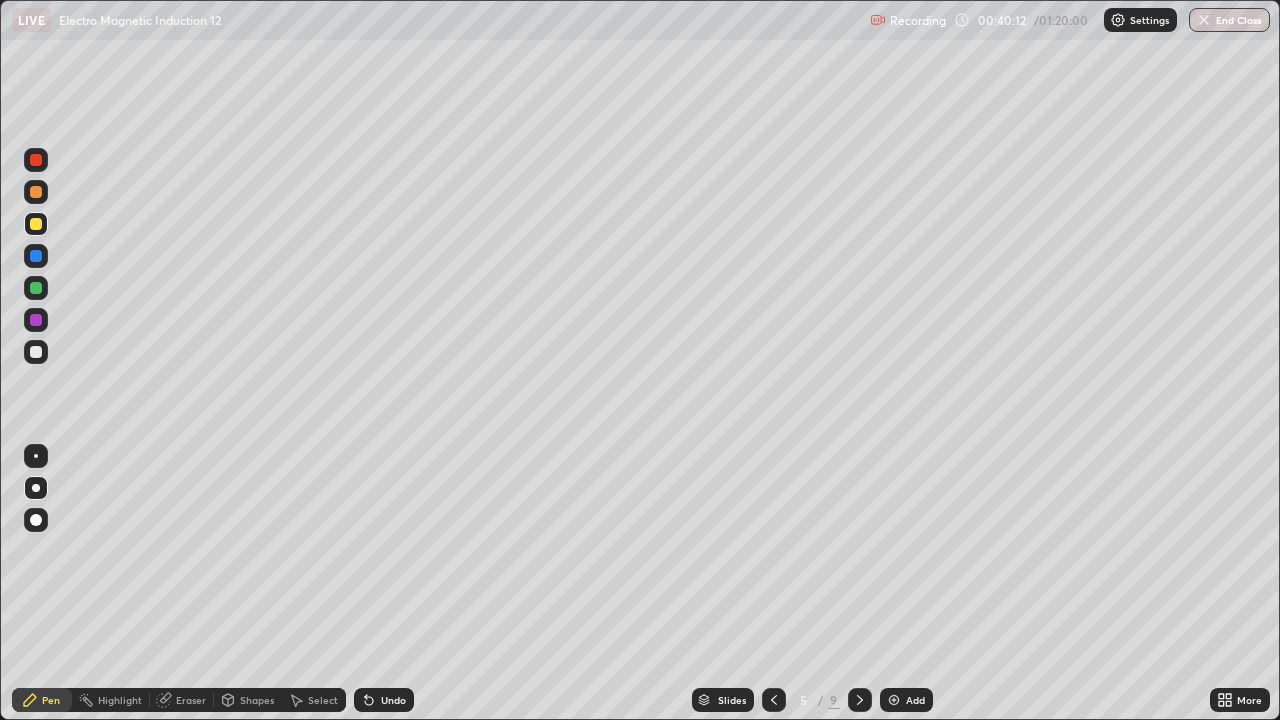 click on "Undo" at bounding box center [393, 700] 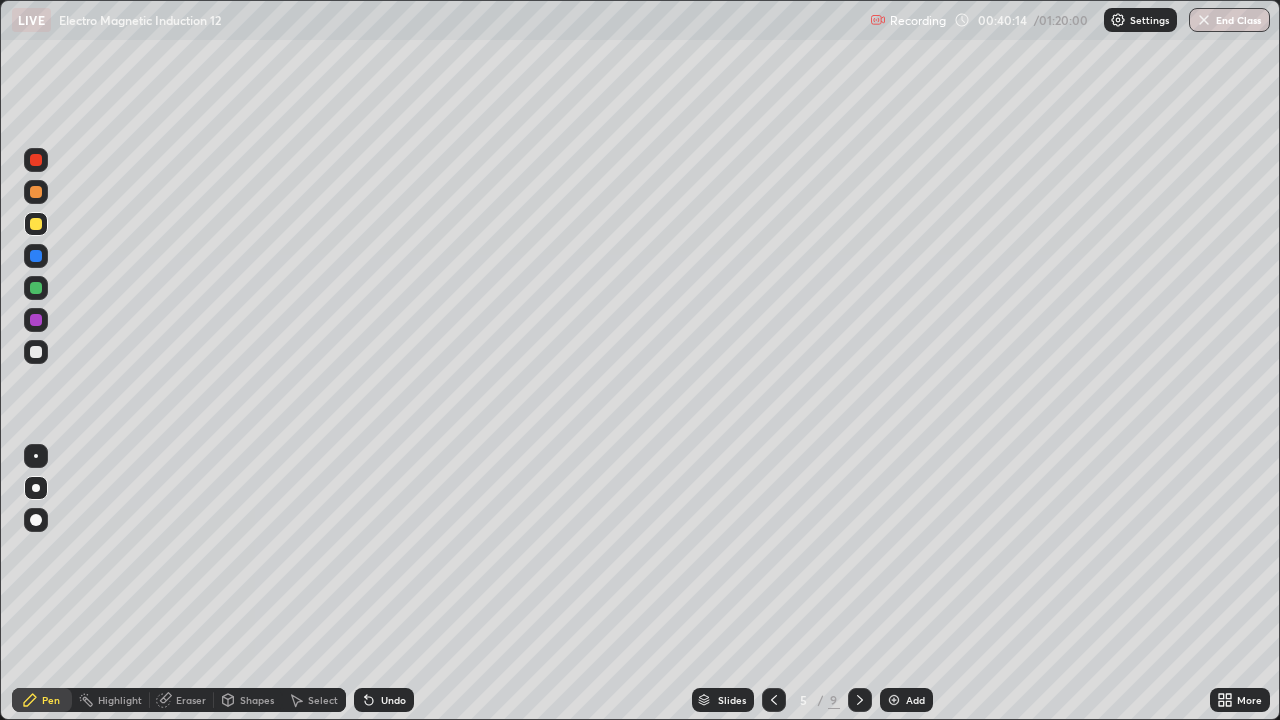 click on "Undo" at bounding box center [384, 700] 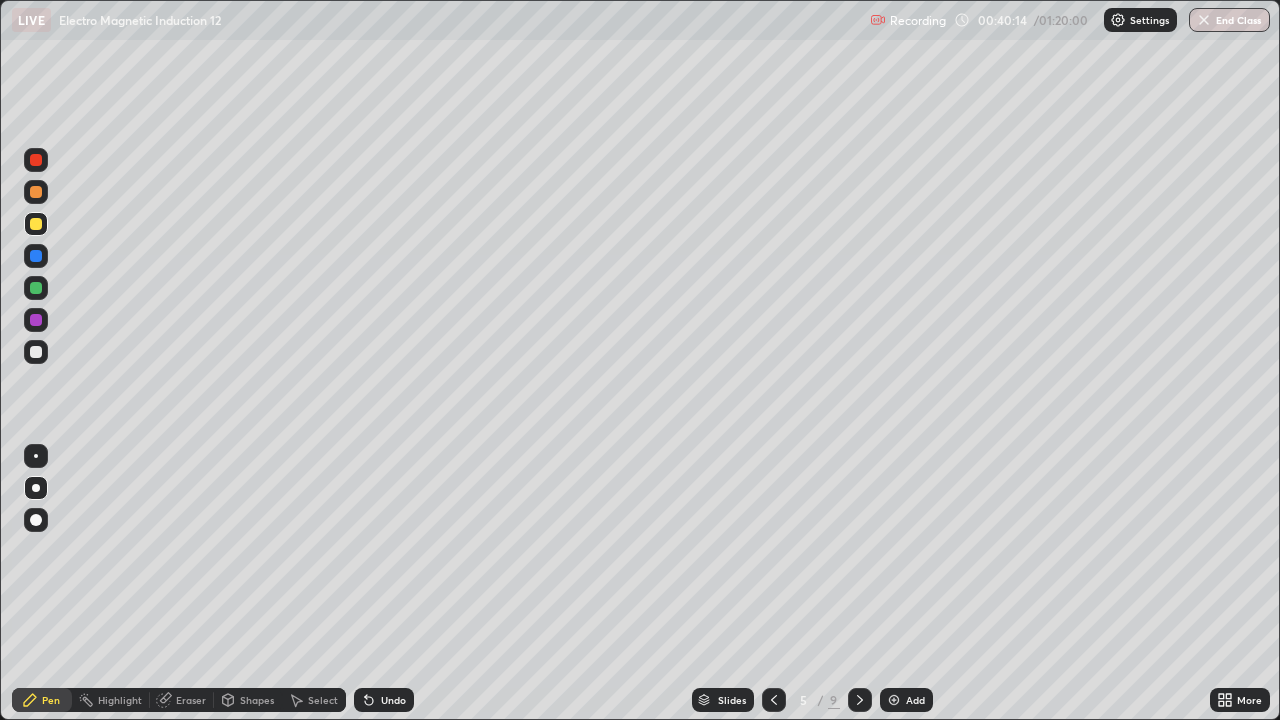 click on "Undo" at bounding box center (393, 700) 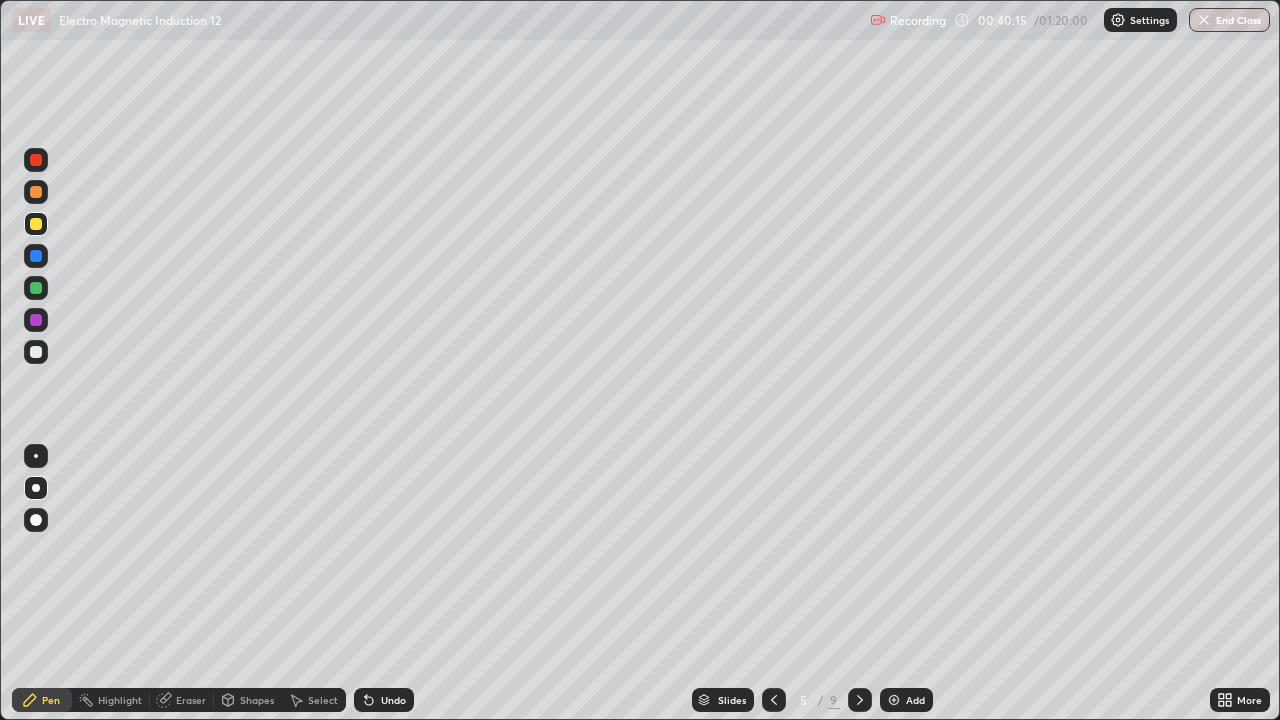 click on "Undo" at bounding box center [393, 700] 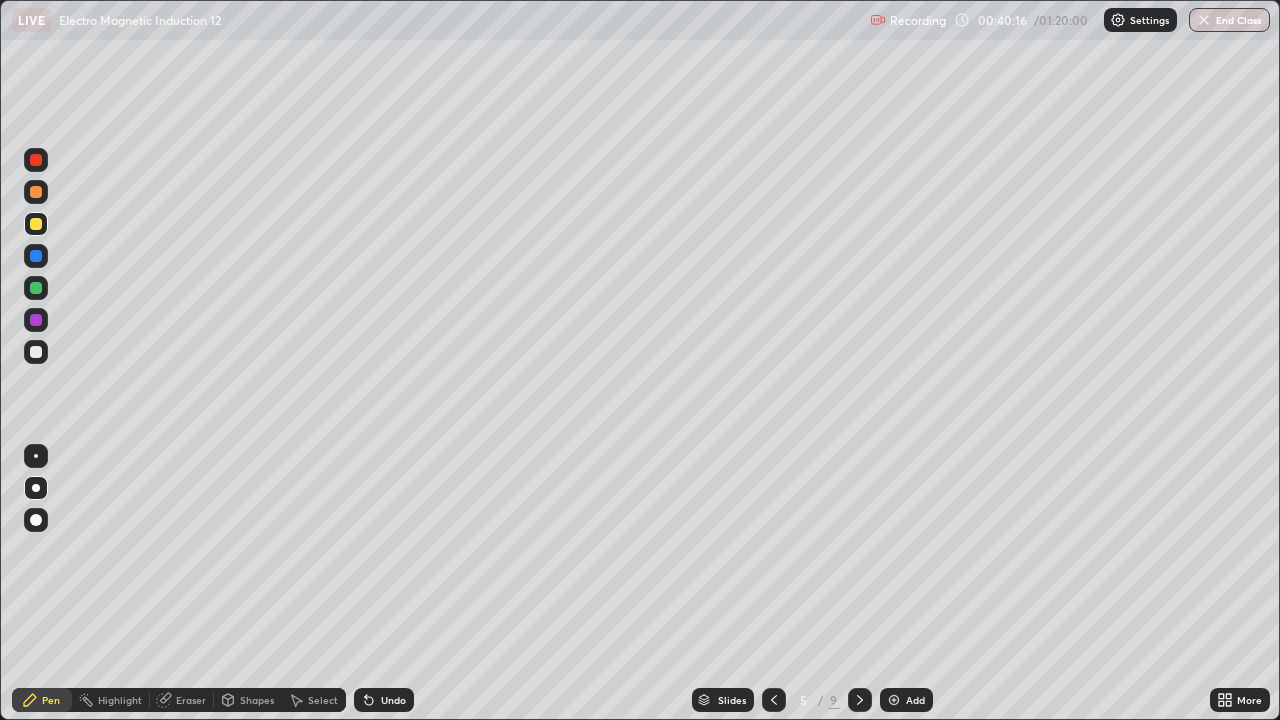 click on "Undo" at bounding box center [393, 700] 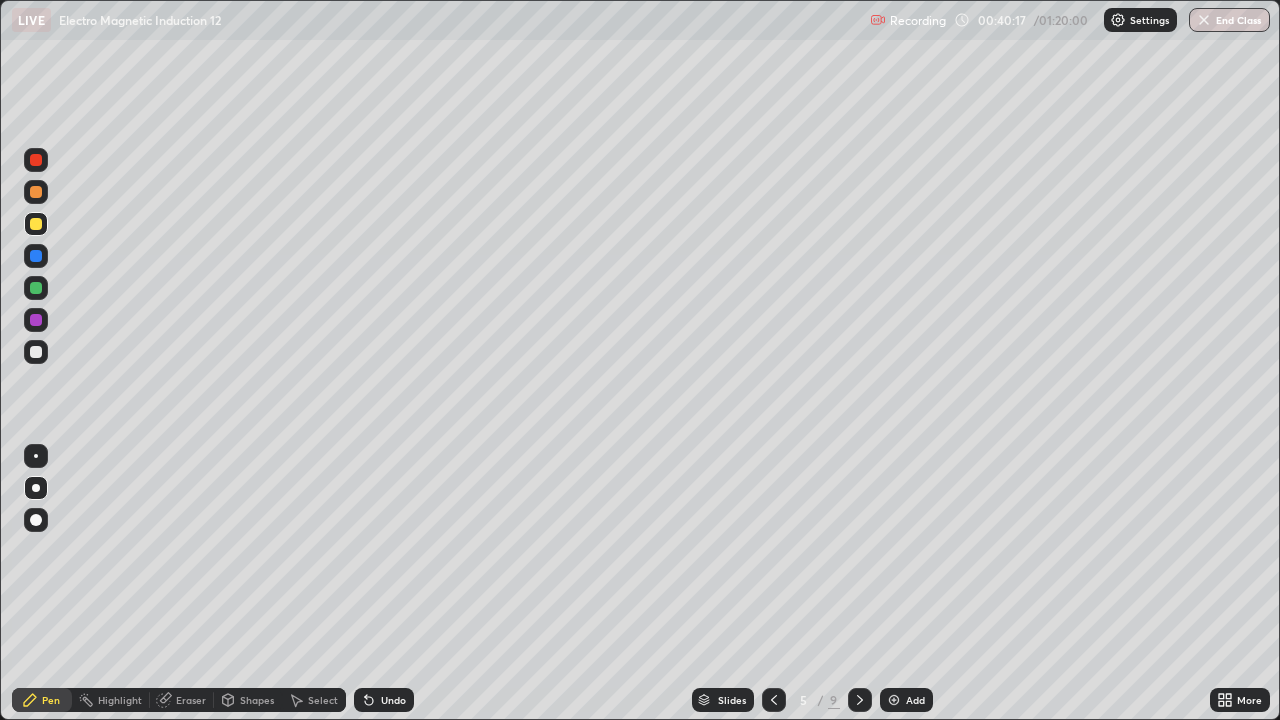 click on "Undo" at bounding box center [393, 700] 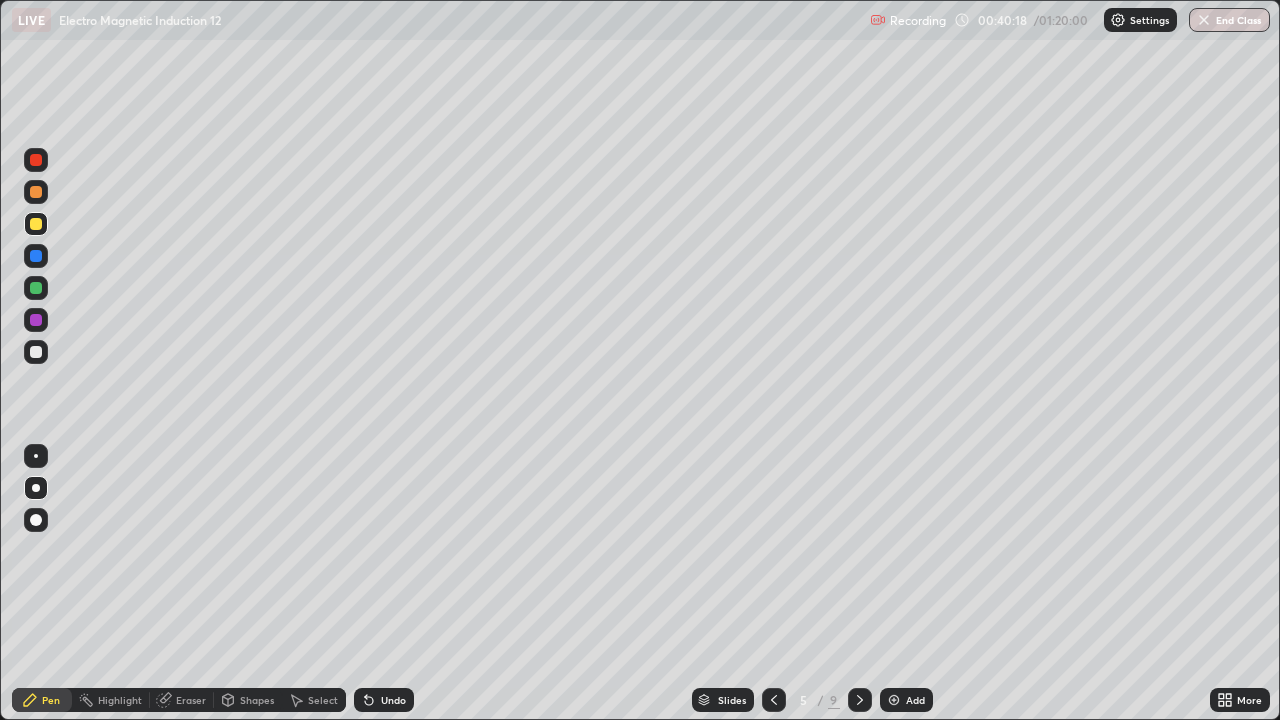 click on "Undo" at bounding box center (393, 700) 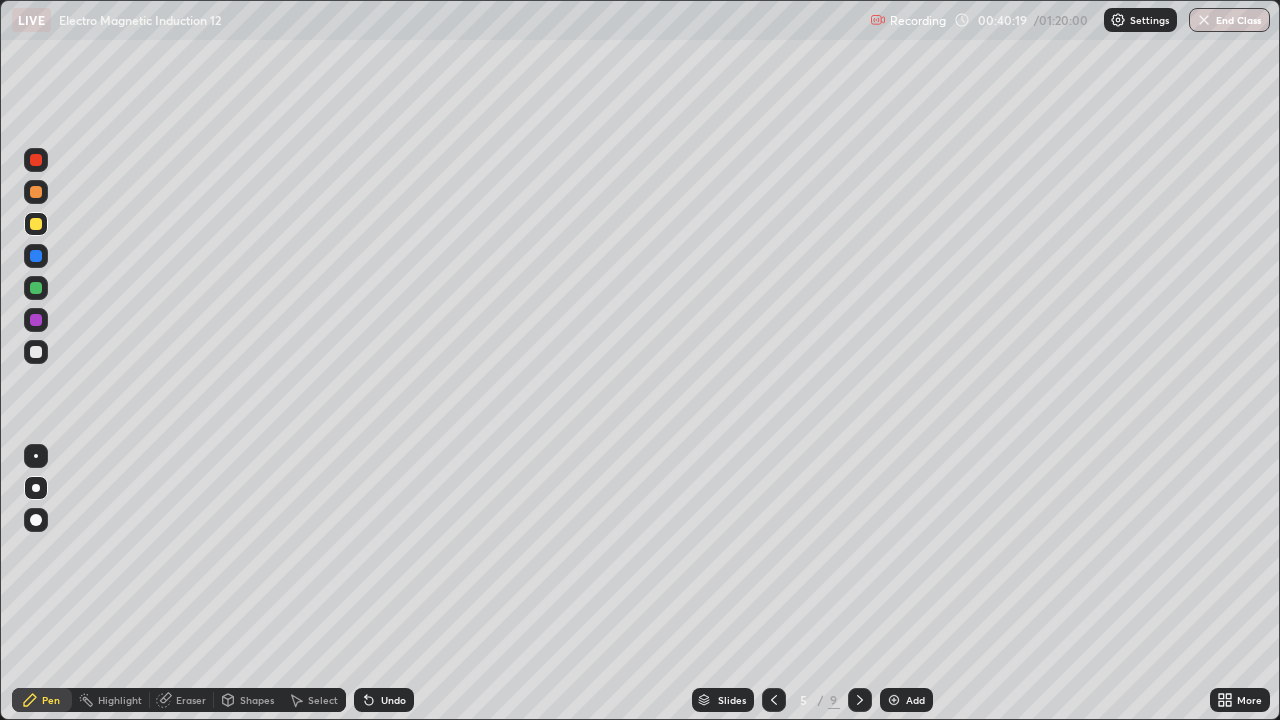 click on "Undo" at bounding box center [393, 700] 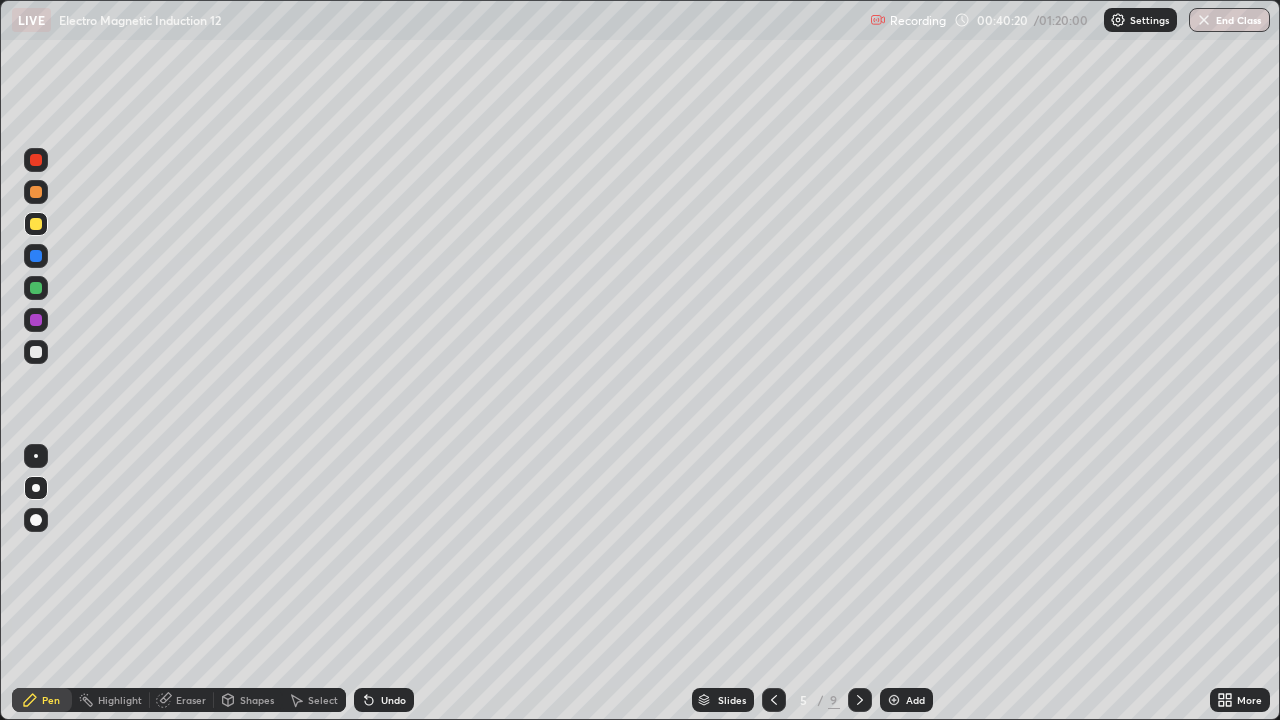 click on "Undo" at bounding box center (393, 700) 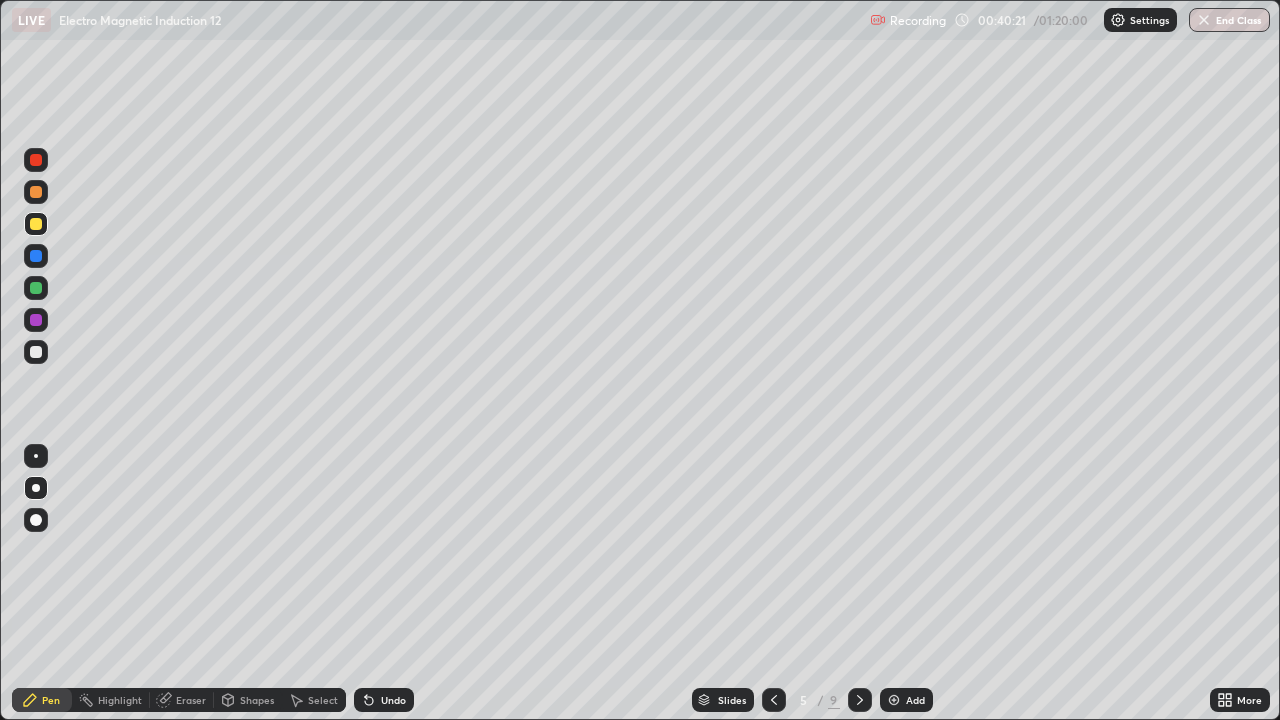 click on "Undo" at bounding box center (393, 700) 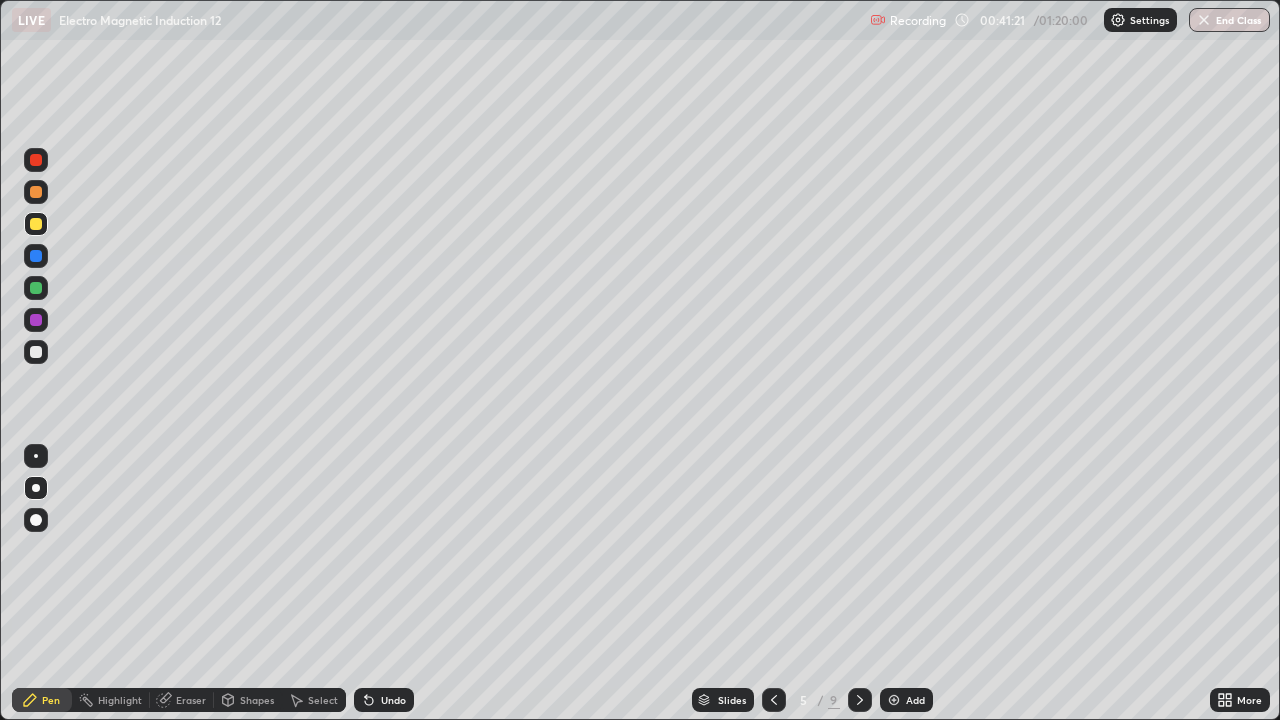 click on "Undo" at bounding box center (384, 700) 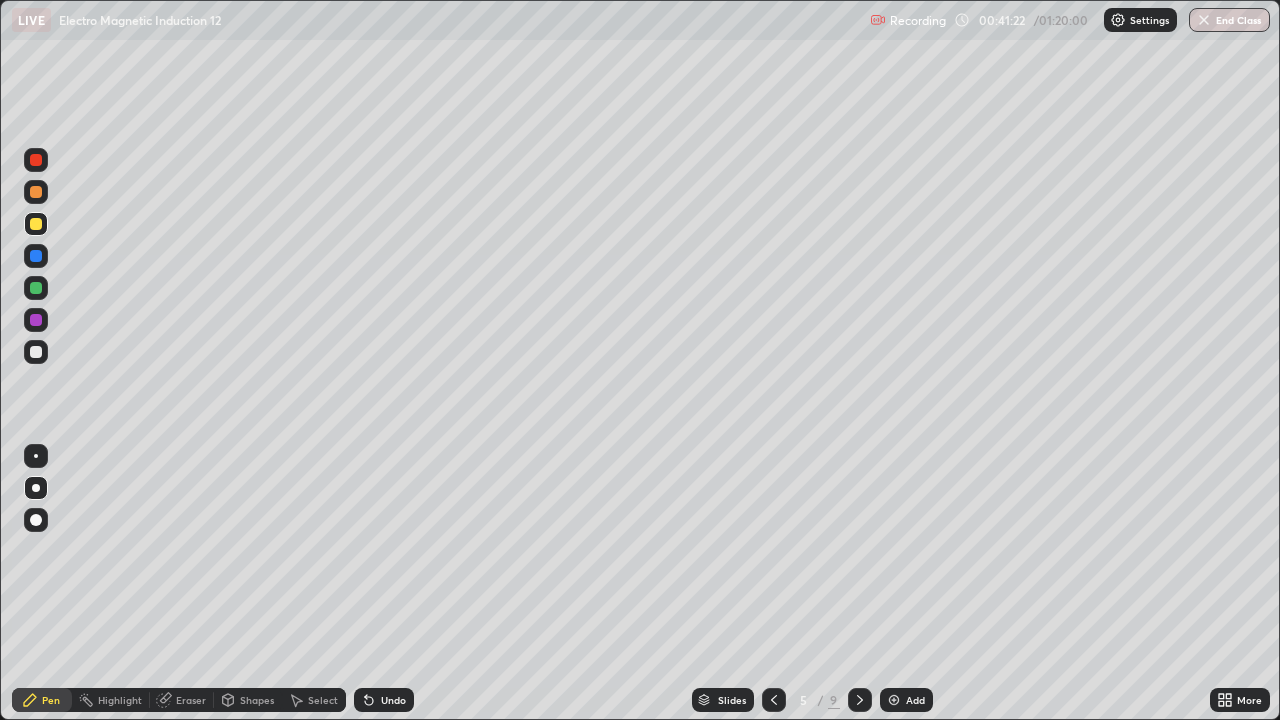 click 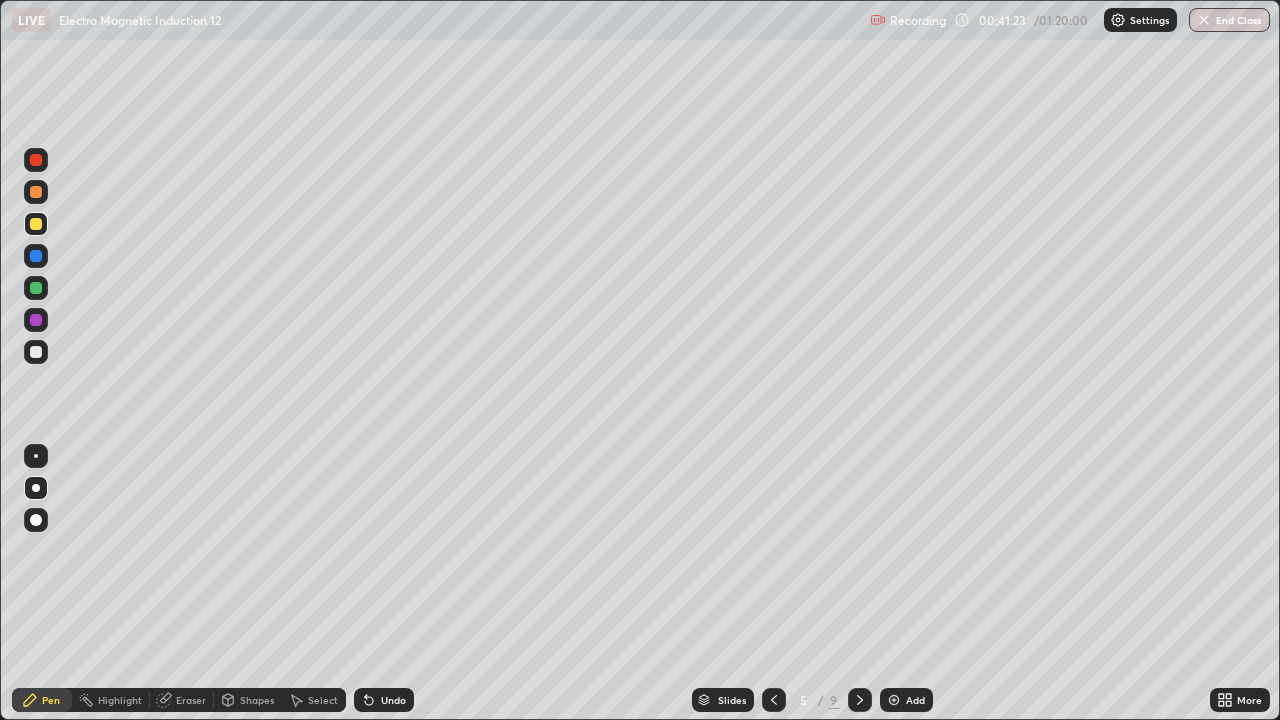click 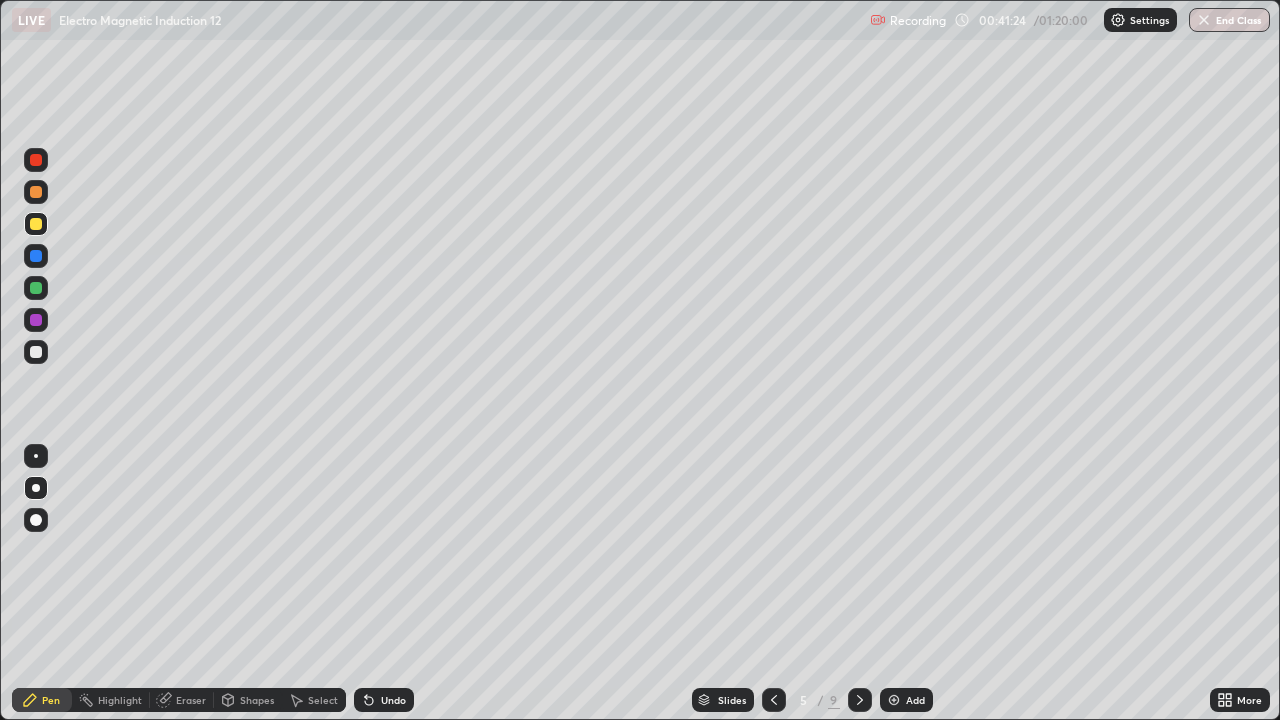 click 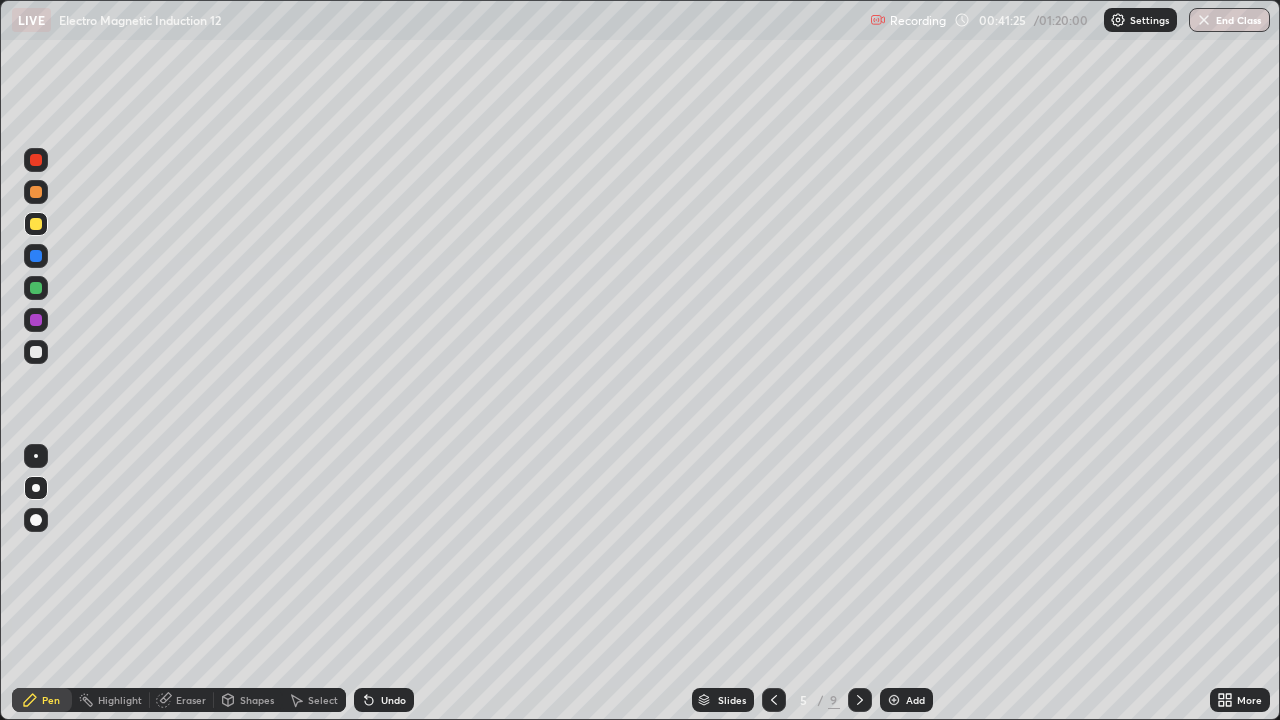 click on "Undo" at bounding box center (384, 700) 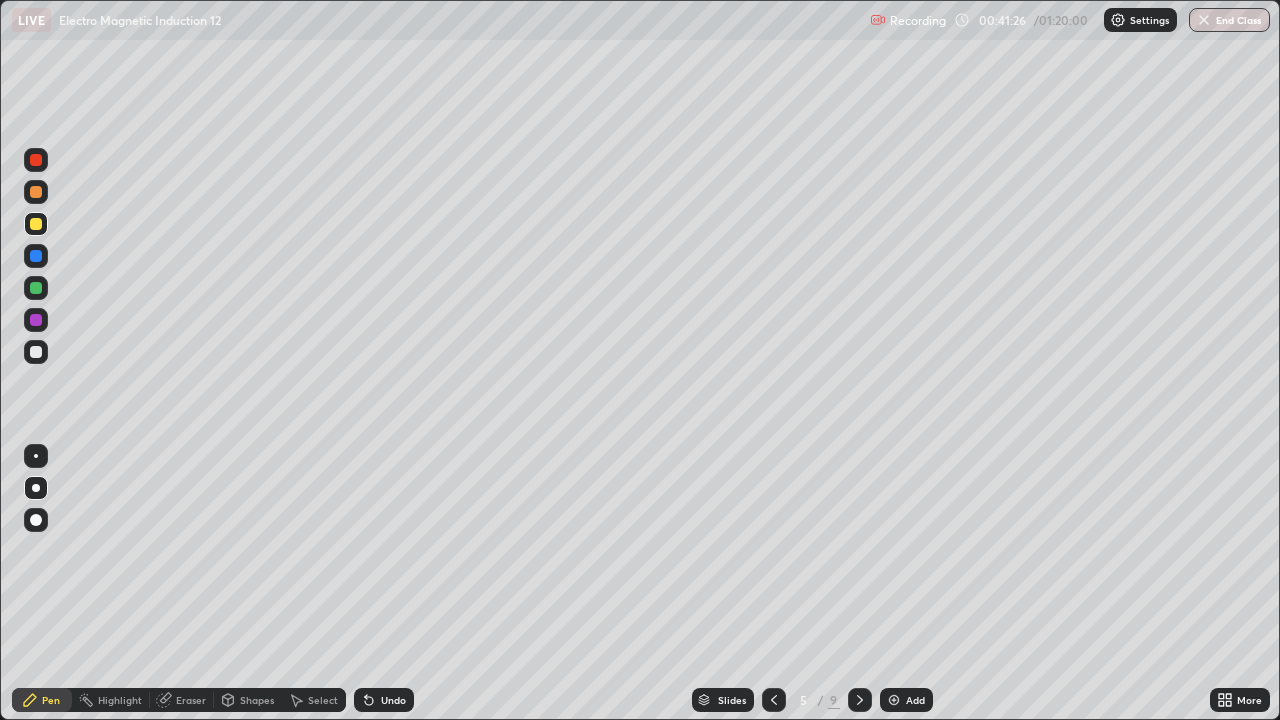 click on "Undo" at bounding box center (384, 700) 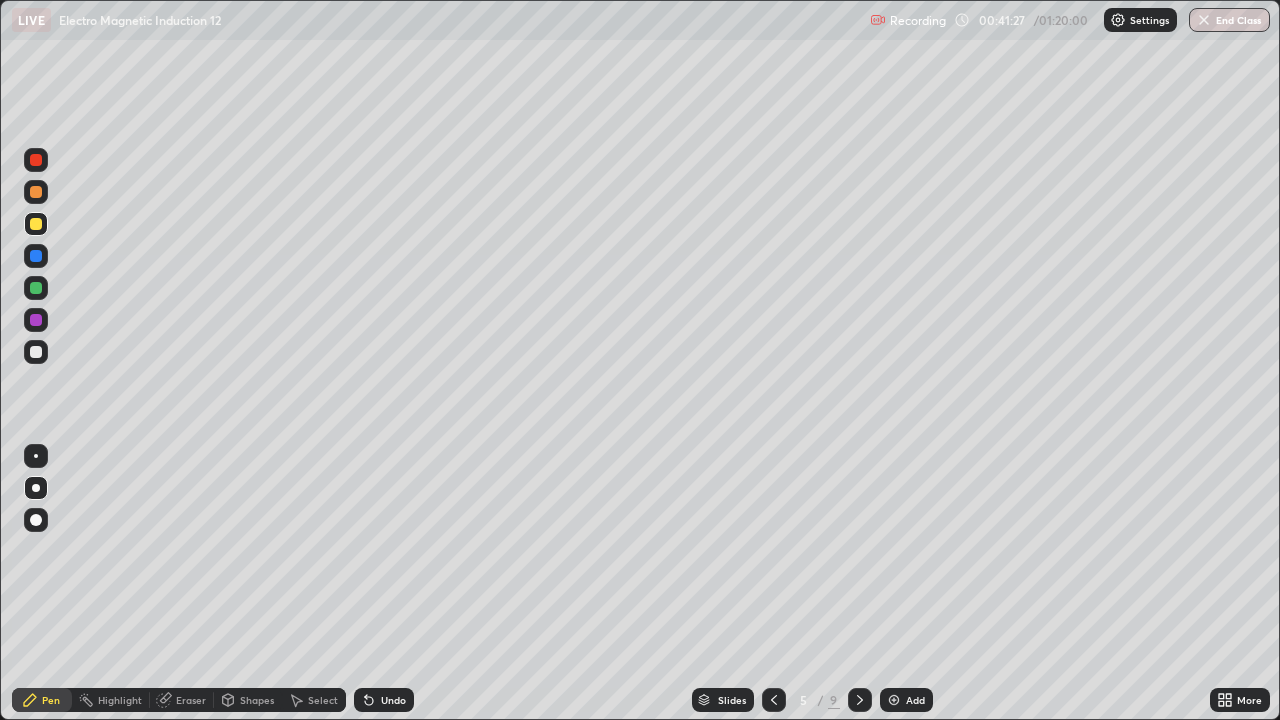 click on "Undo" at bounding box center [384, 700] 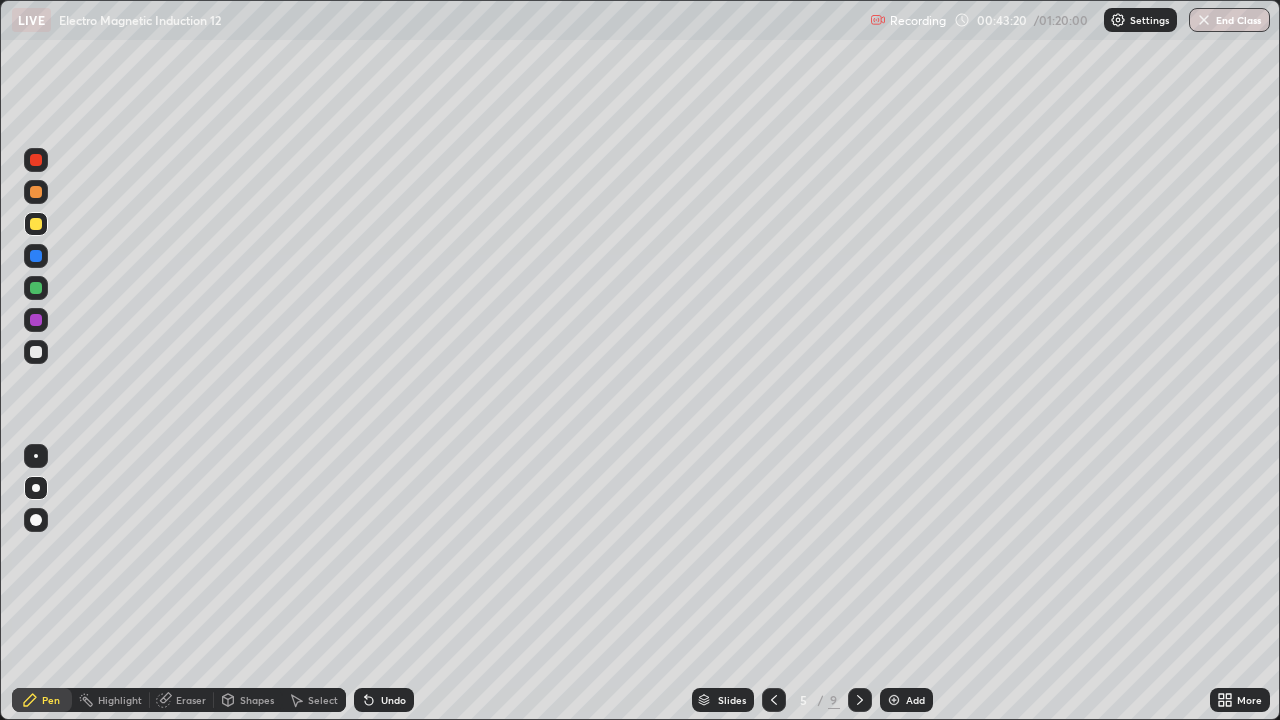 click 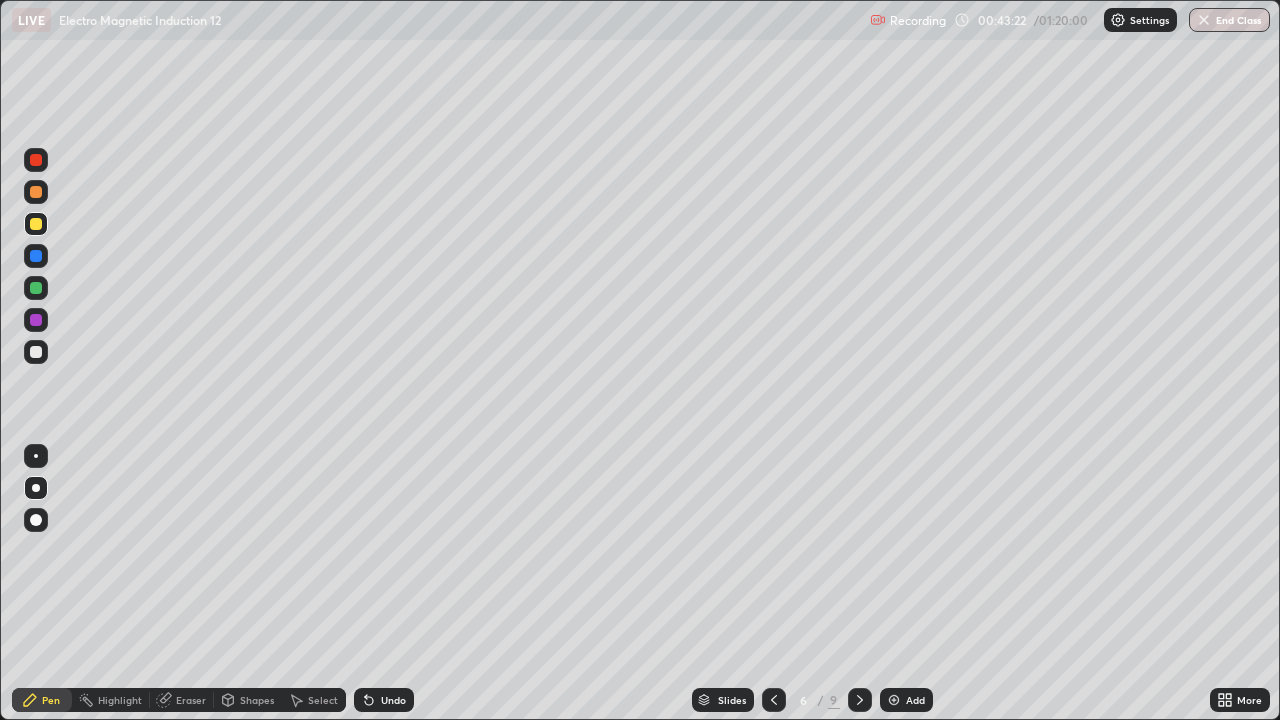click on "Select" at bounding box center (323, 700) 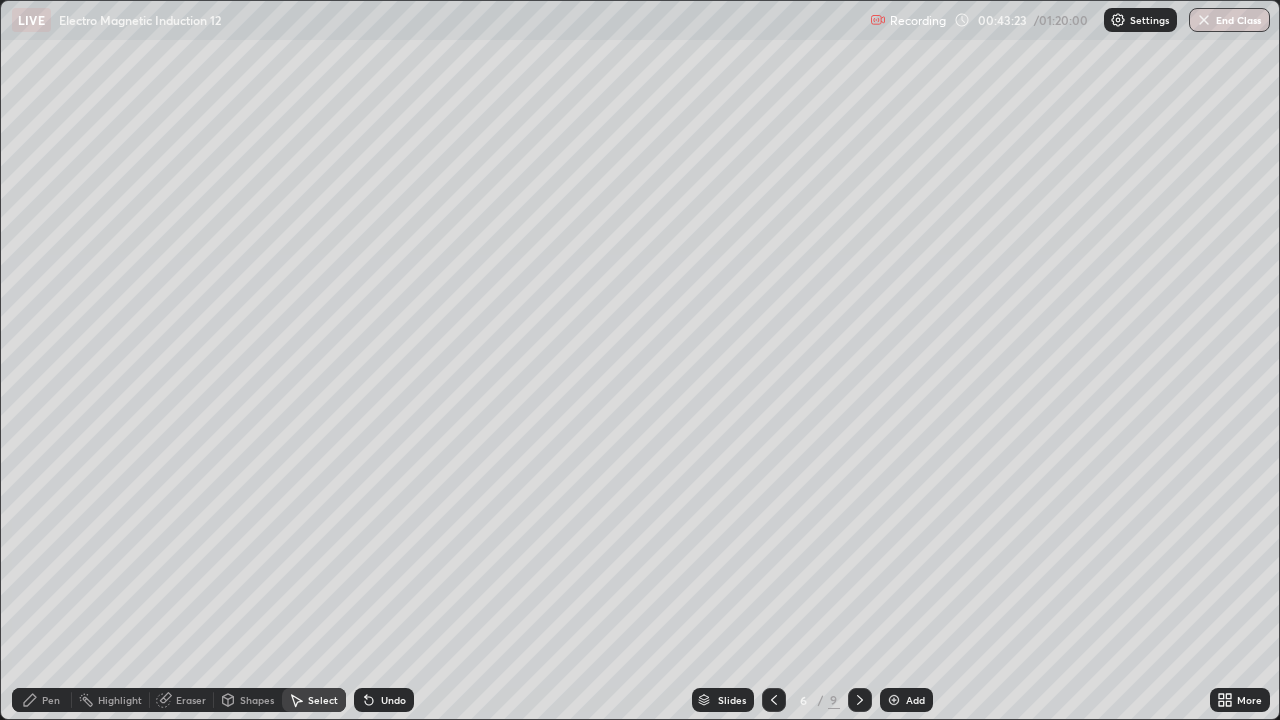 click on "Select" at bounding box center [323, 700] 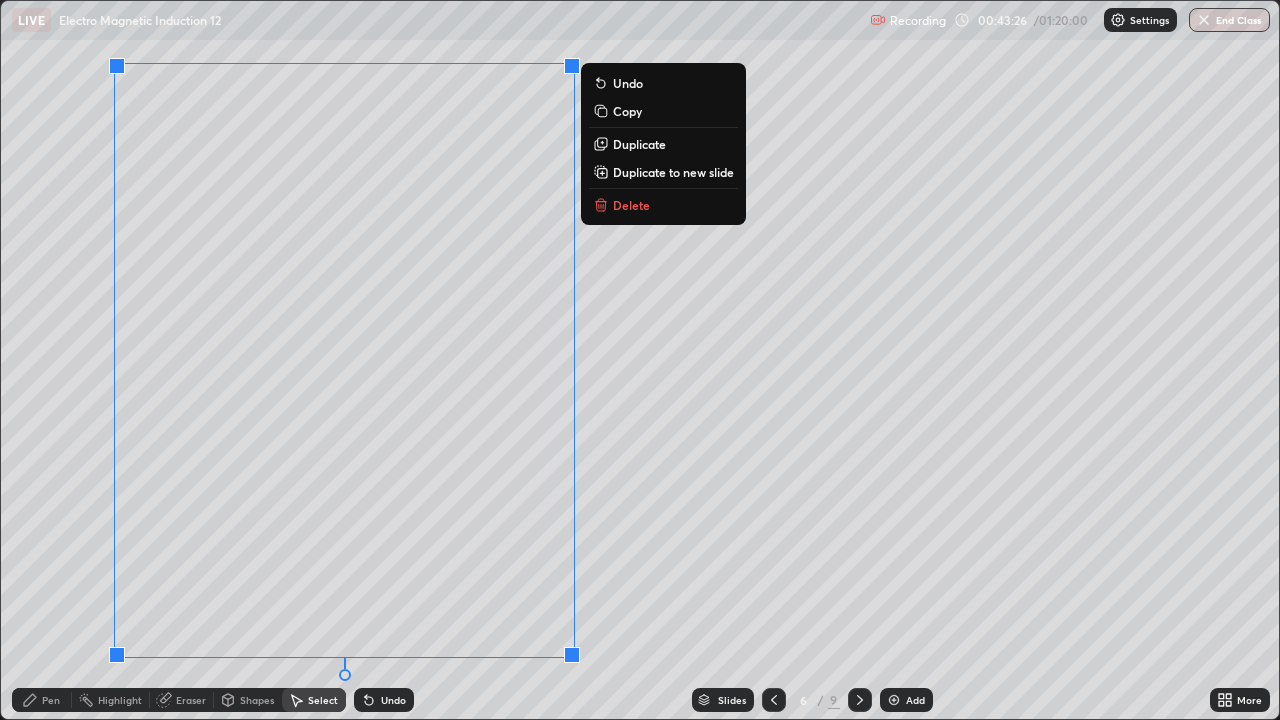 click on "Delete" at bounding box center (631, 205) 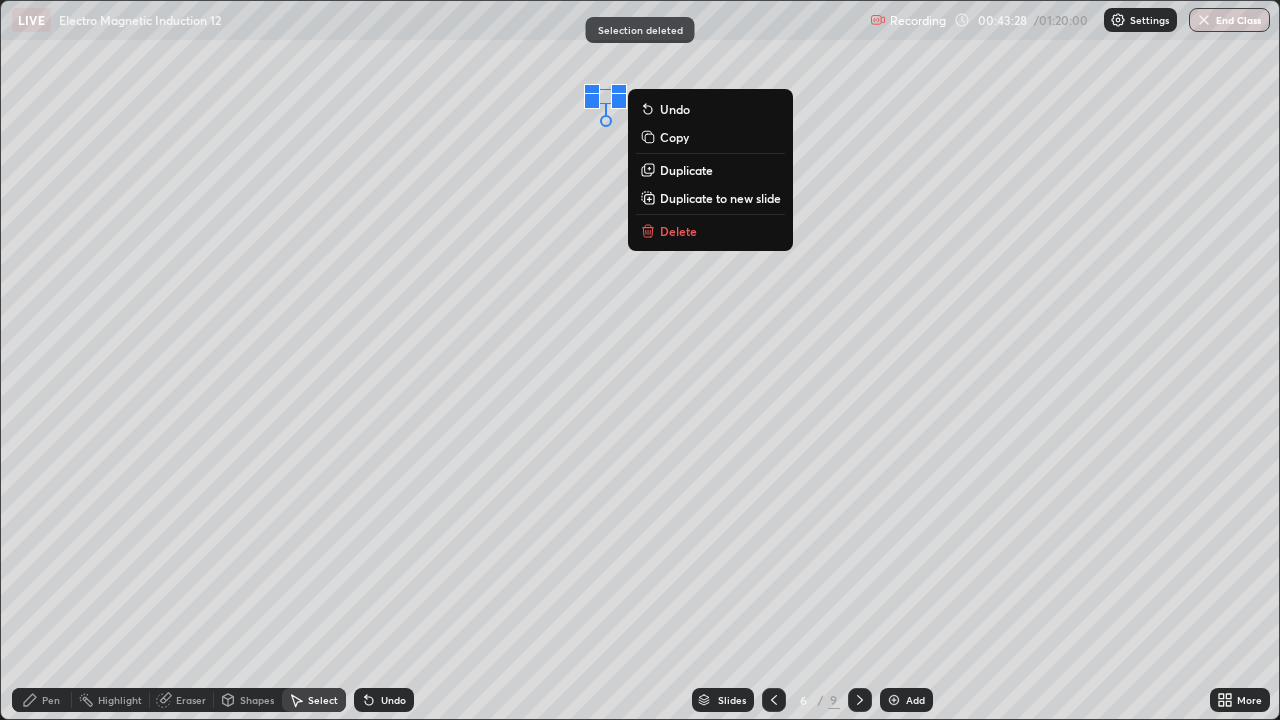 click on "Delete" at bounding box center (710, 231) 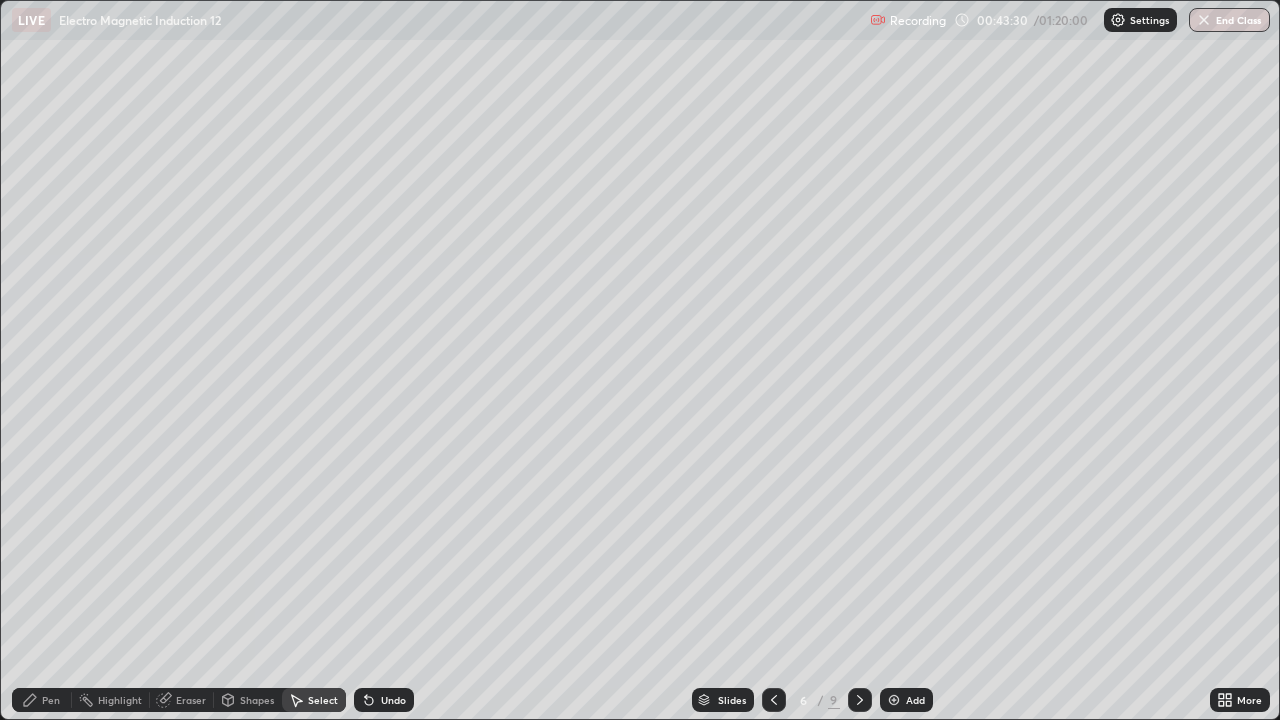 click on "Pen" at bounding box center (42, 700) 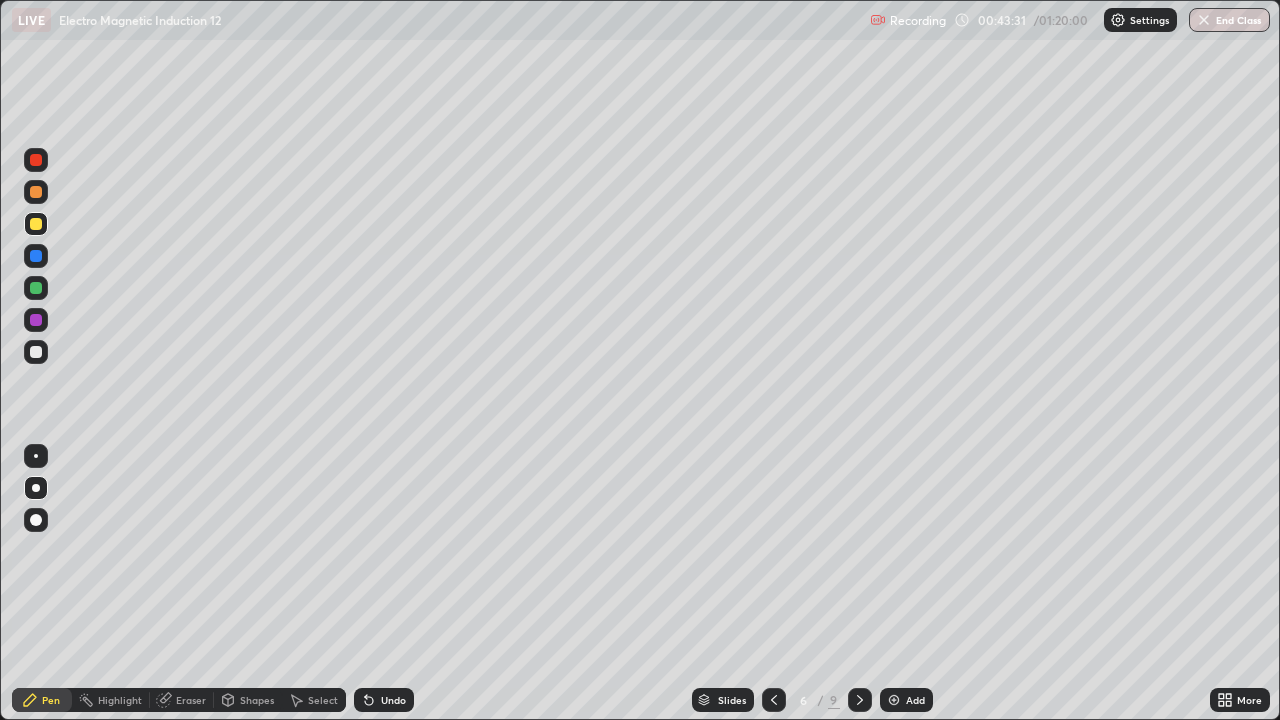 click 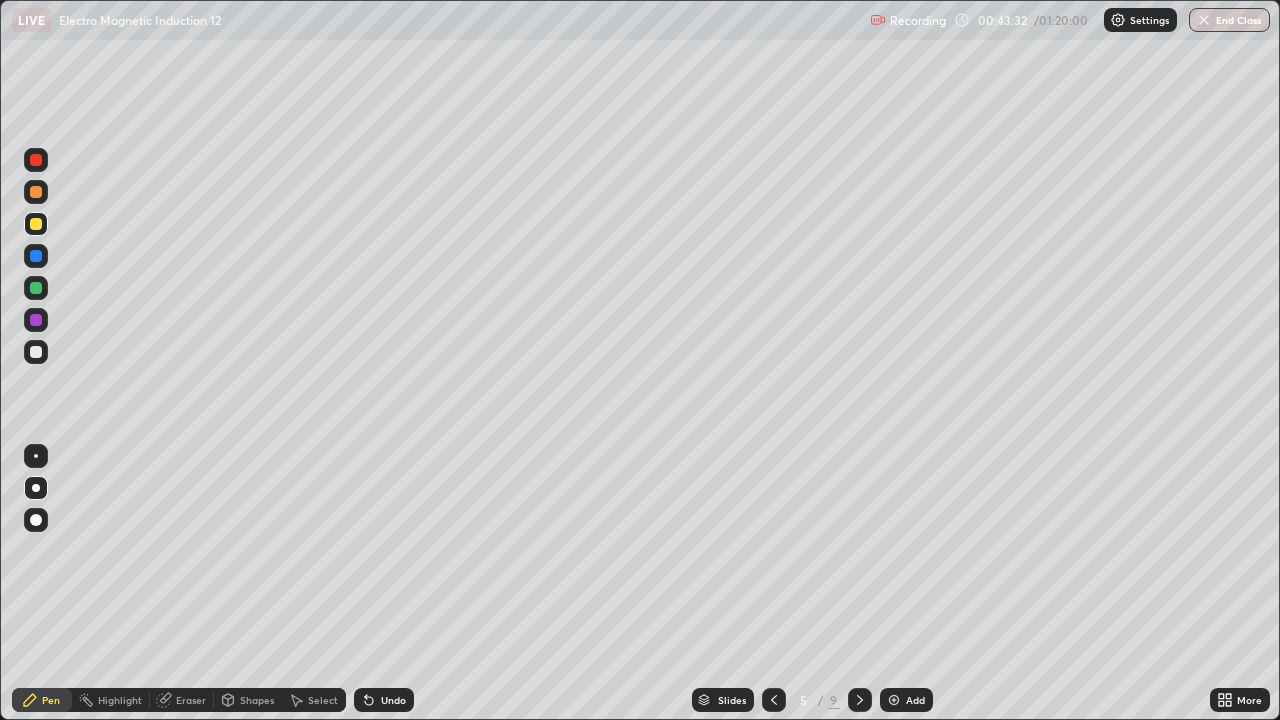 click 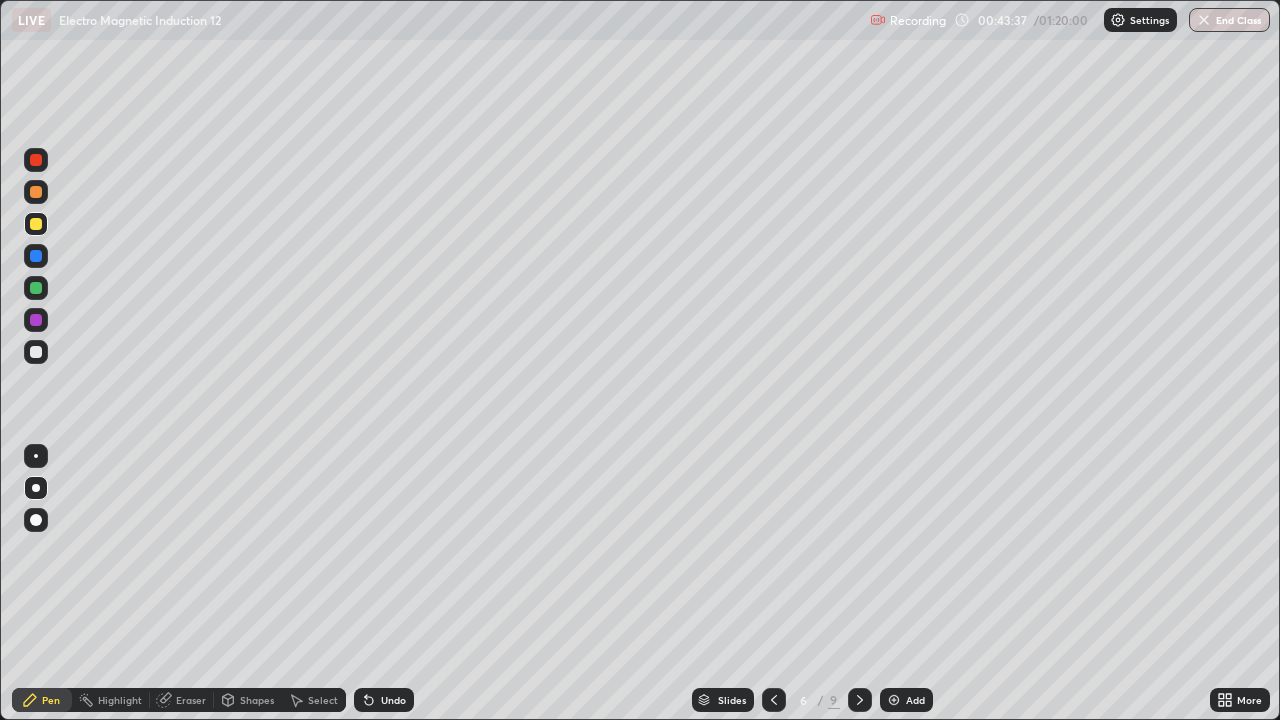 click 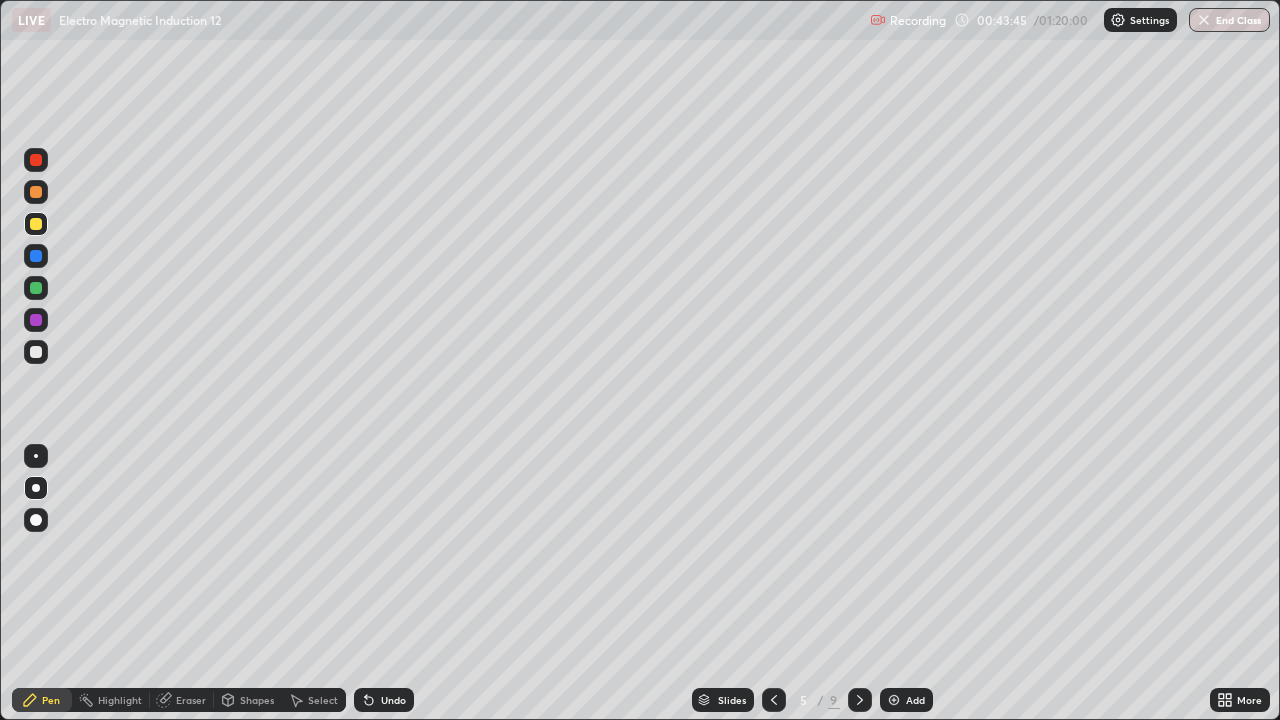 click 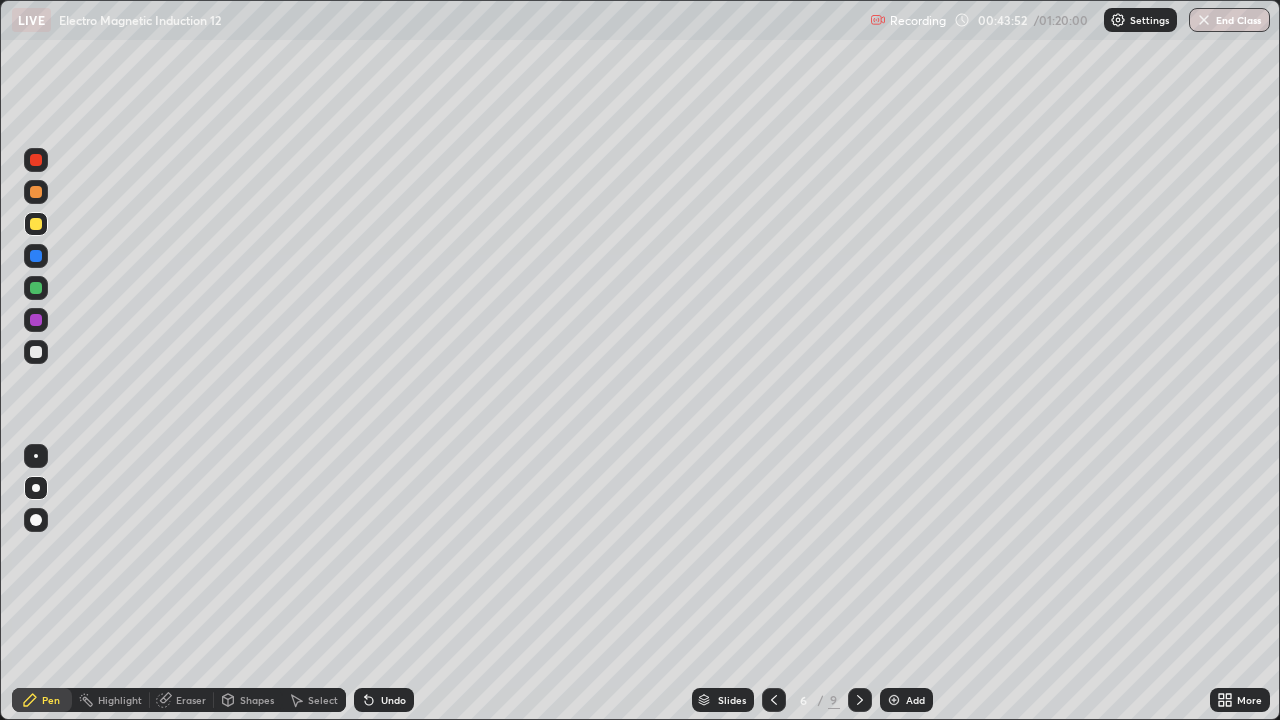 click 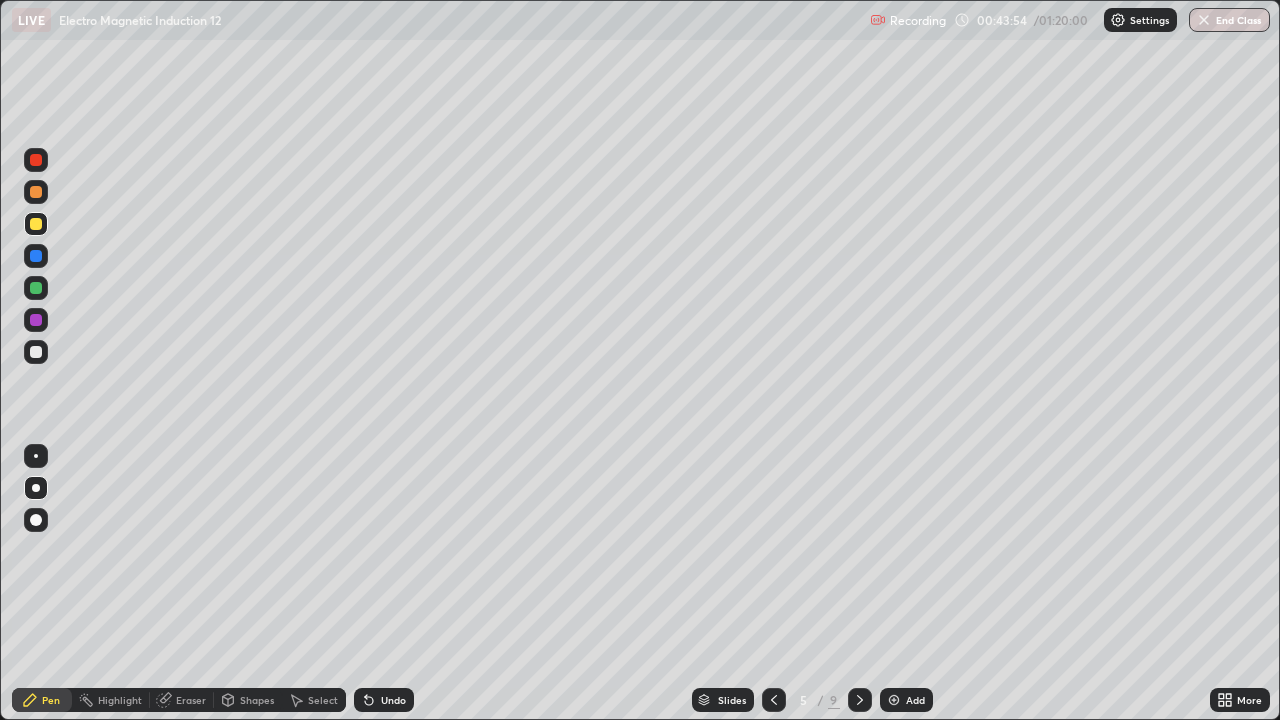 click 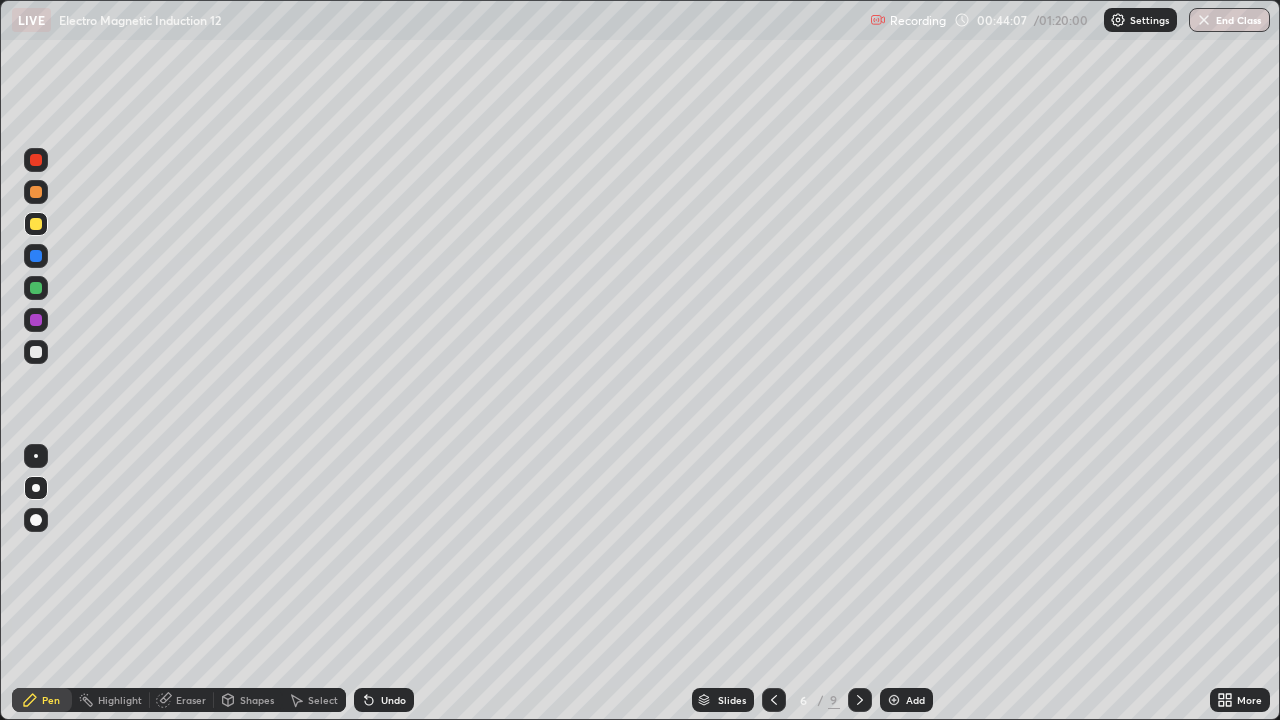 click at bounding box center [36, 352] 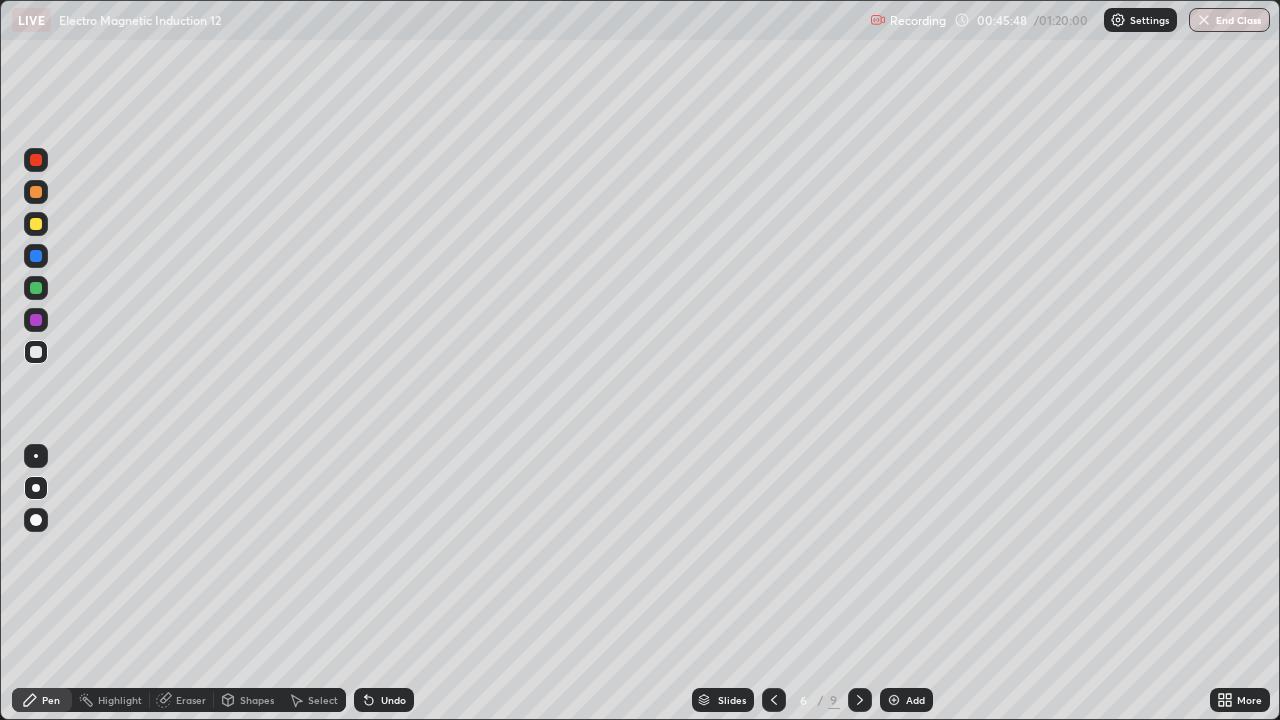click on "Eraser" at bounding box center [191, 700] 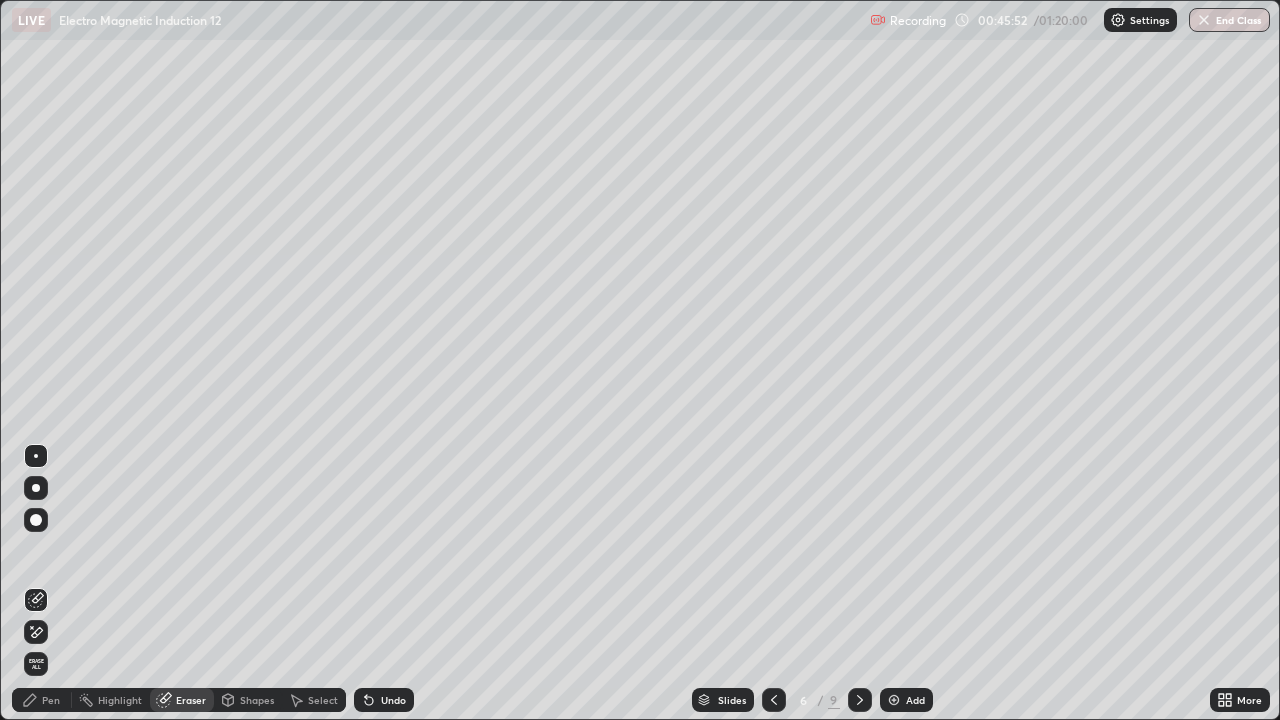 click on "Shapes" at bounding box center [257, 700] 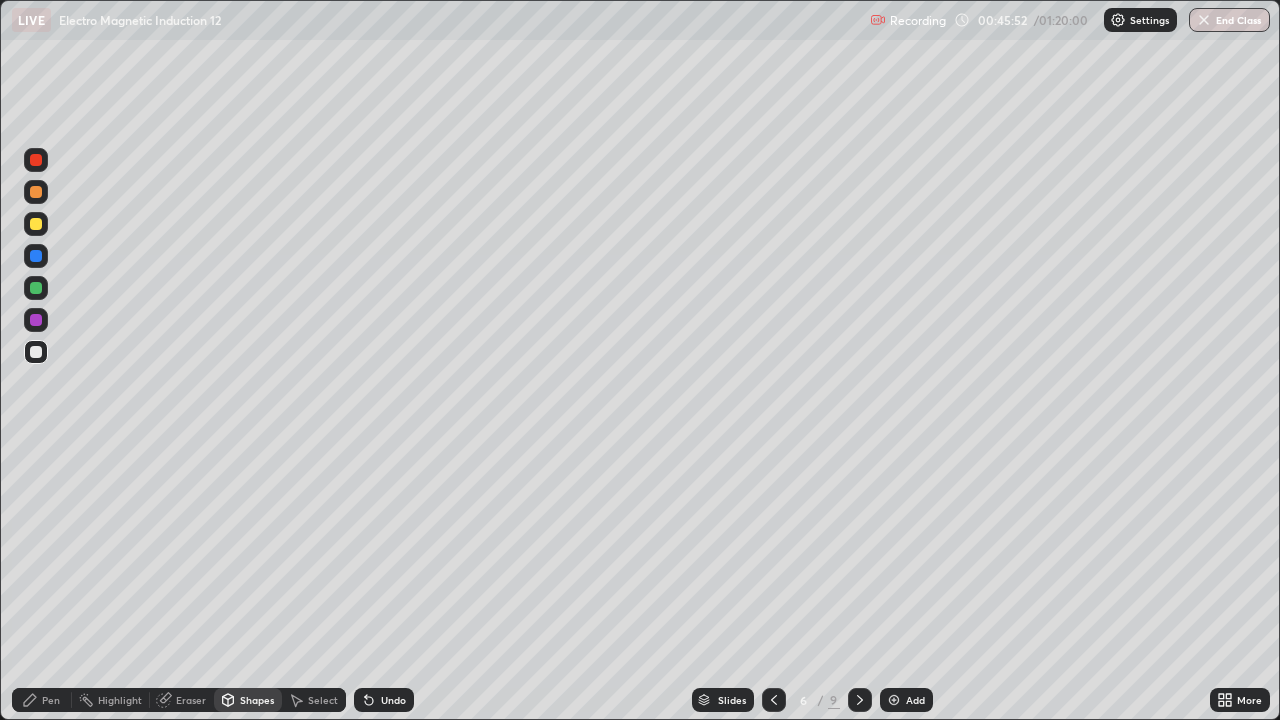 click on "Select" at bounding box center (323, 700) 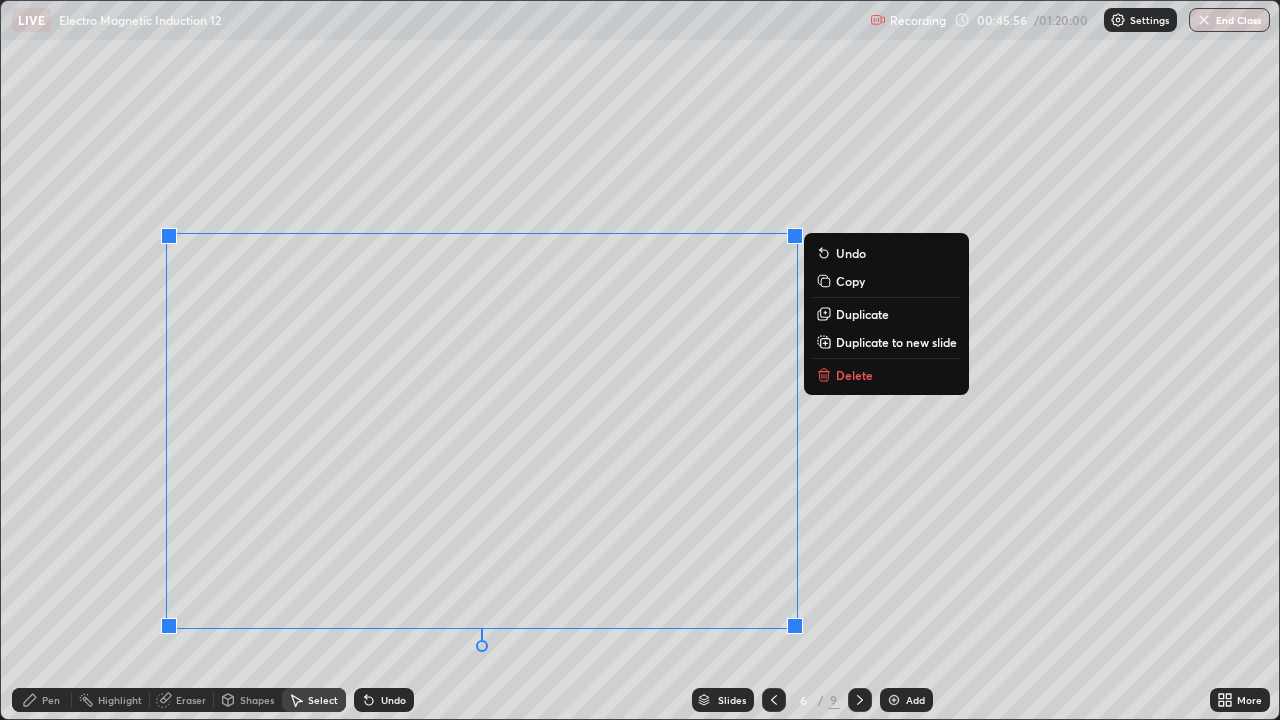click 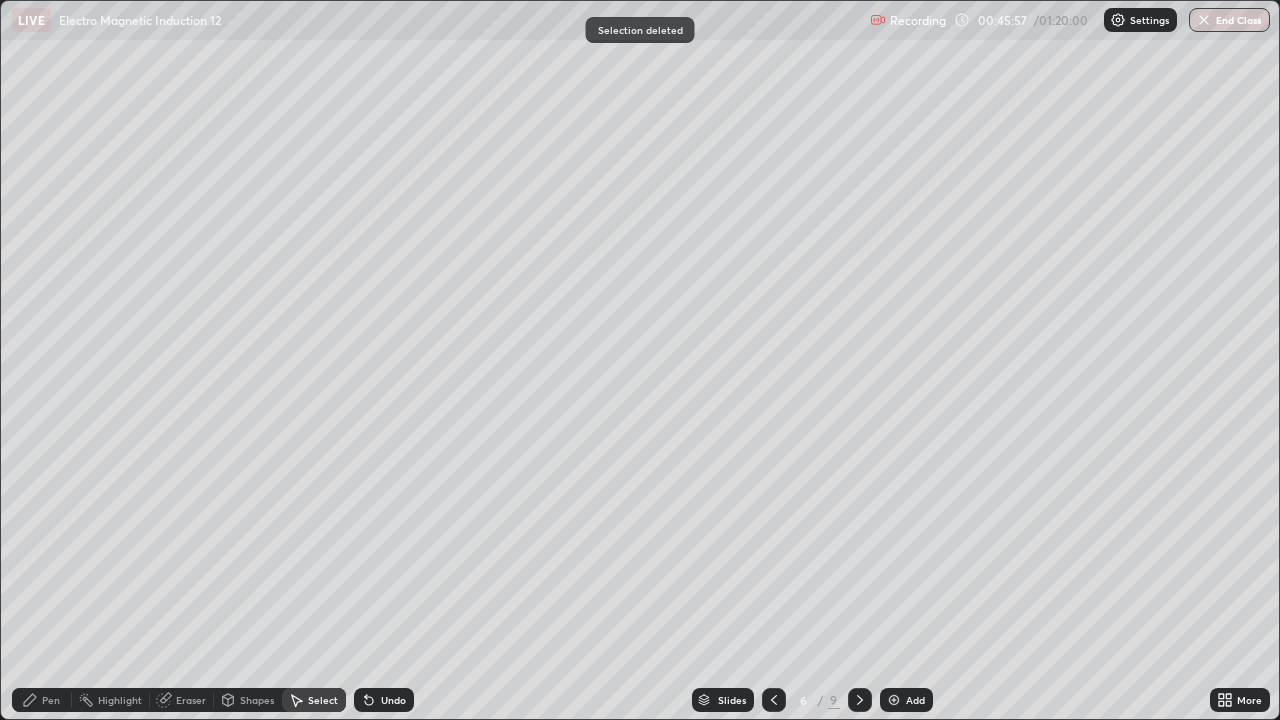 click on "Pen" at bounding box center (42, 700) 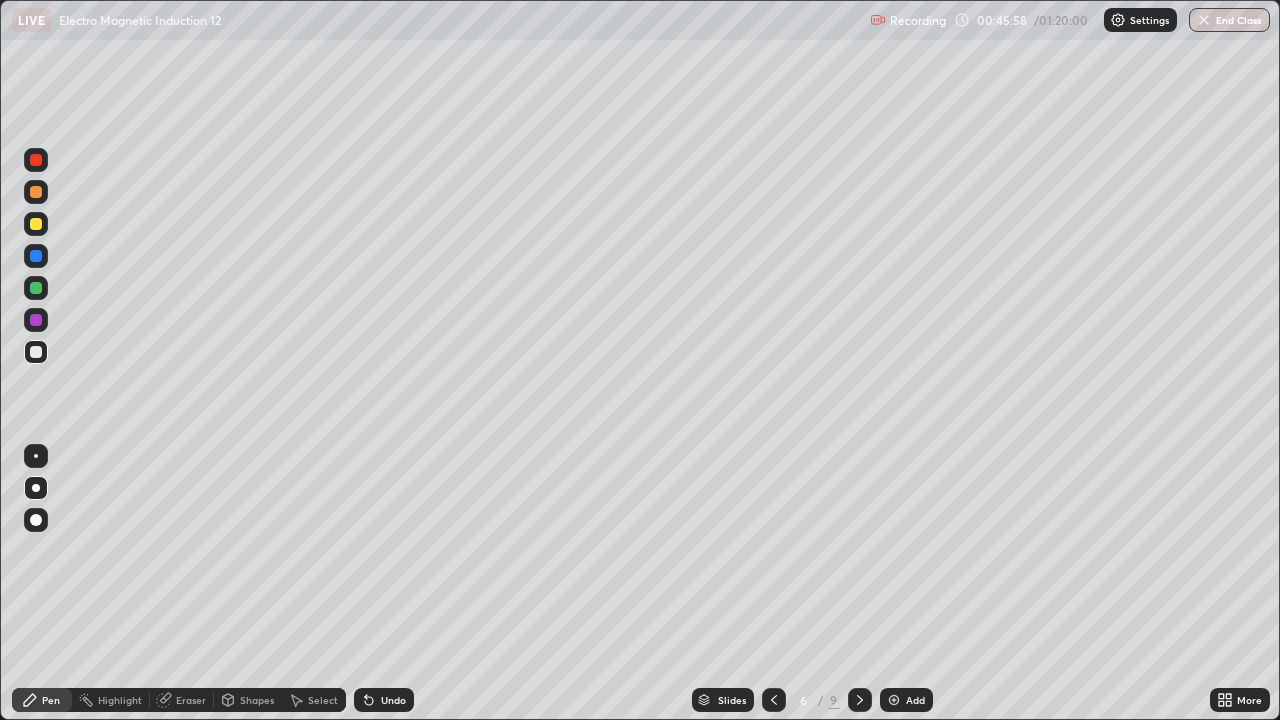 click at bounding box center [36, 224] 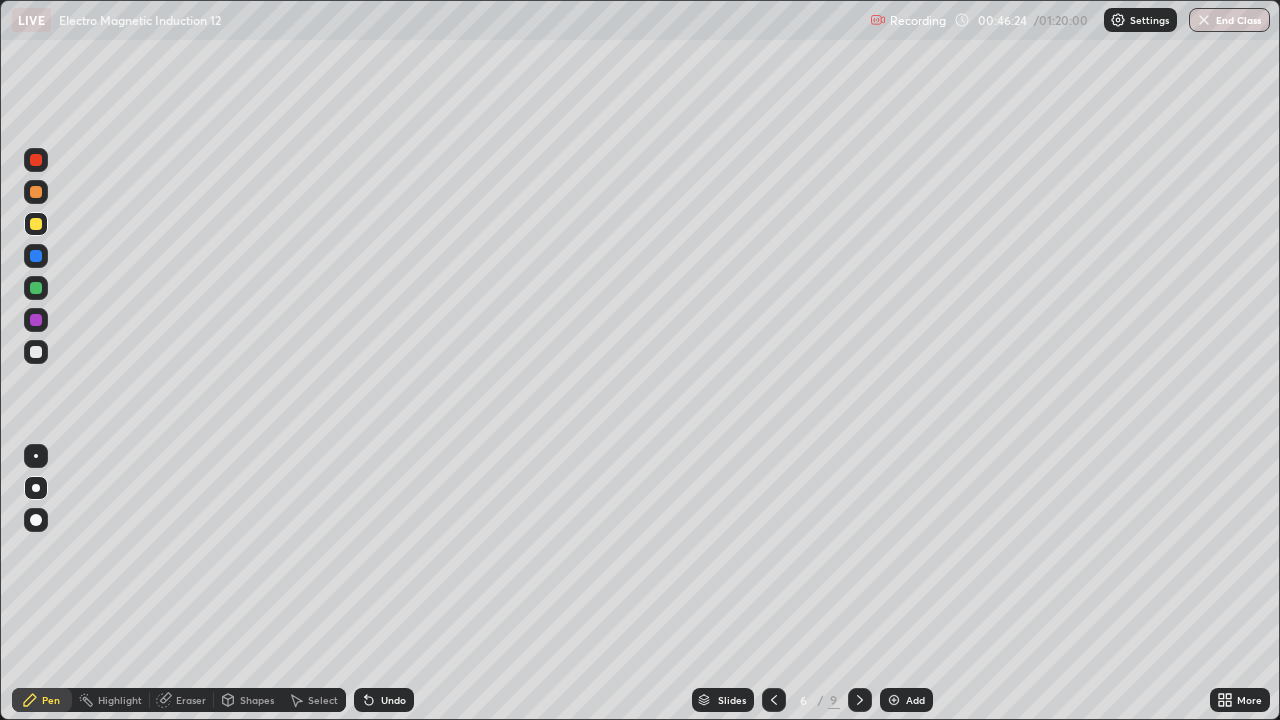 click 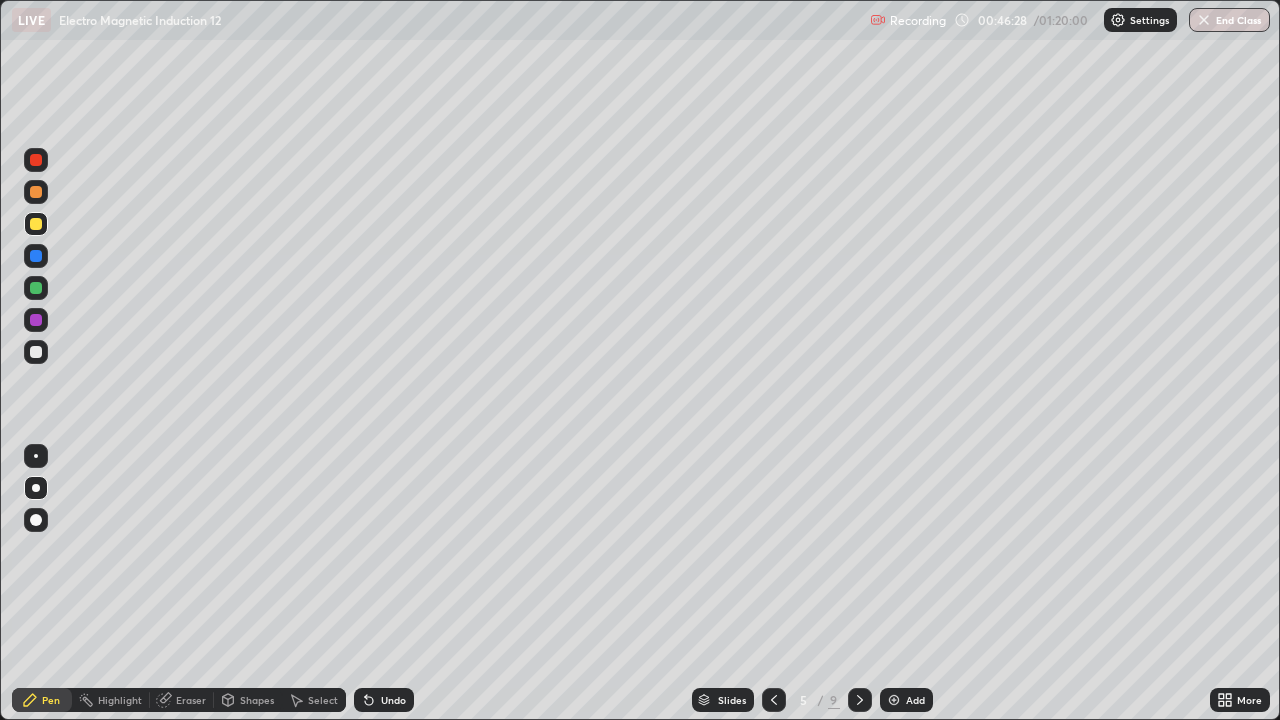 click 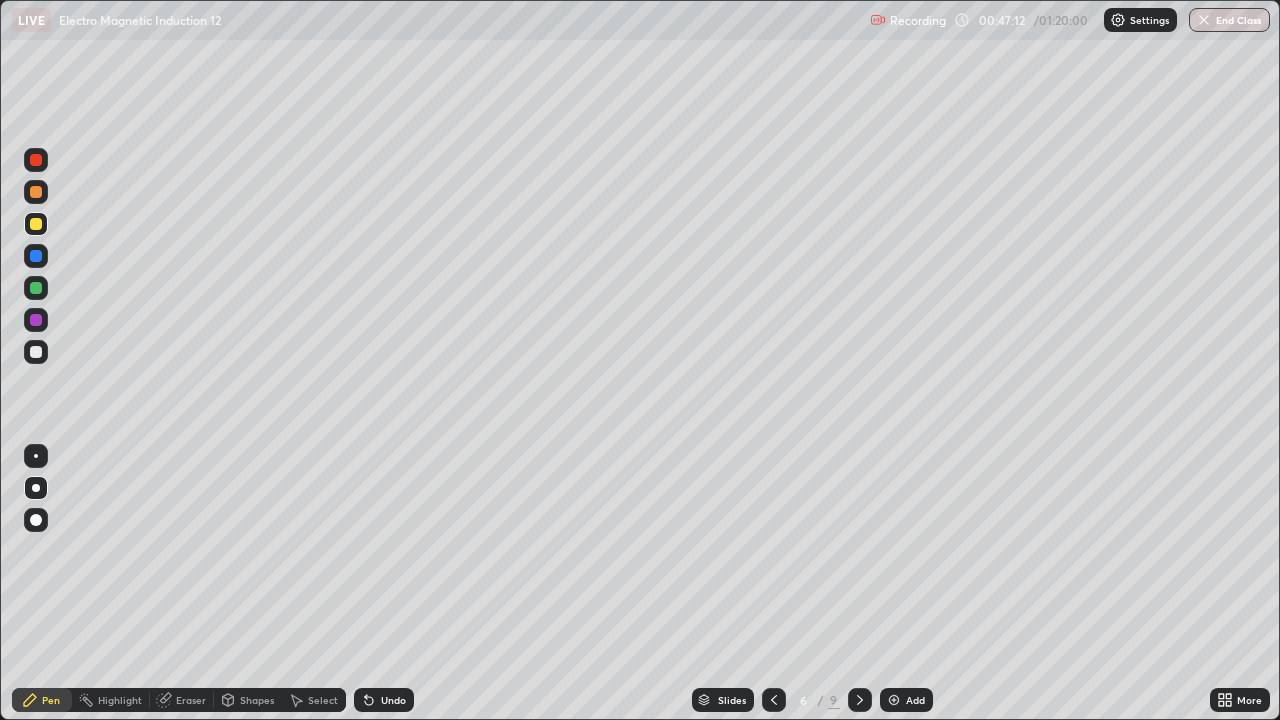 click on "Select" at bounding box center [323, 700] 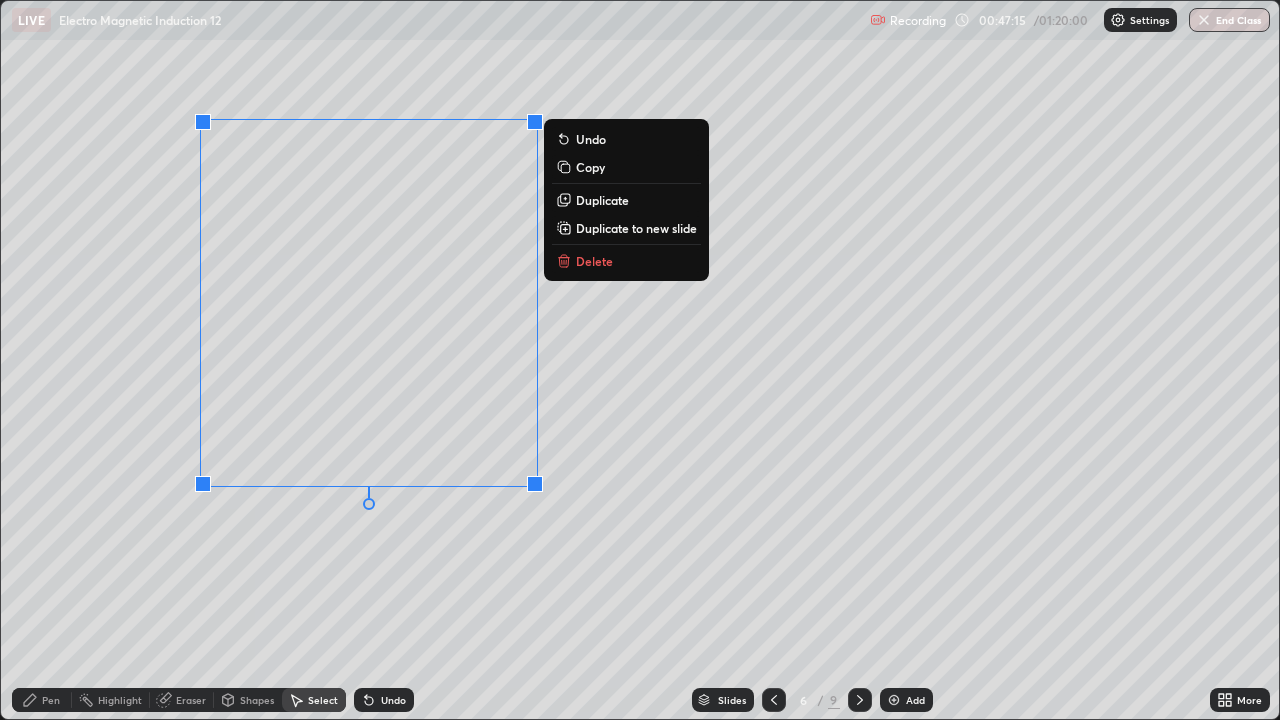 click on "Delete" at bounding box center [626, 261] 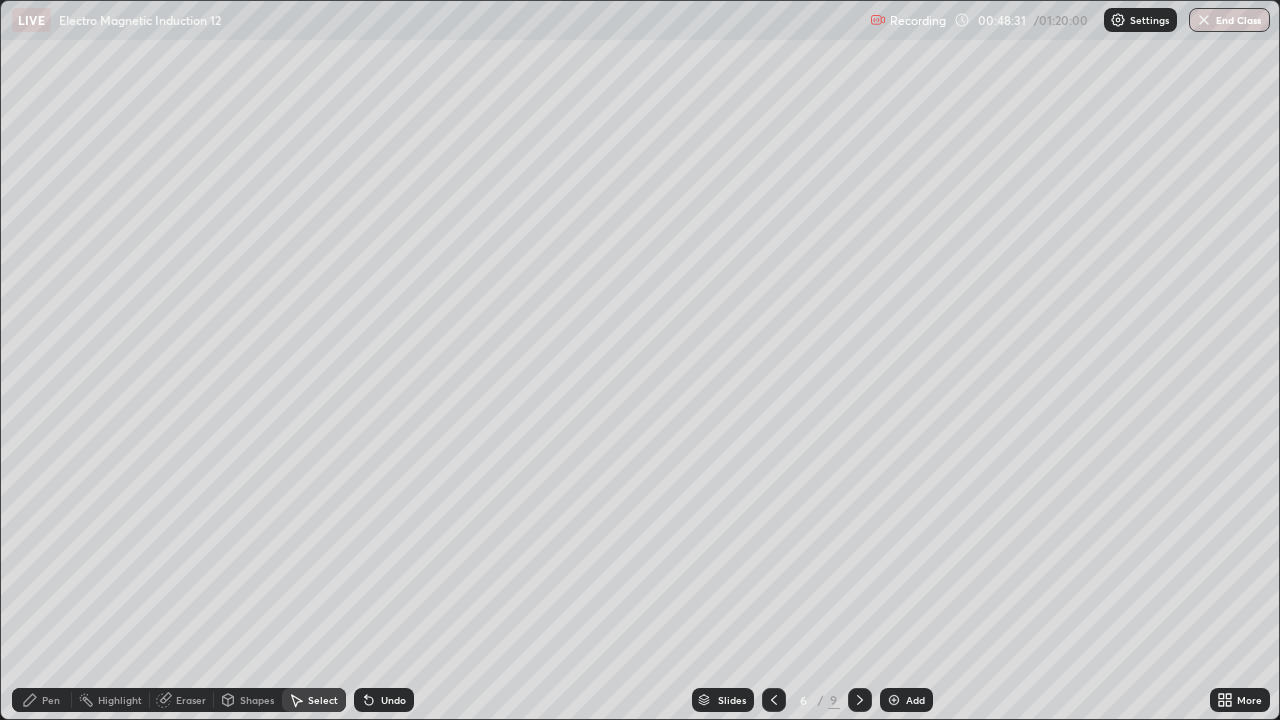 click on "Pen" at bounding box center (51, 700) 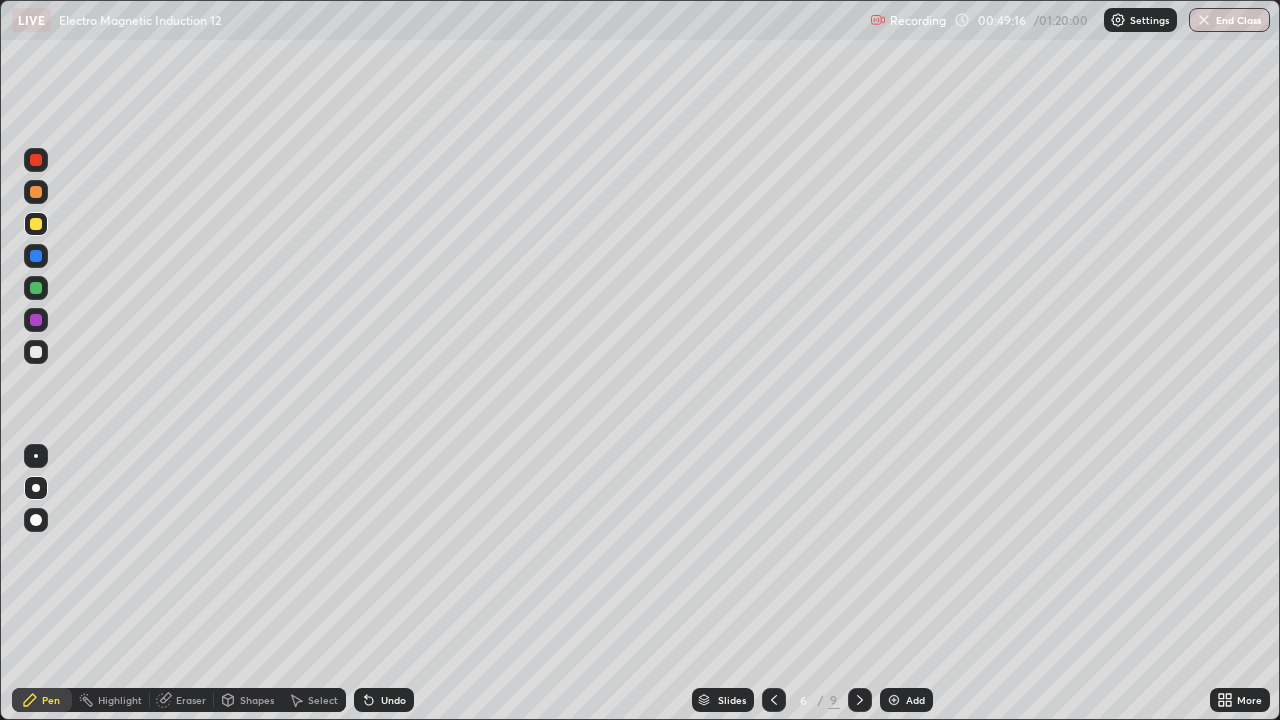 click at bounding box center [36, 160] 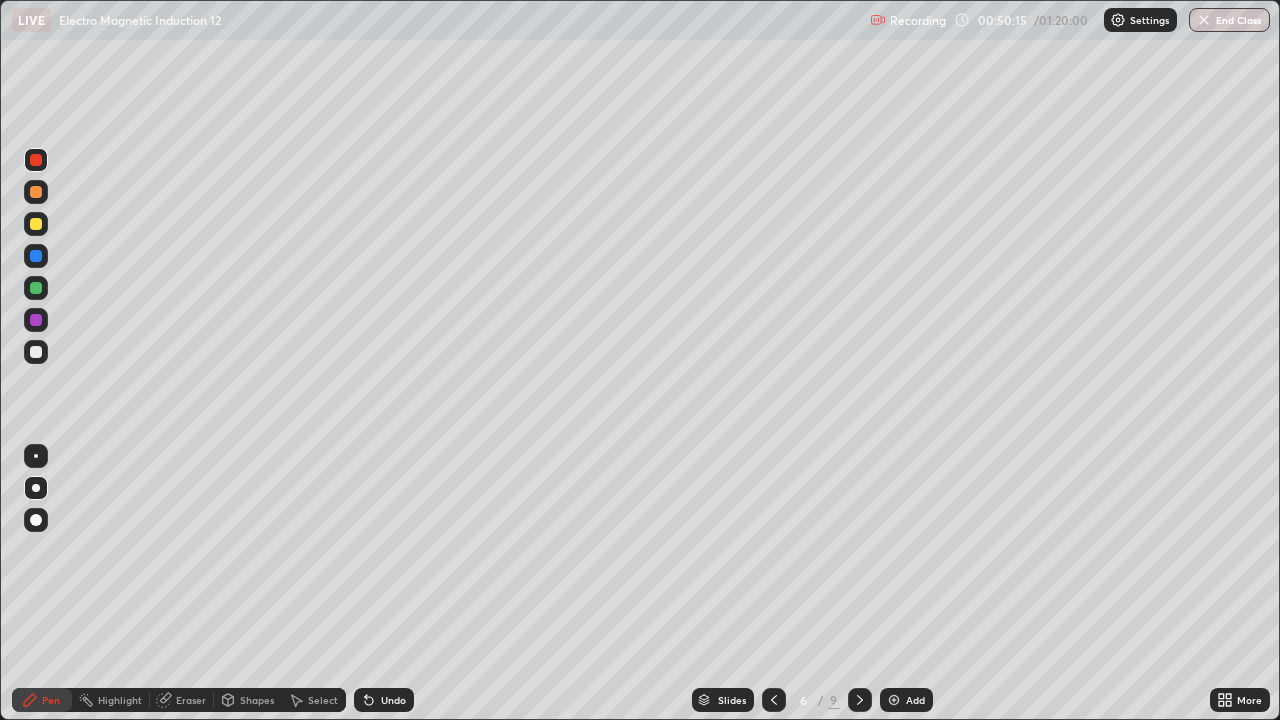 click on "Undo" at bounding box center (384, 700) 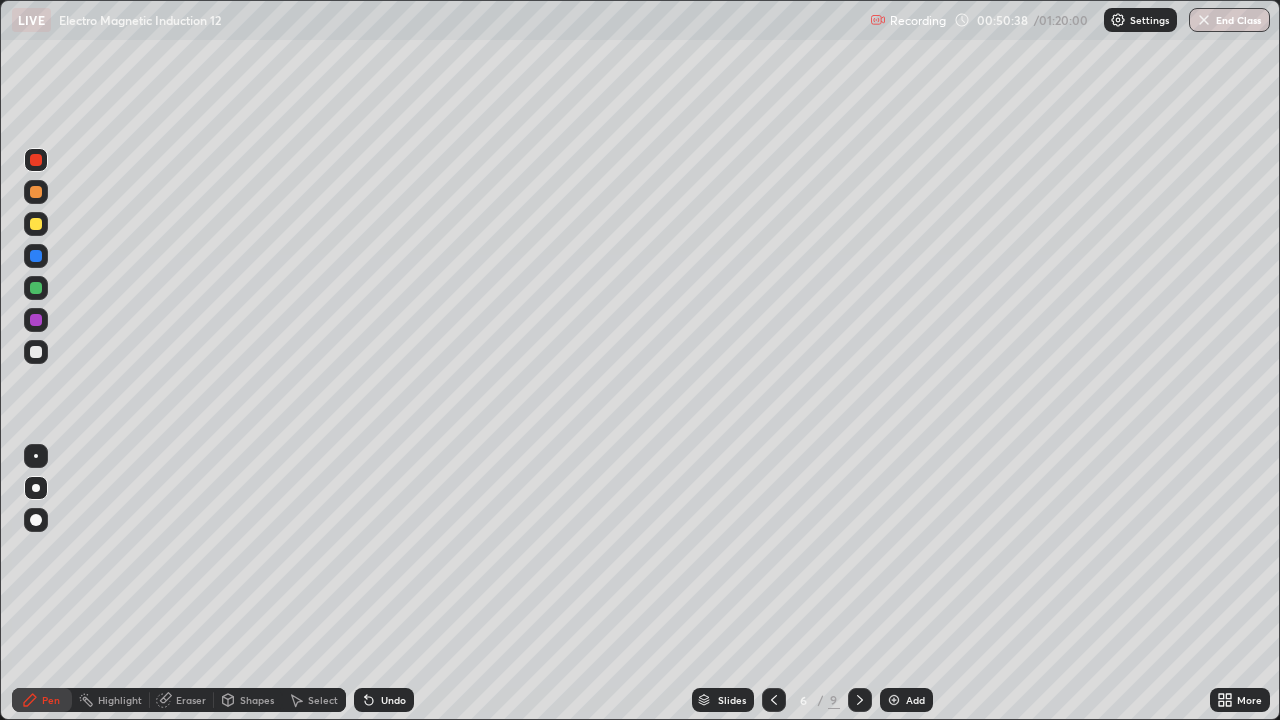 click at bounding box center (36, 320) 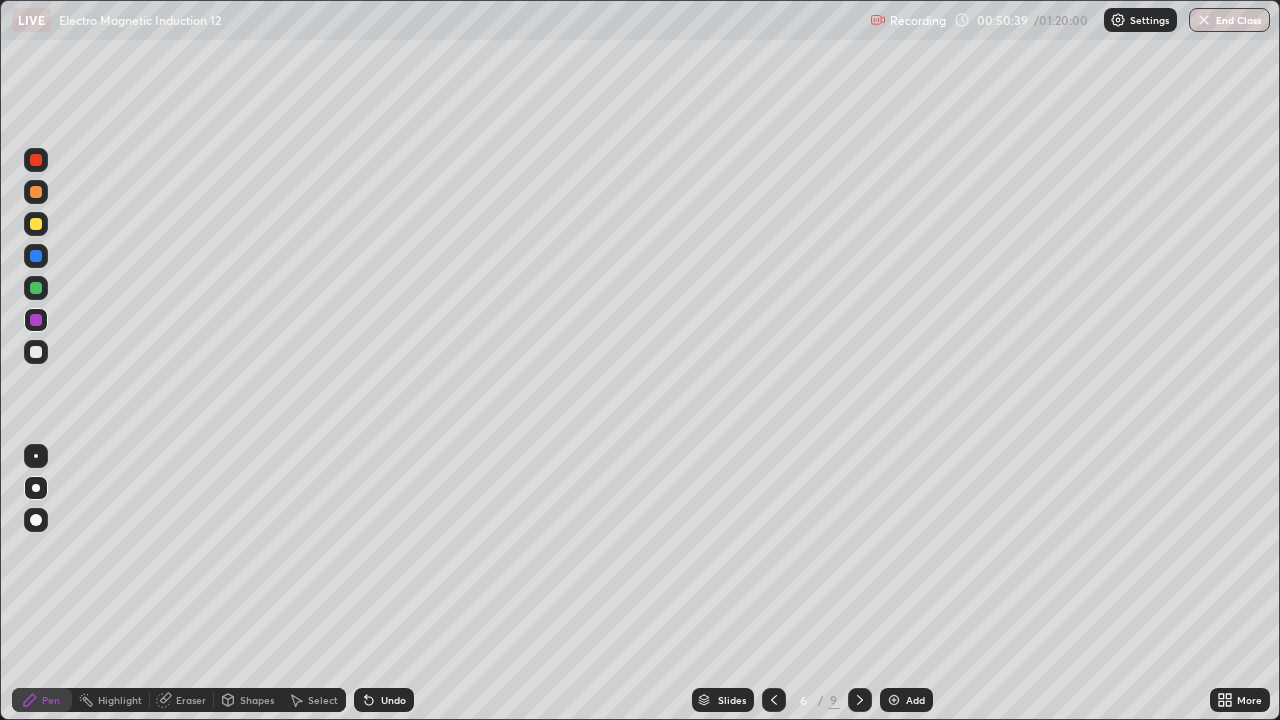click at bounding box center [36, 320] 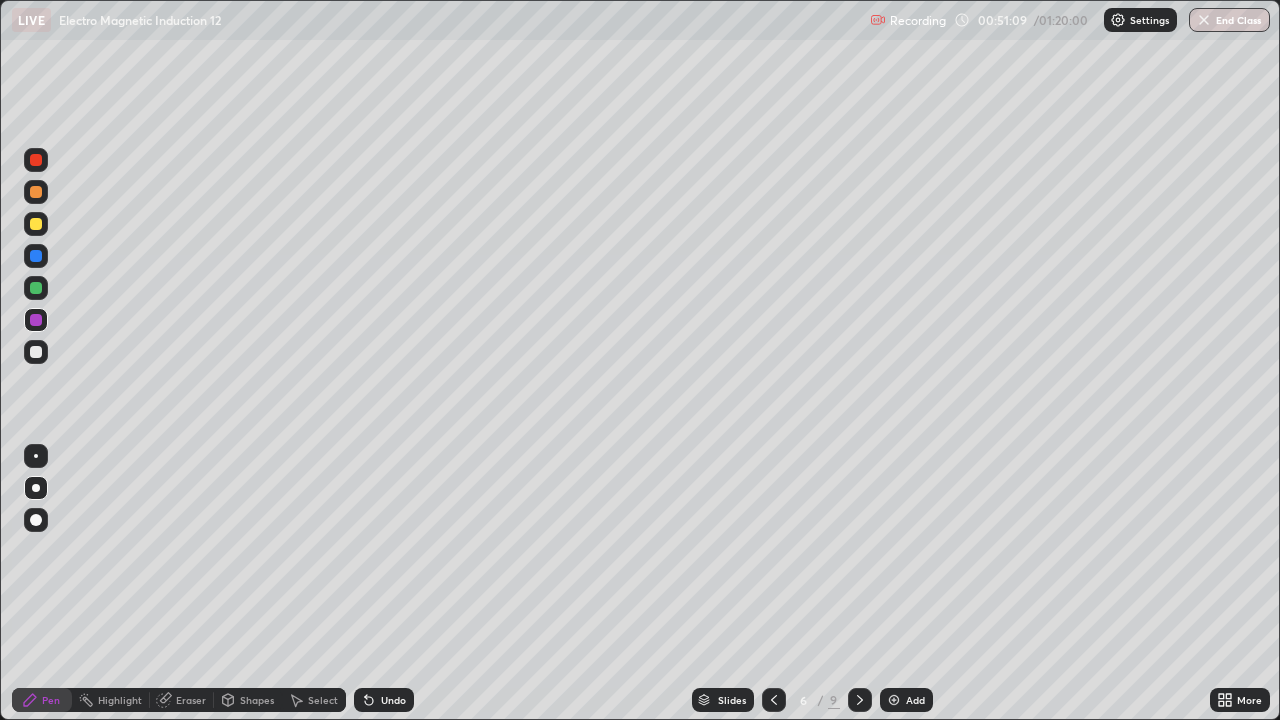 click on "Undo" at bounding box center [393, 700] 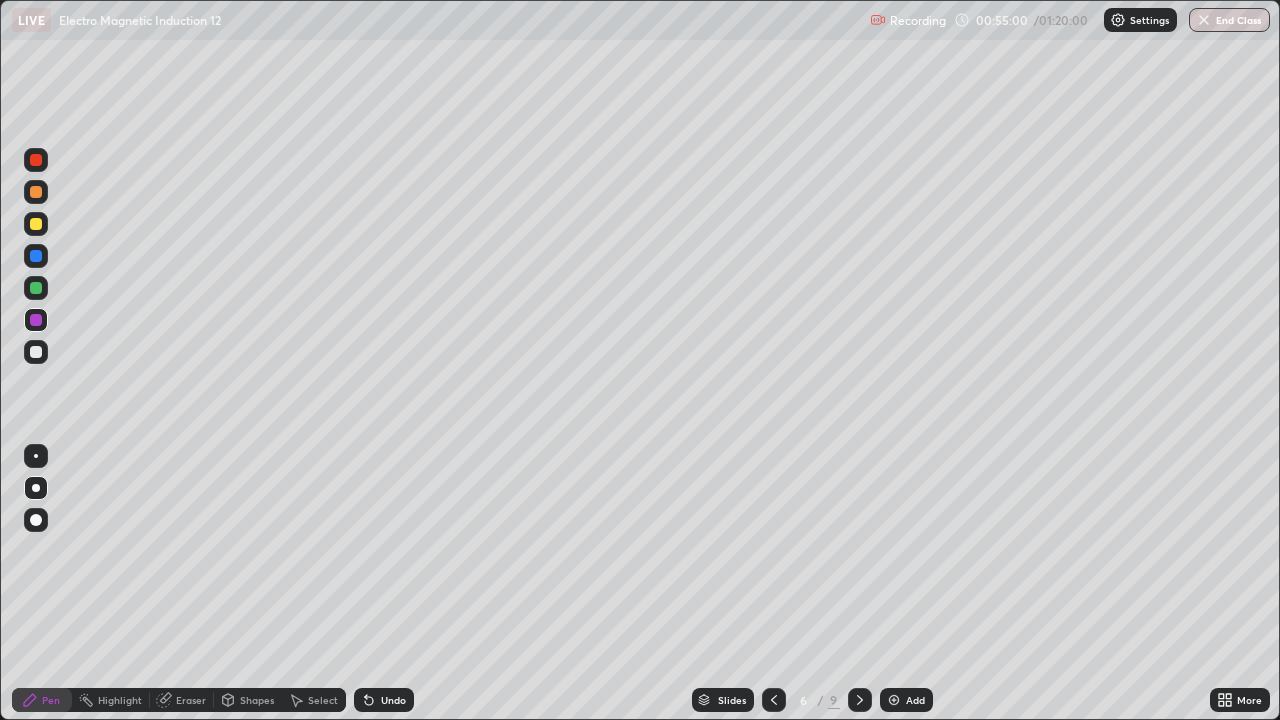 click 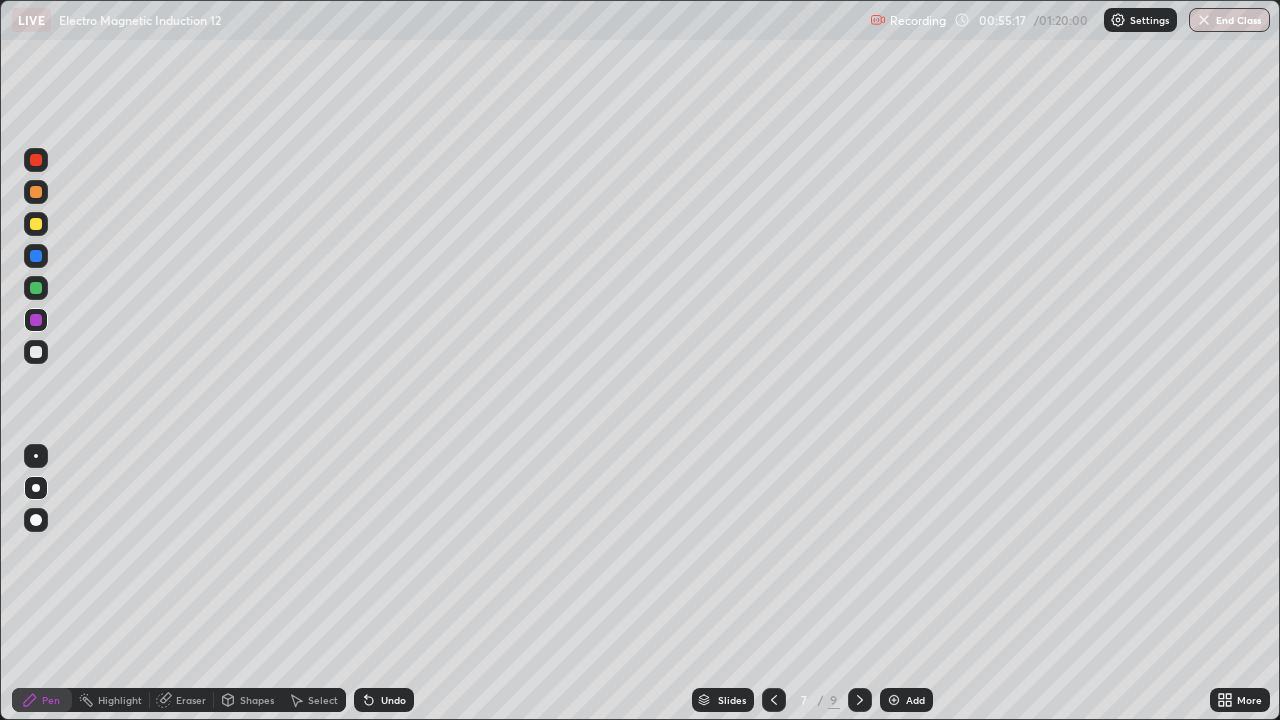 click 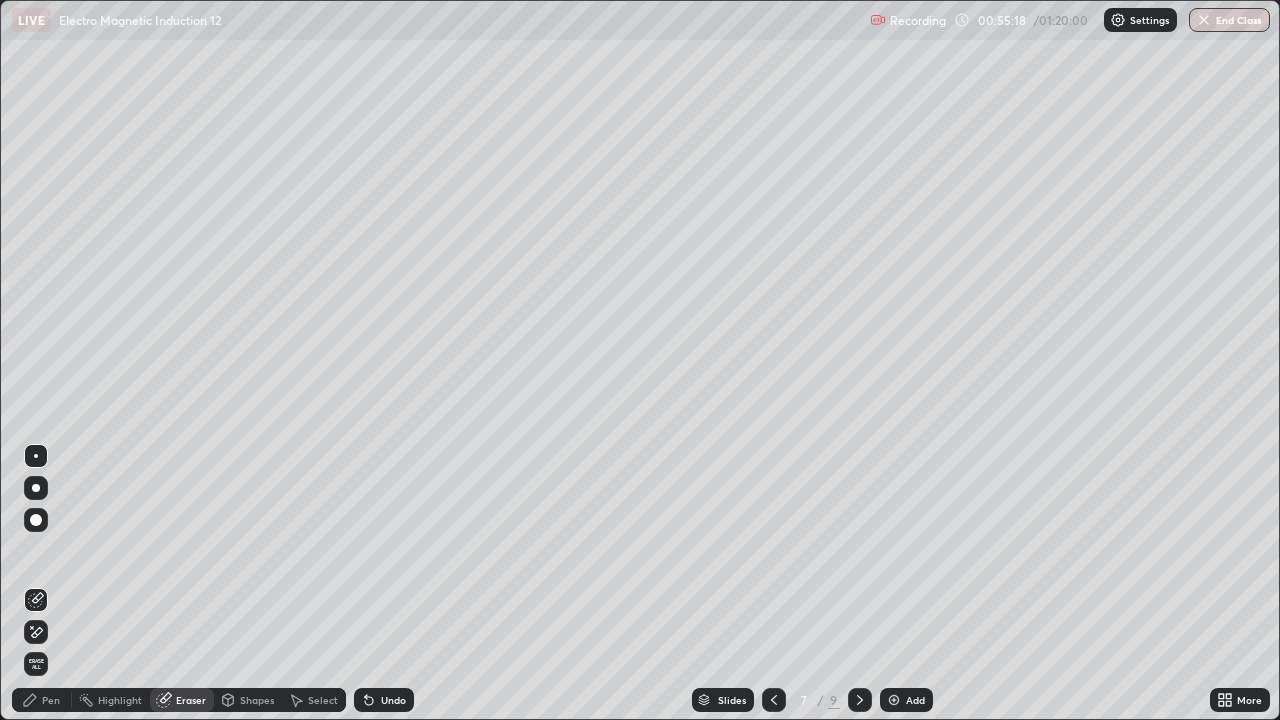 click on "Pen" at bounding box center [51, 700] 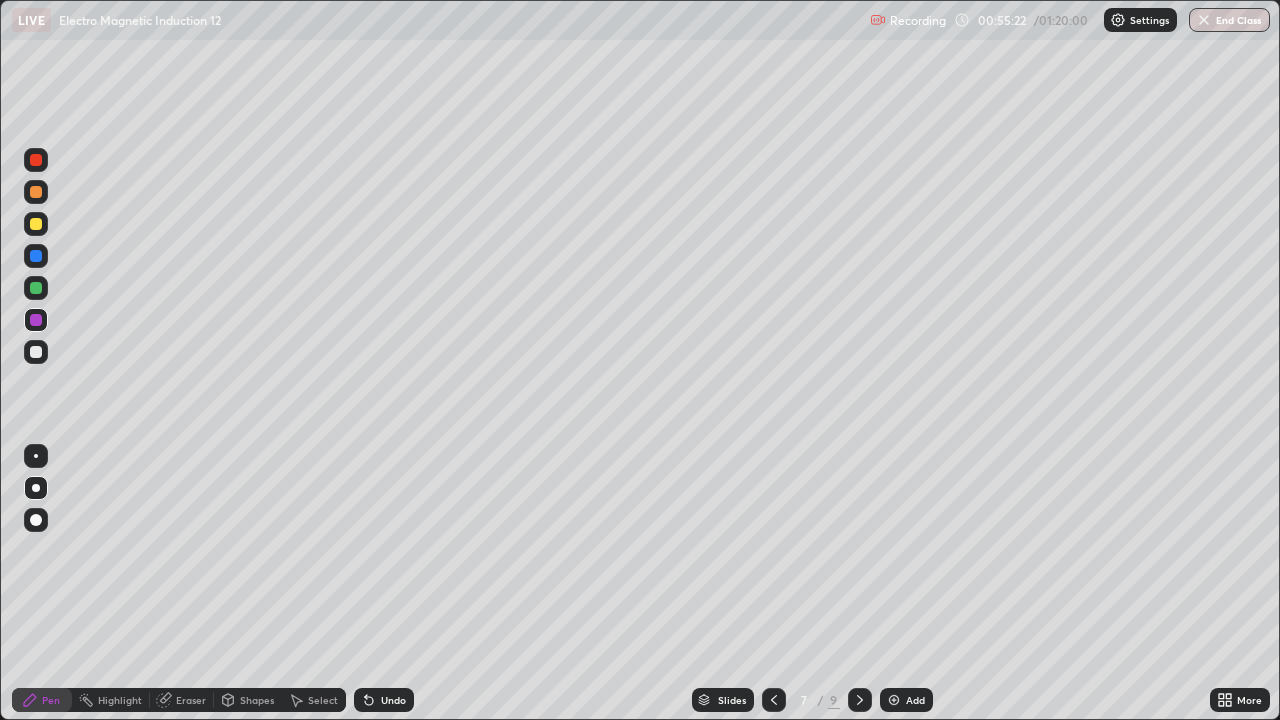 click at bounding box center [36, 224] 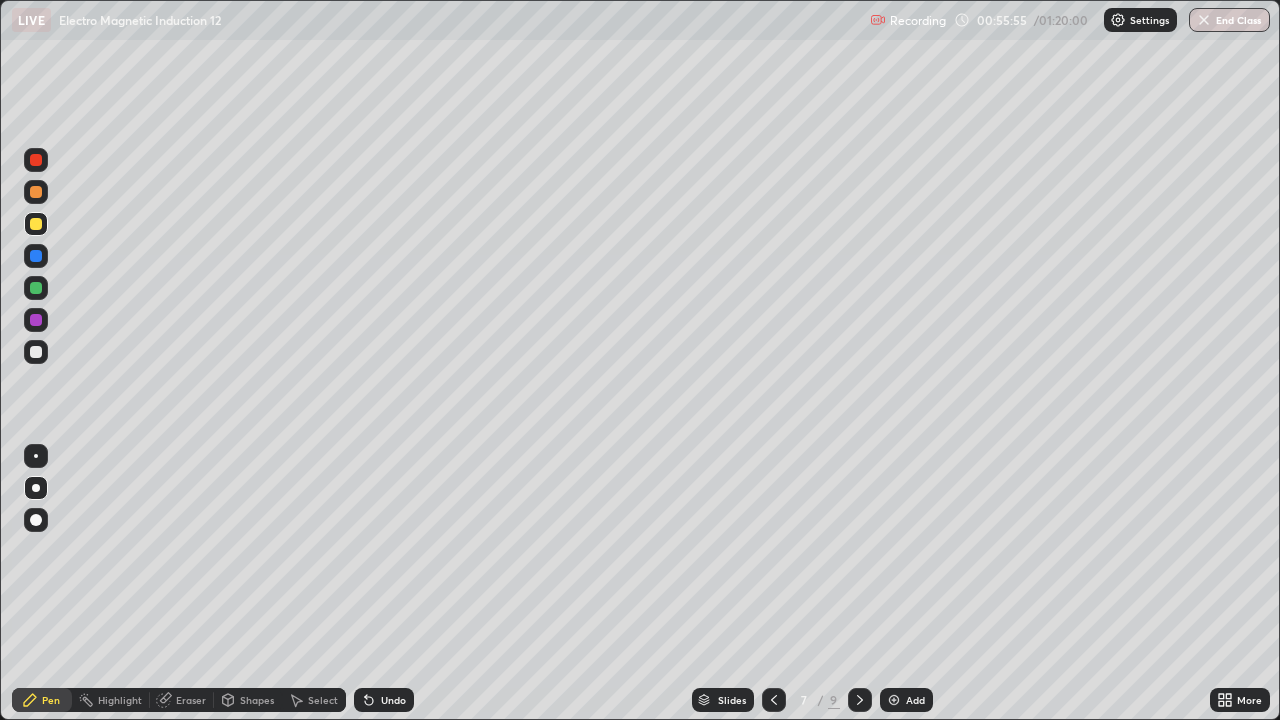 click at bounding box center [36, 160] 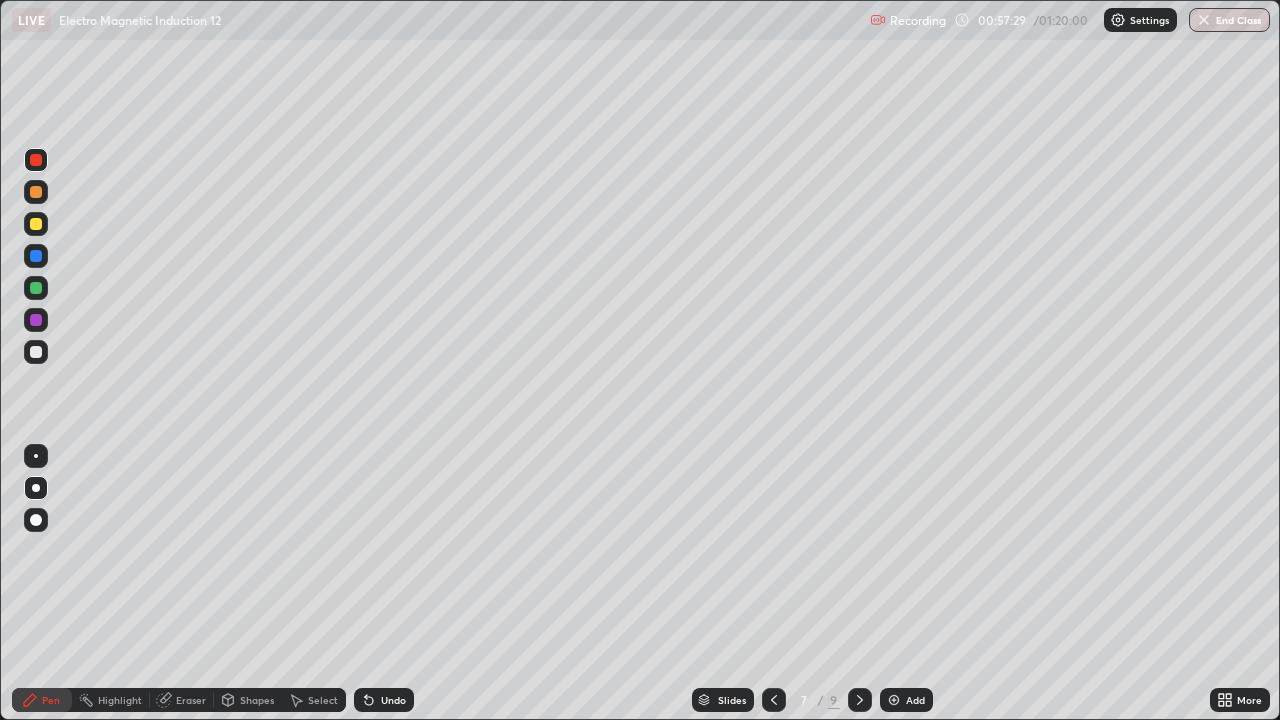 click 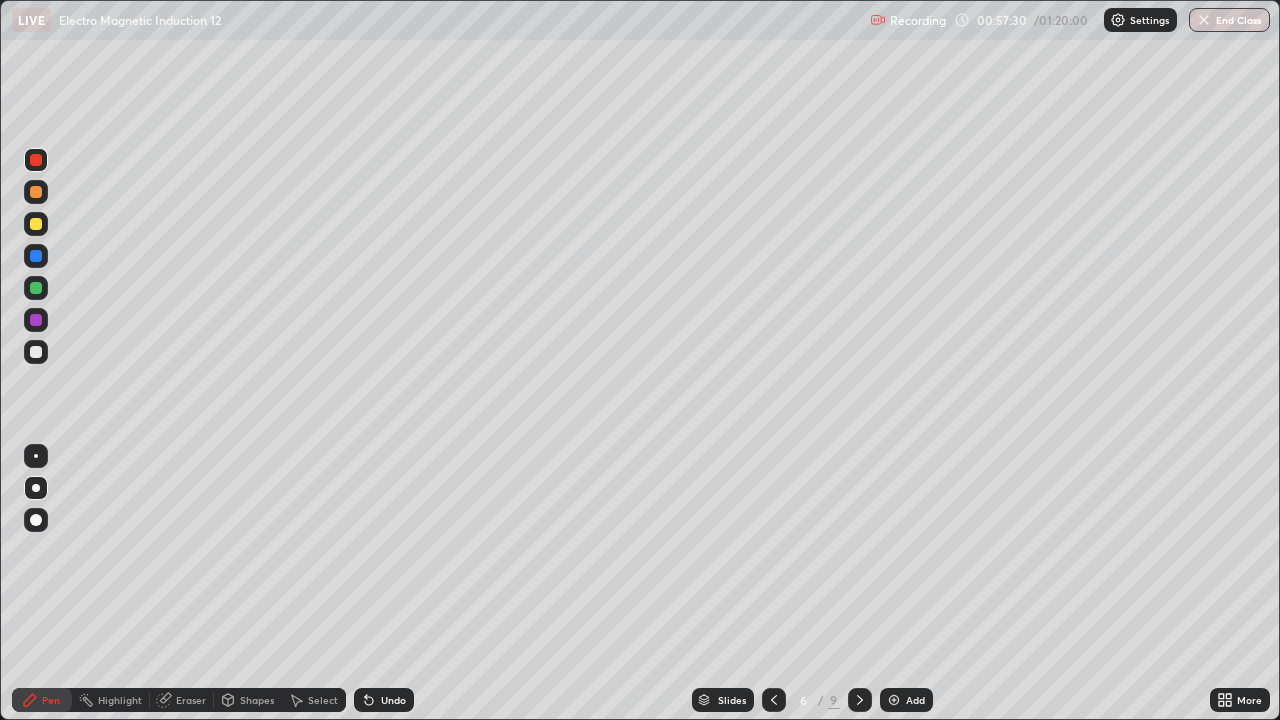 click 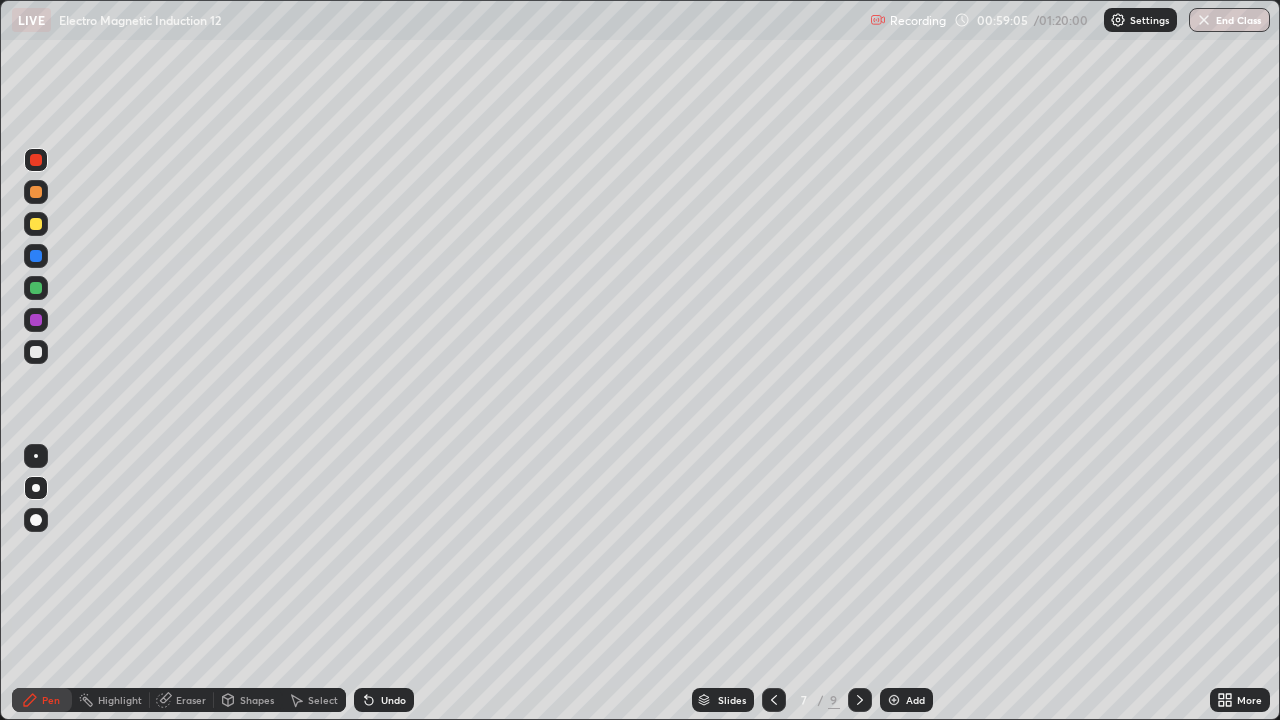 click at bounding box center (36, 224) 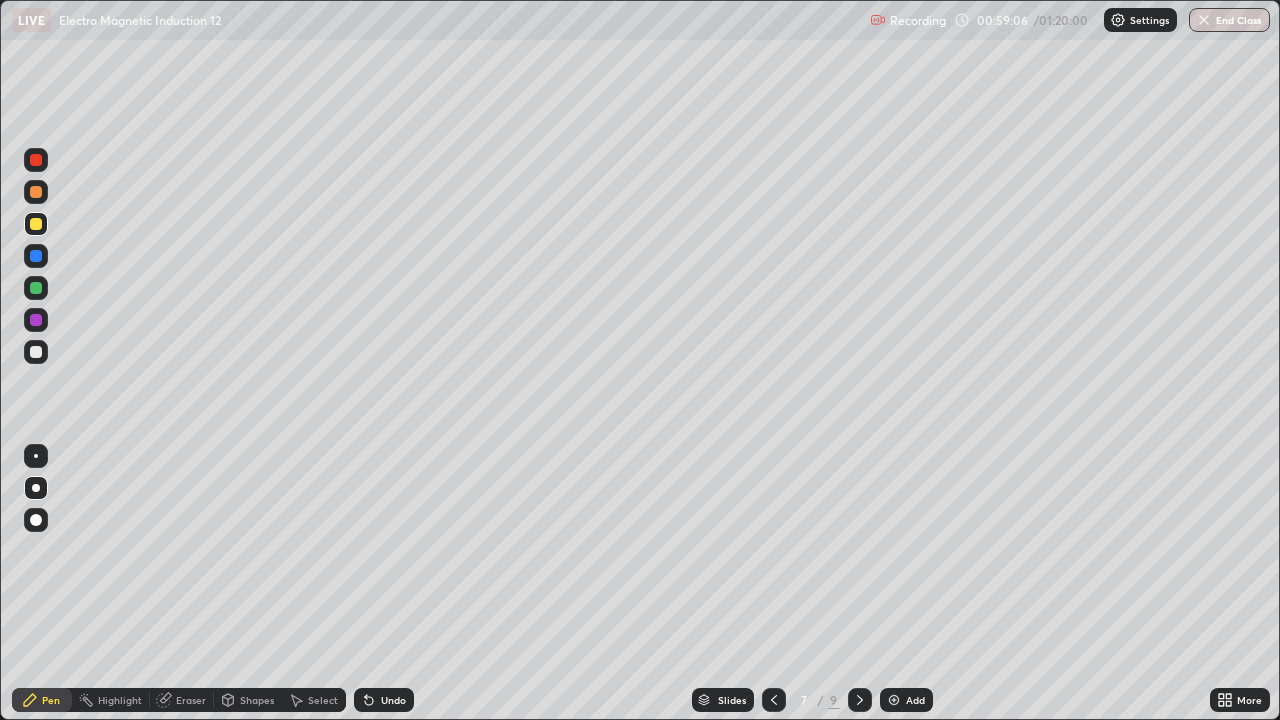 click at bounding box center [36, 224] 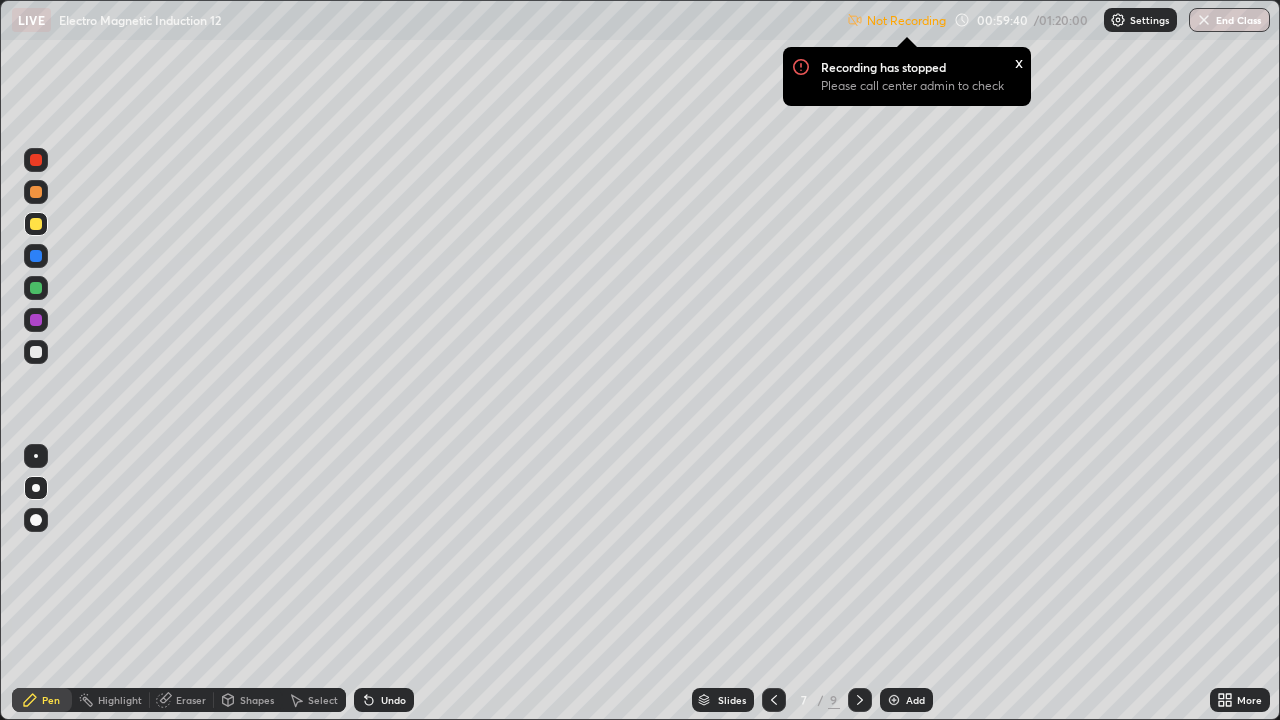 click on "Not Recording Recording has stopped Please call center admin to check x 00:59:40 /  01:20:00 Settings End Class" at bounding box center (1058, 20) 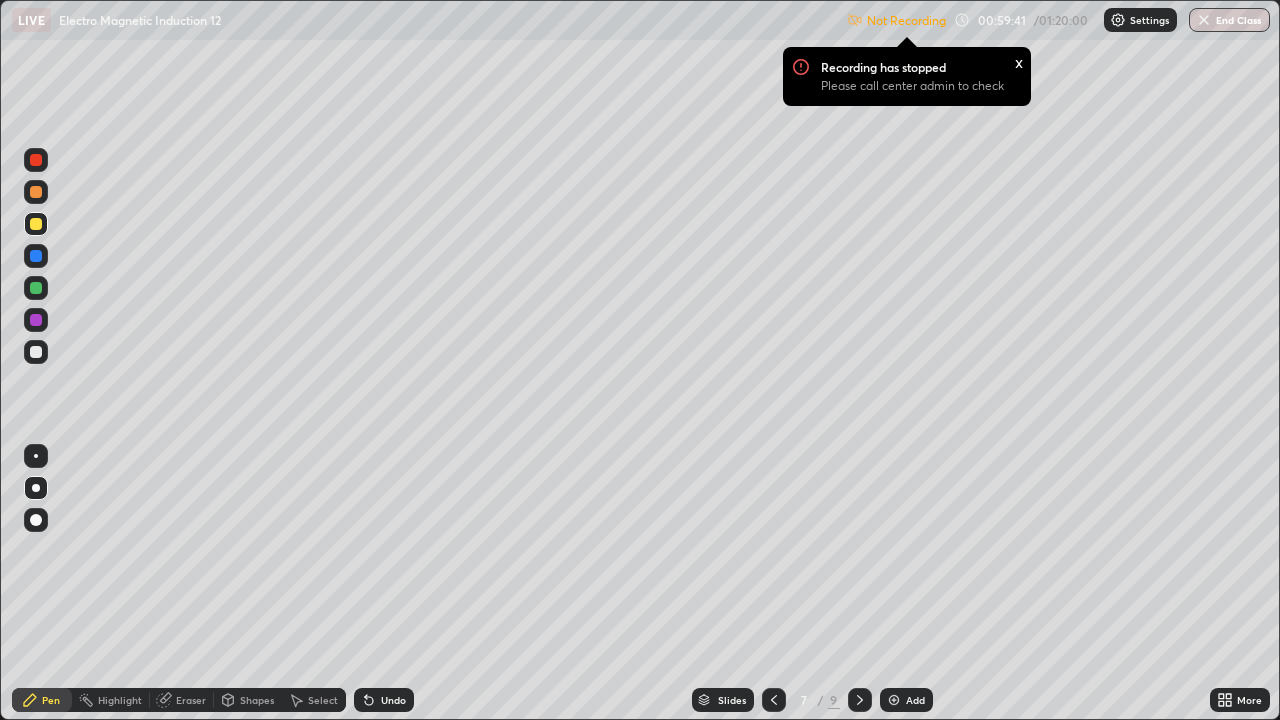 click on "Not Recording Recording has stopped Please call center admin to check x 00:59:41 /  01:20:00 Settings End Class" at bounding box center [1058, 20] 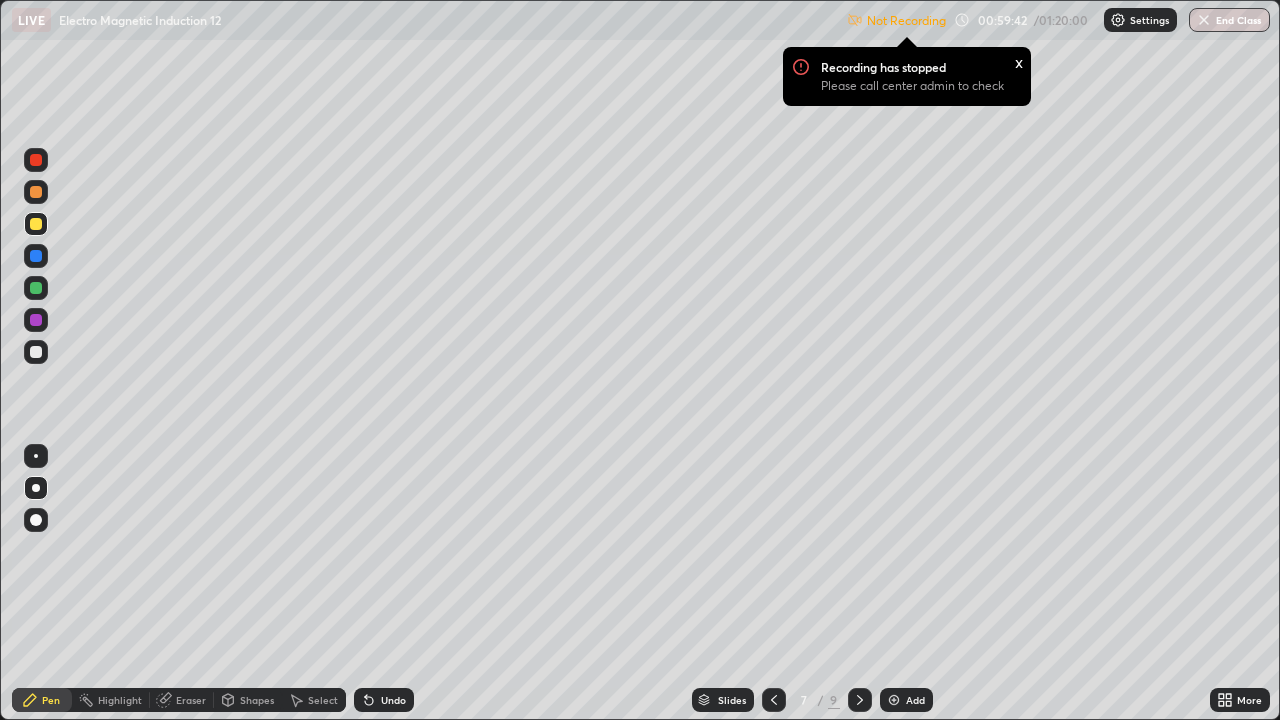 click on "Not Recording" at bounding box center (906, 20) 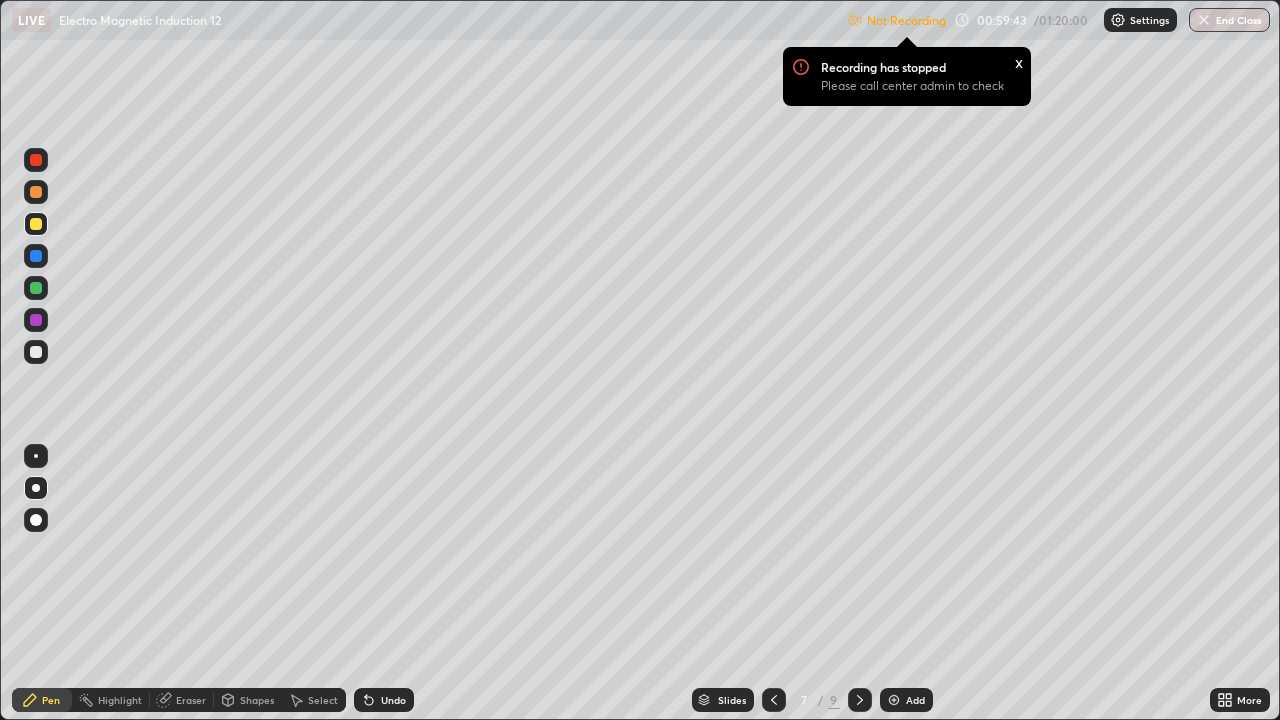 click at bounding box center (1118, 20) 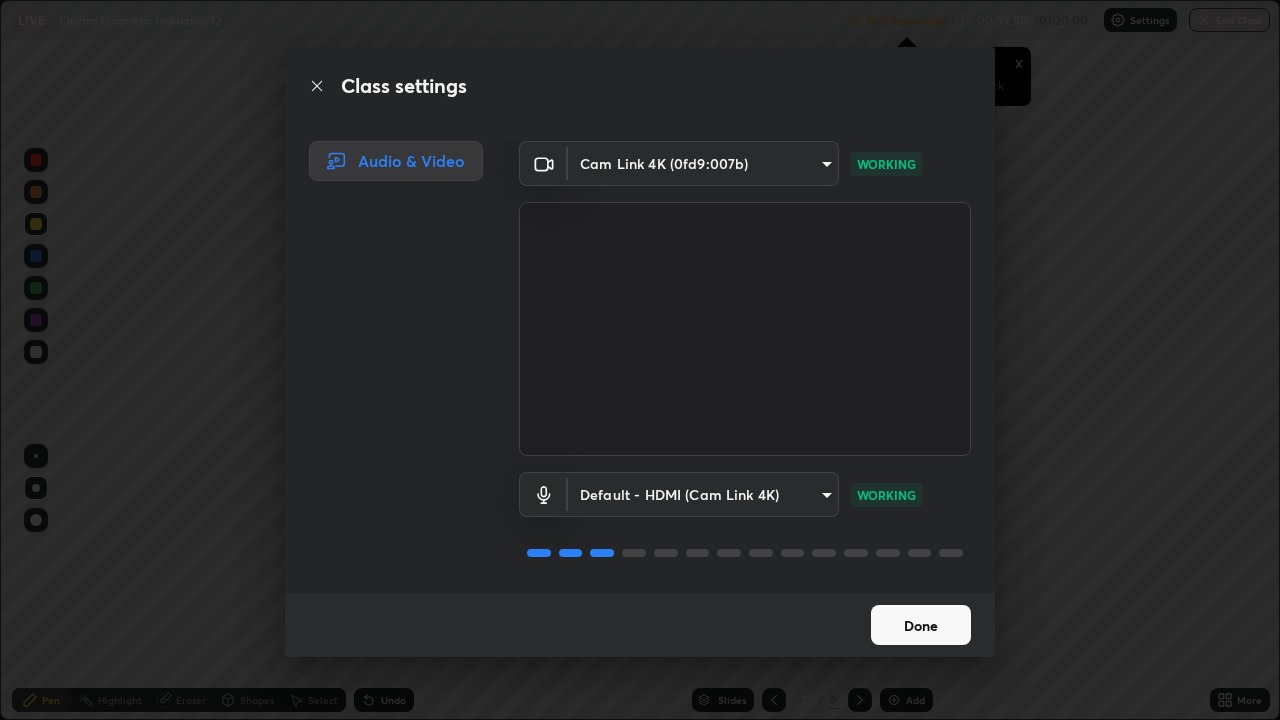 click on "Done" at bounding box center (921, 625) 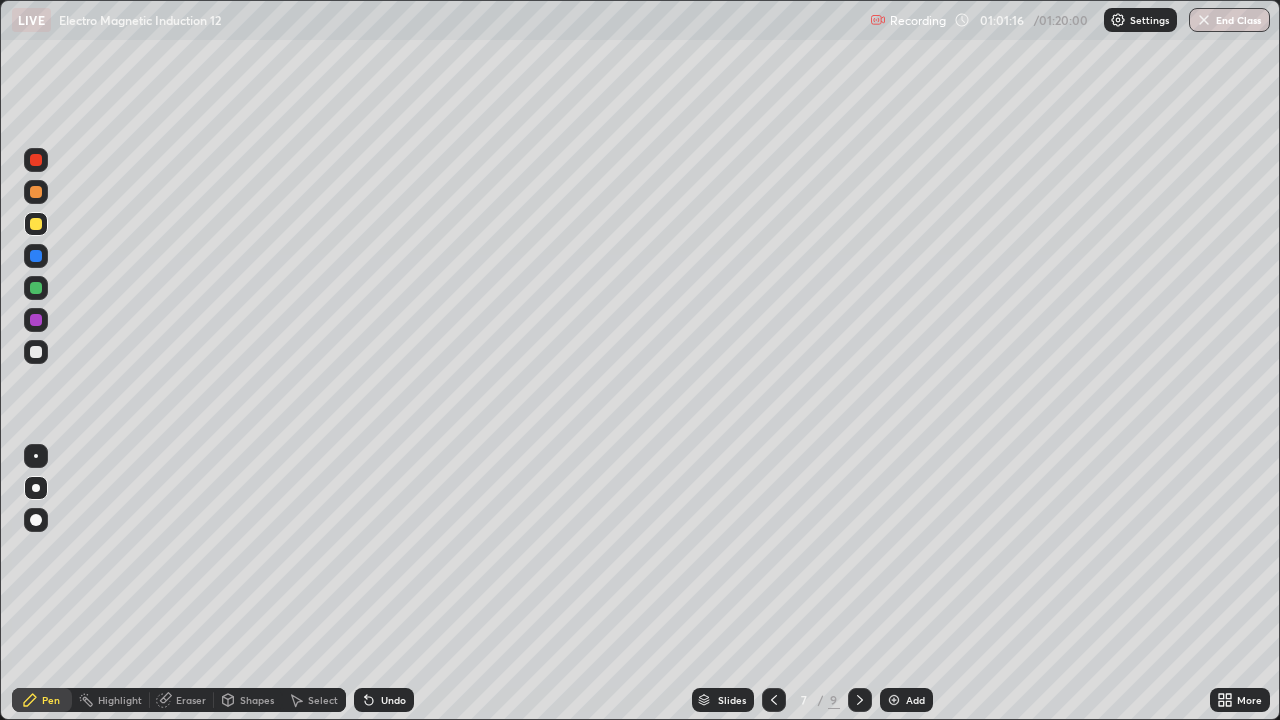 click 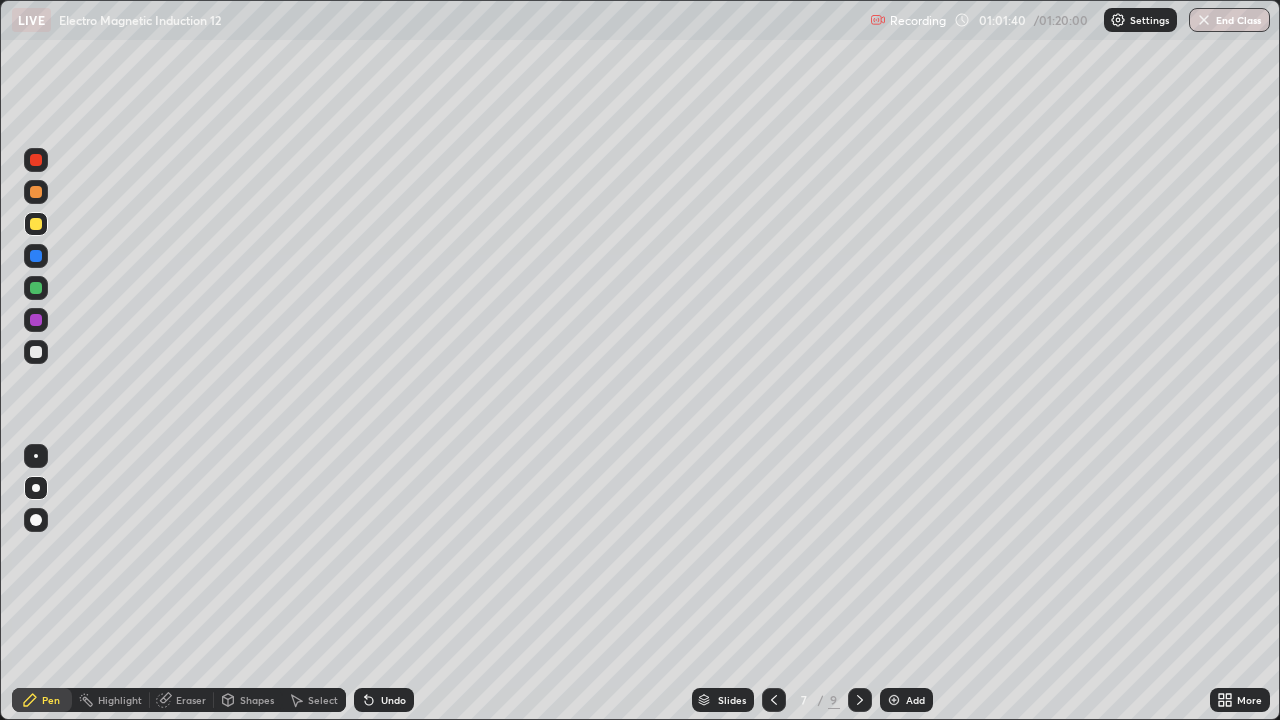 click at bounding box center [36, 352] 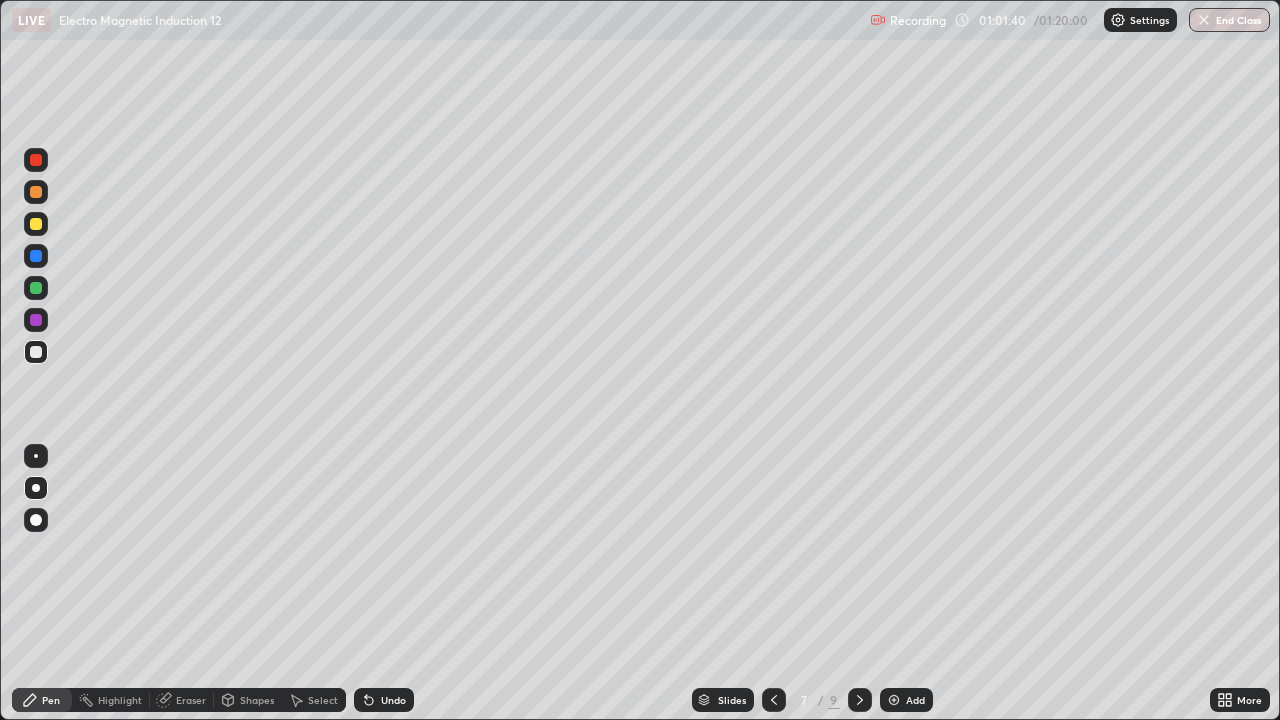click at bounding box center [36, 352] 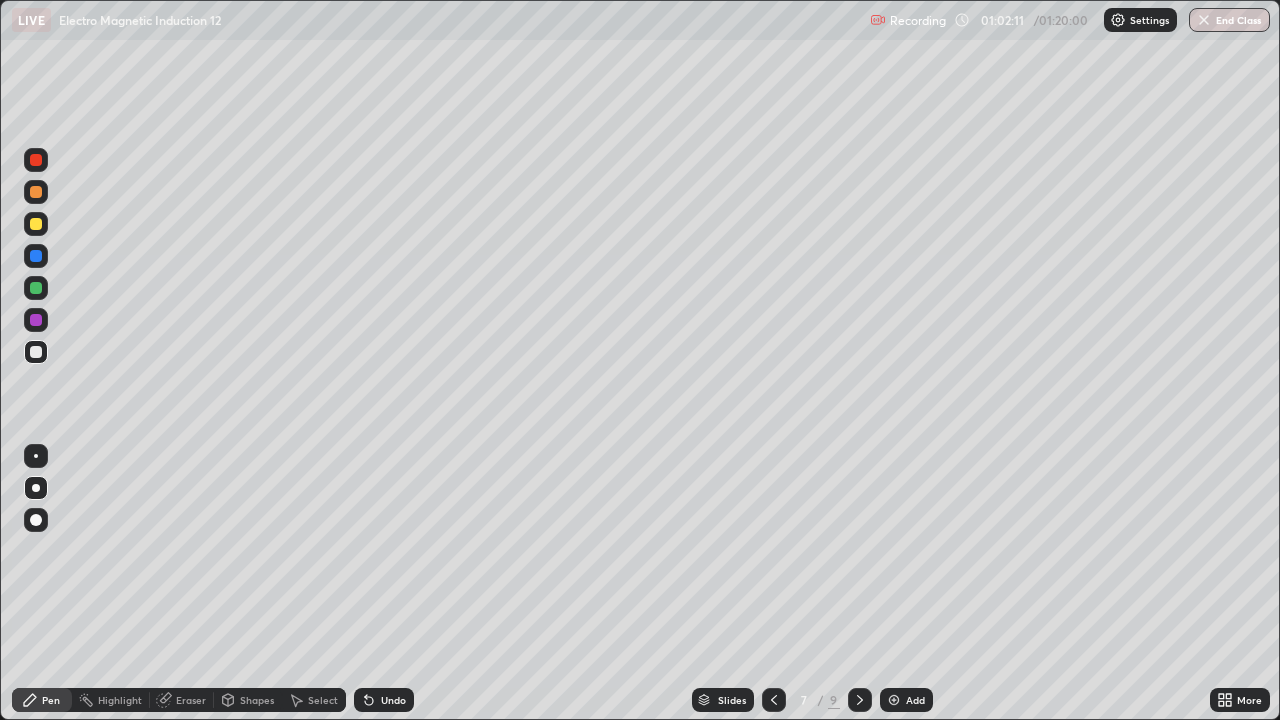 click 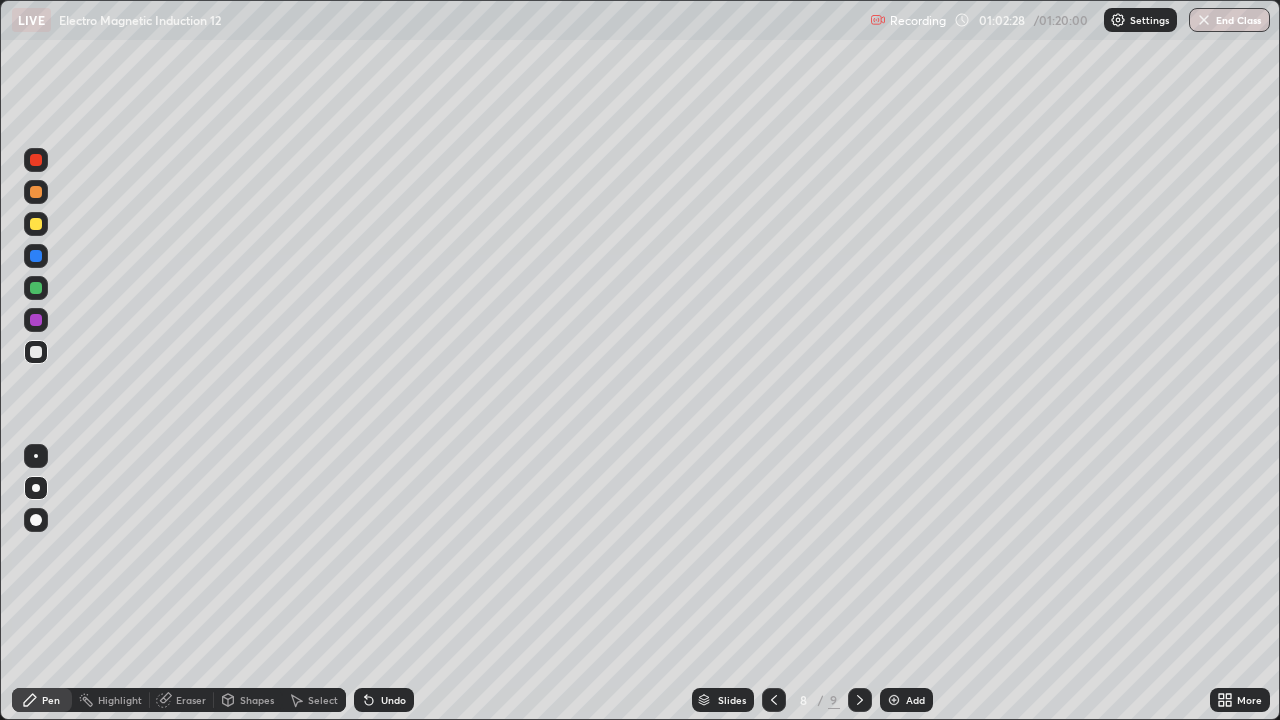 click on "Undo" at bounding box center [384, 700] 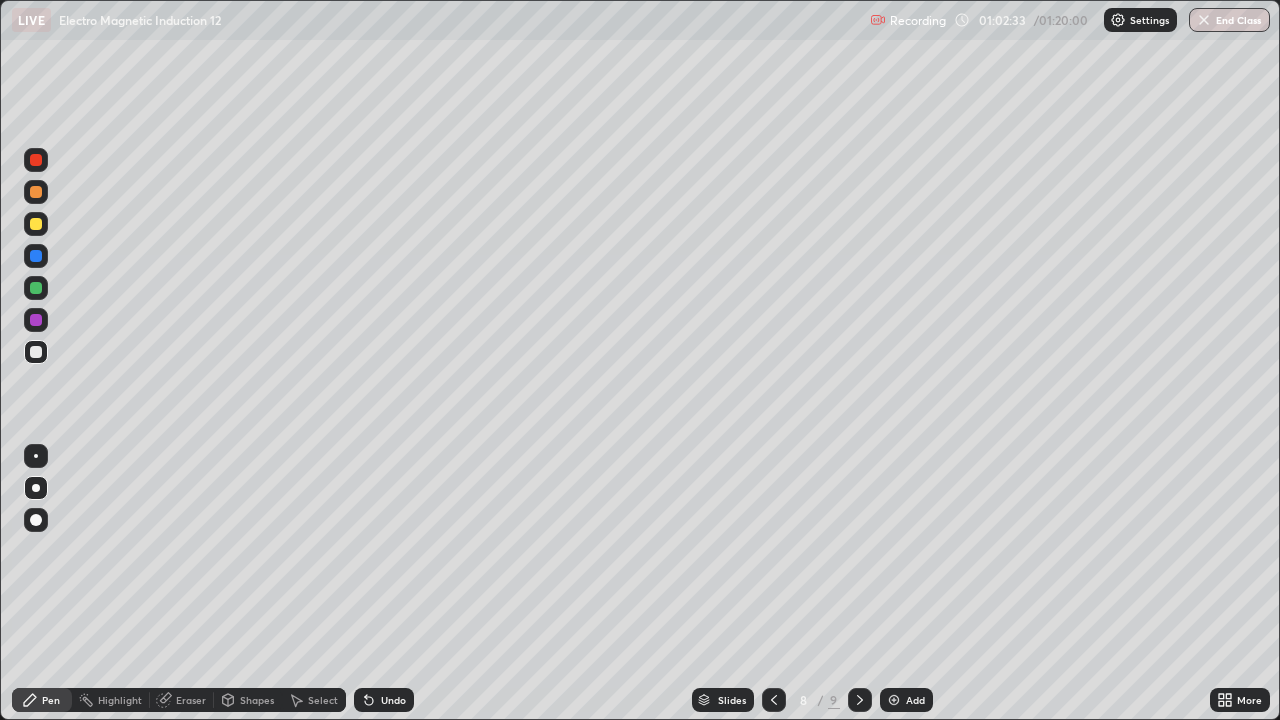 click on "Undo" at bounding box center [384, 700] 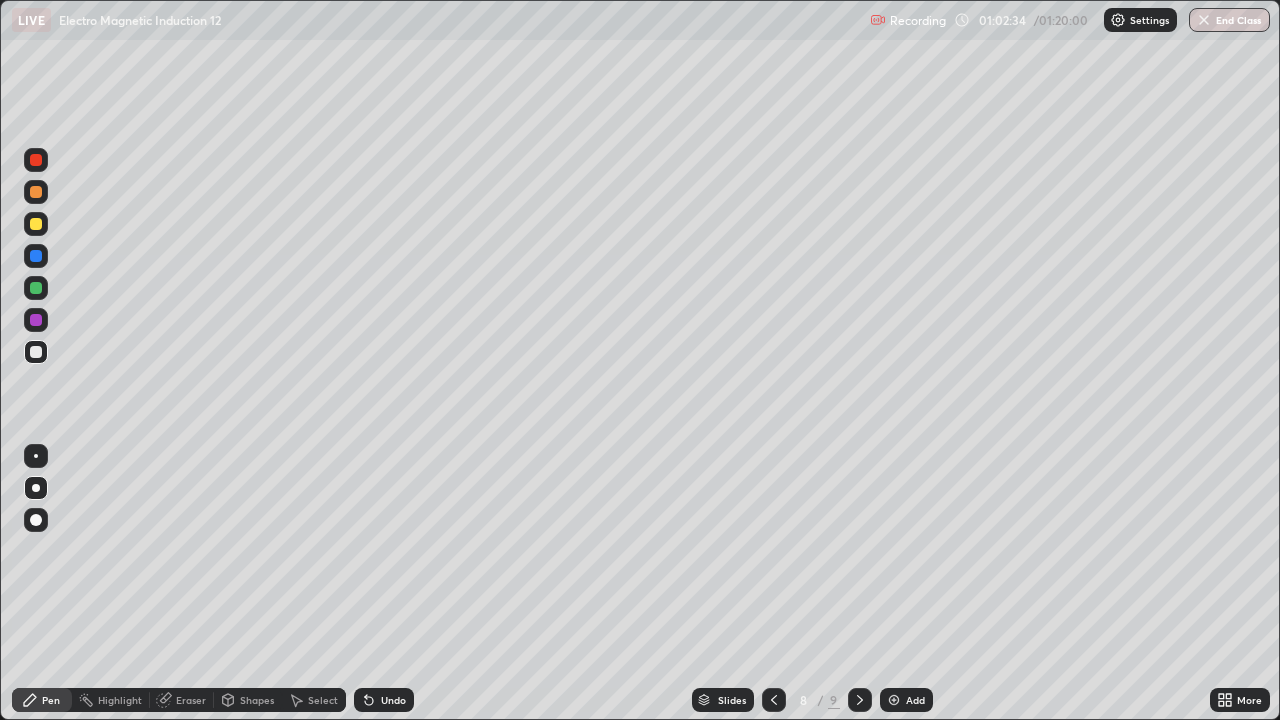 click on "Undo" at bounding box center [384, 700] 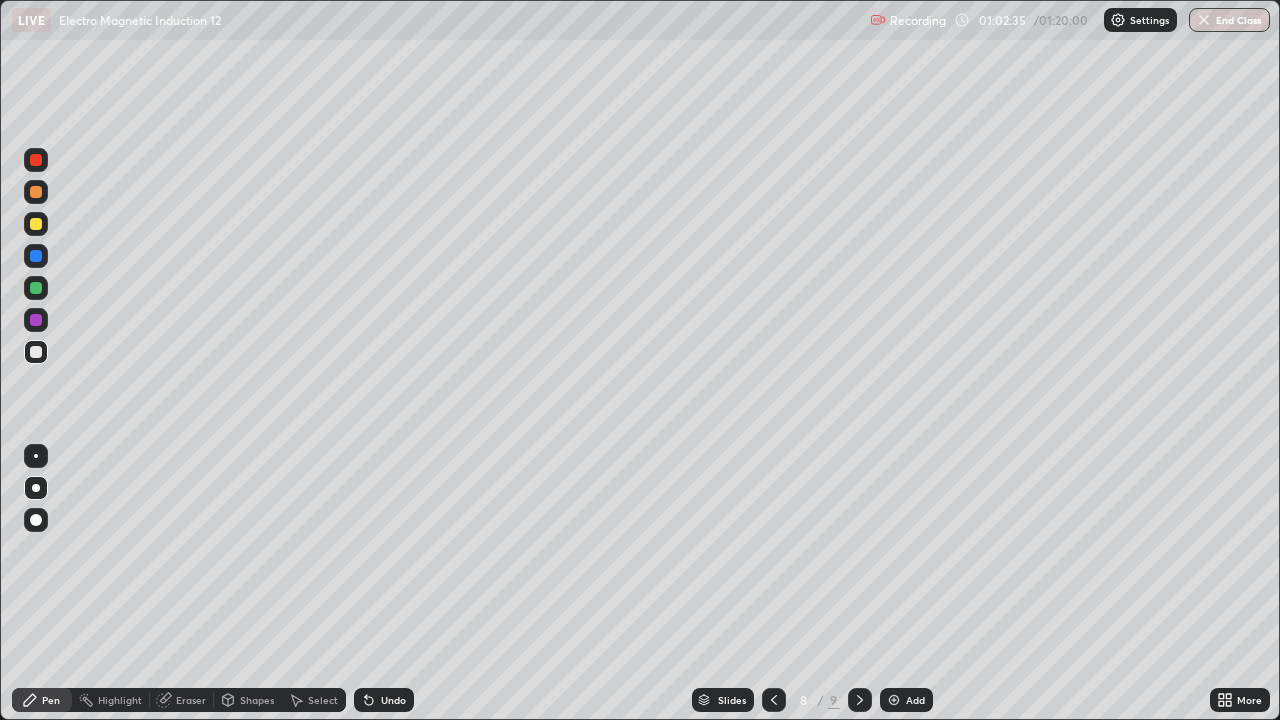 click on "Undo" at bounding box center (384, 700) 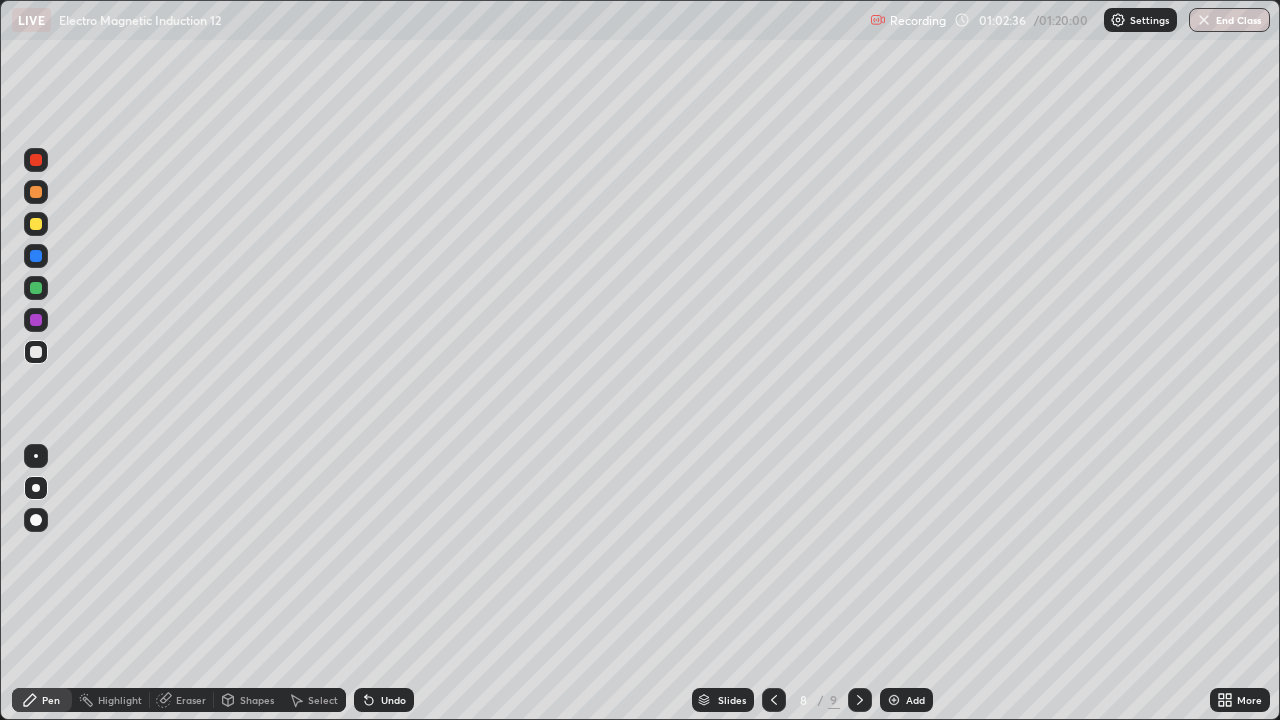 click on "Undo" at bounding box center (384, 700) 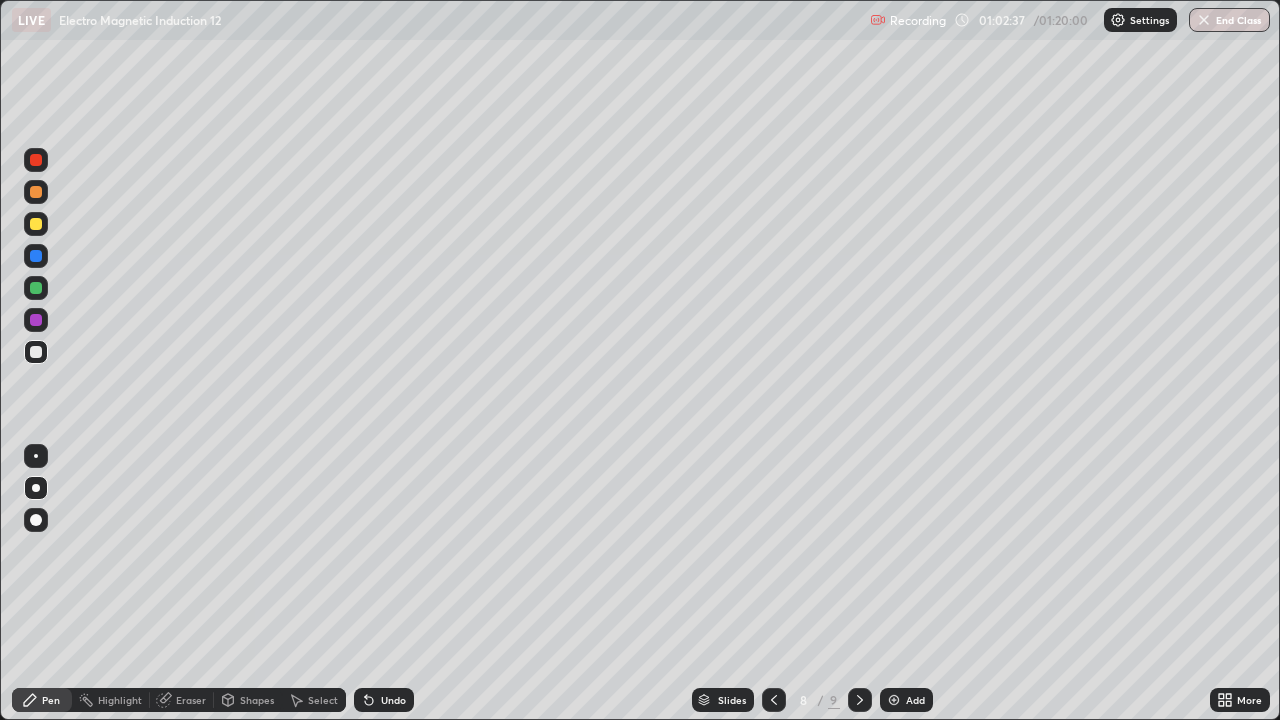 click on "Undo" at bounding box center (384, 700) 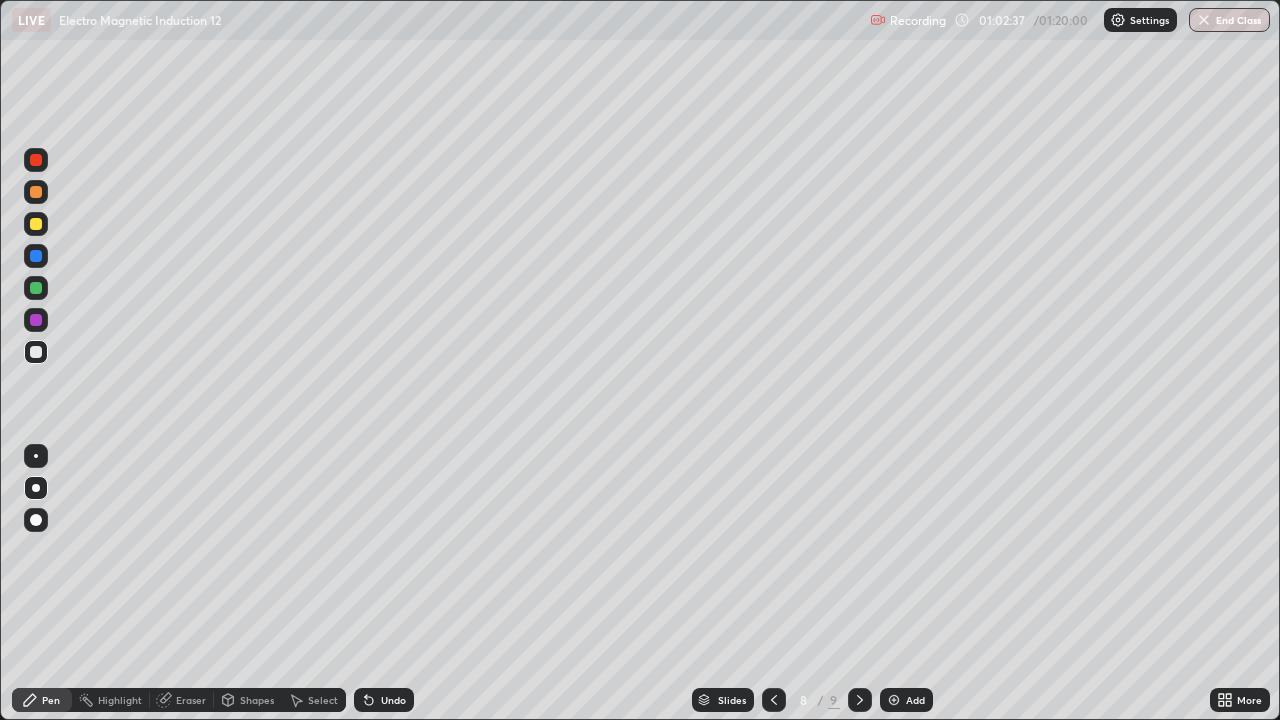 click on "Undo" at bounding box center (384, 700) 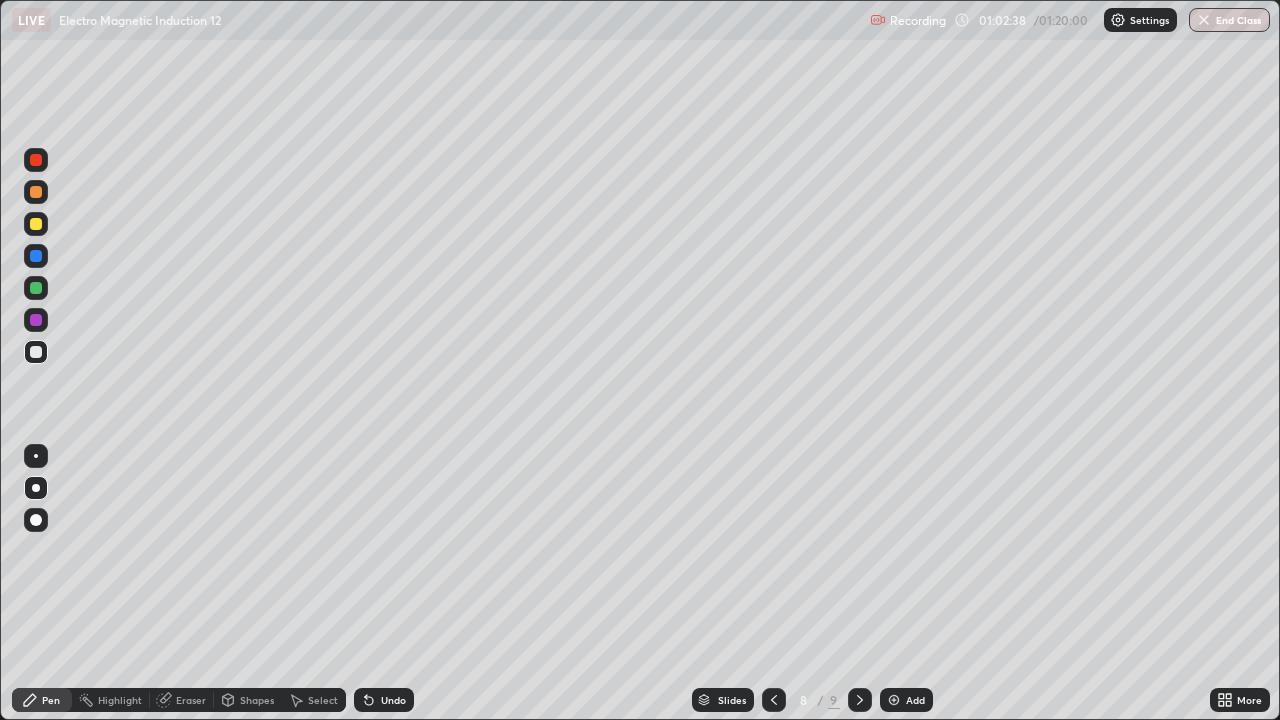 click on "Undo" at bounding box center [393, 700] 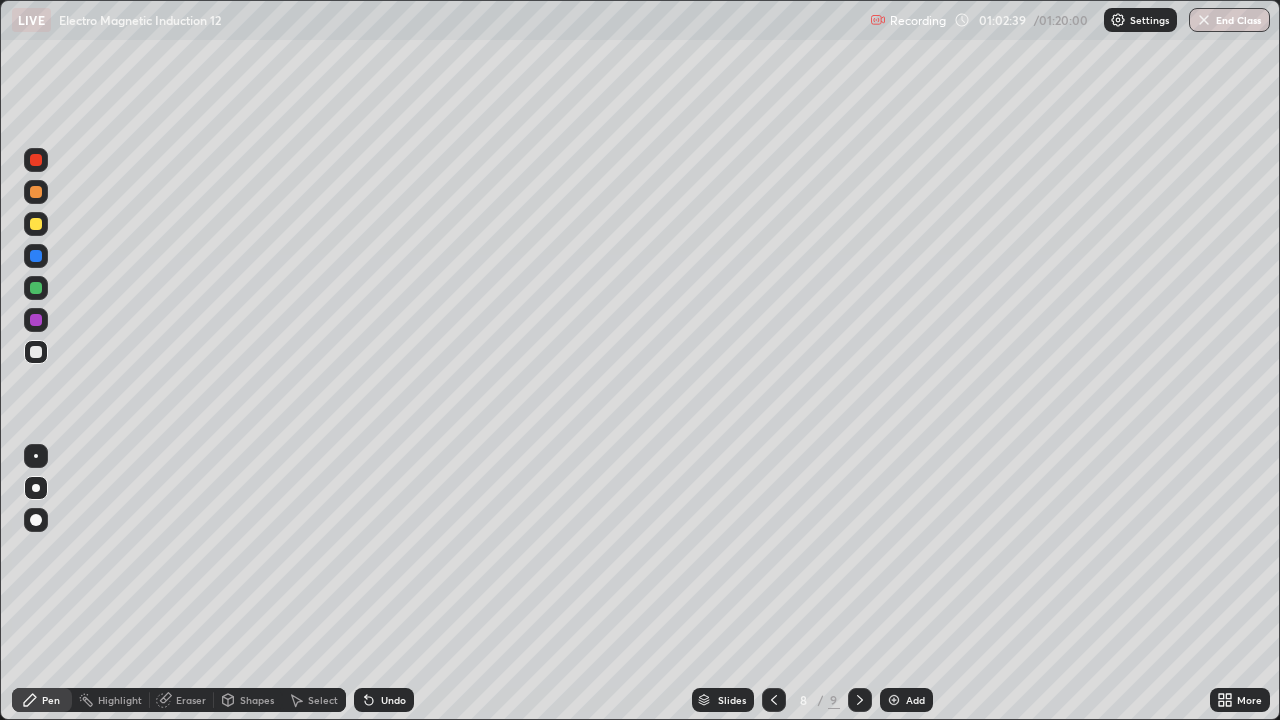 click at bounding box center (774, 700) 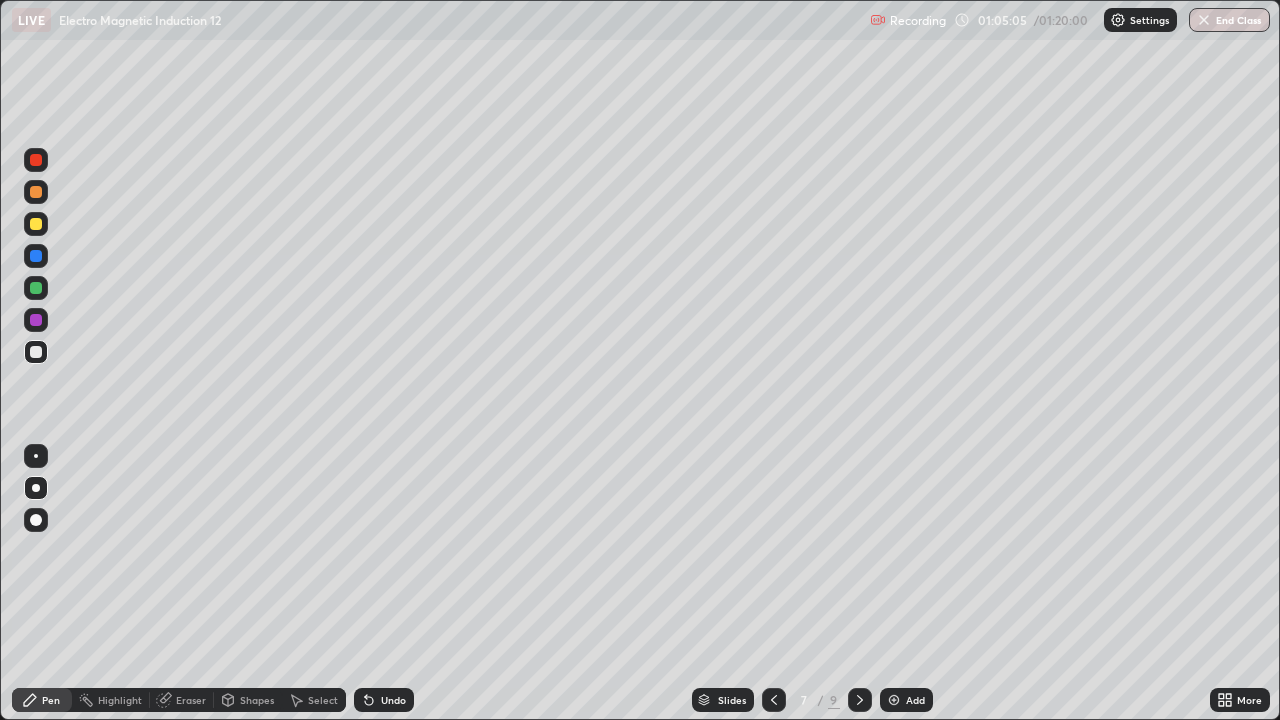 click on "More" at bounding box center (1240, 700) 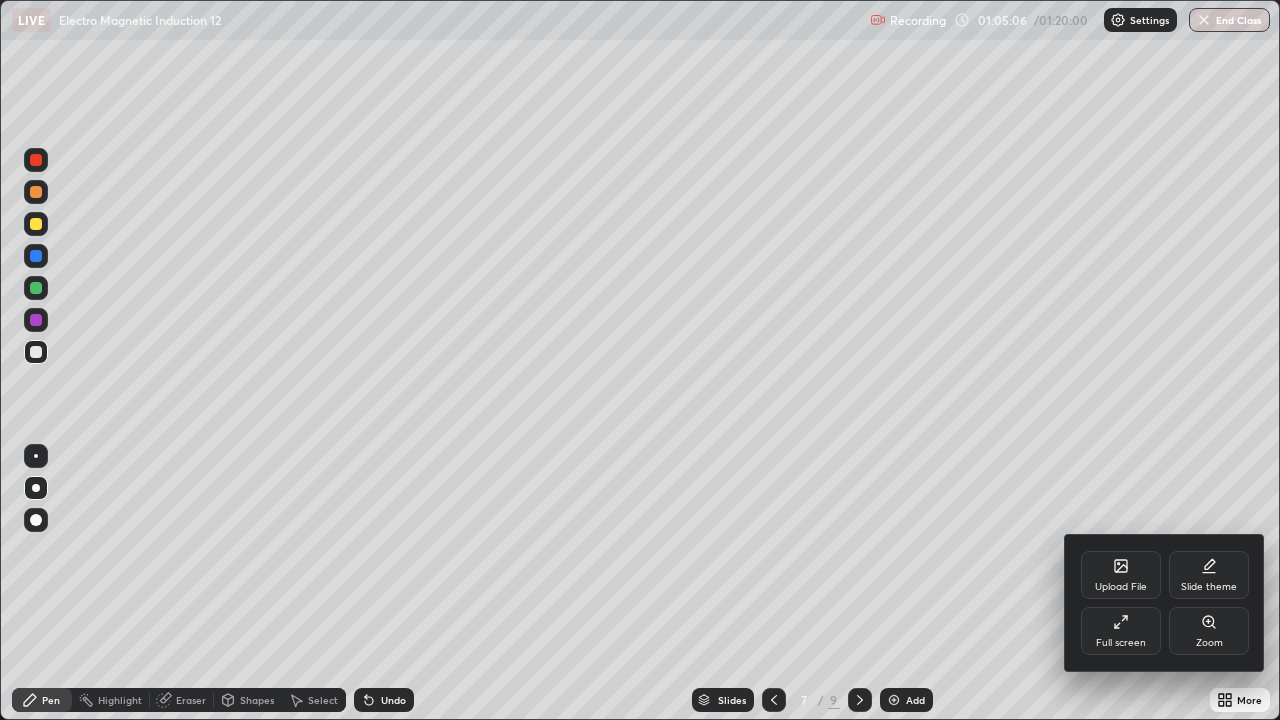 click on "Full screen" at bounding box center (1121, 631) 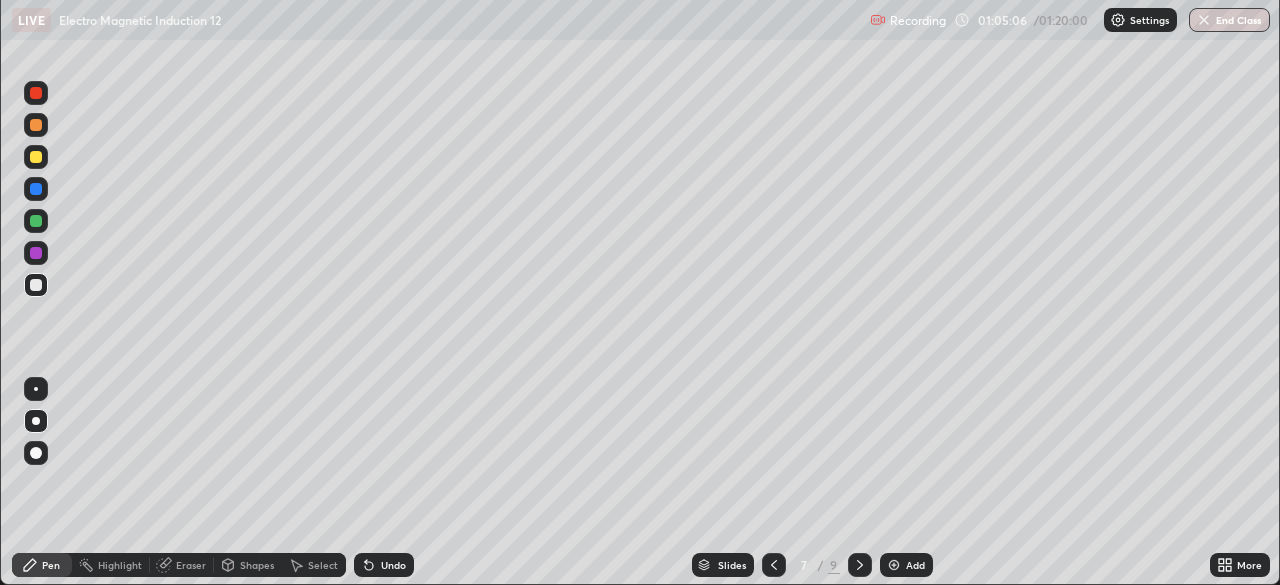 scroll, scrollTop: 585, scrollLeft: 1280, axis: both 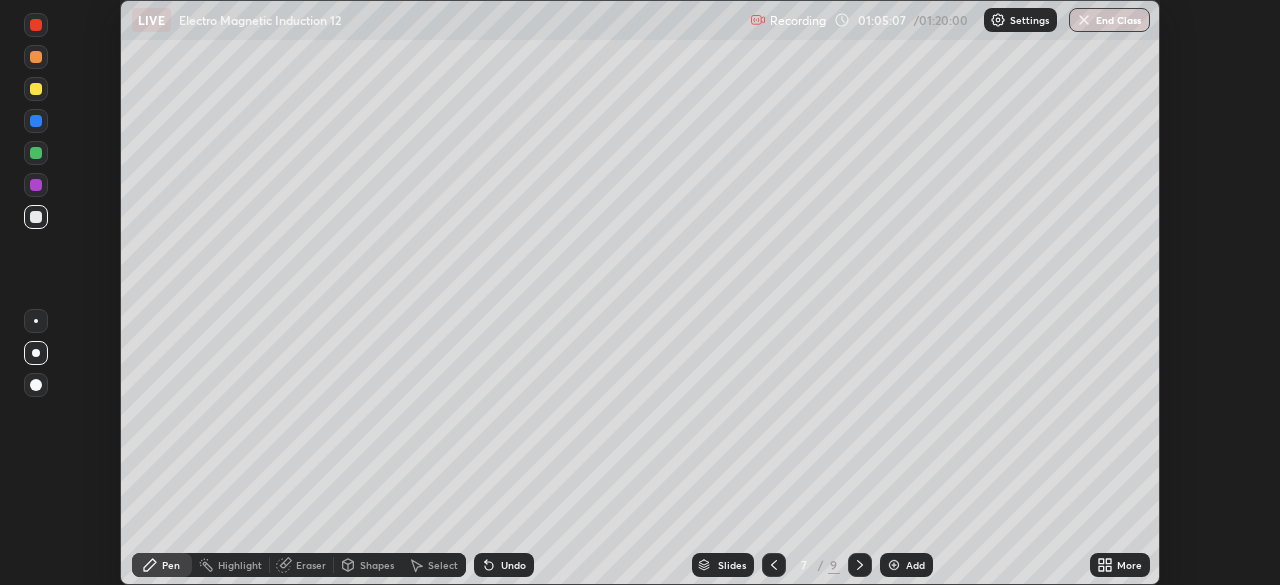 click on "End Class" at bounding box center (1109, 20) 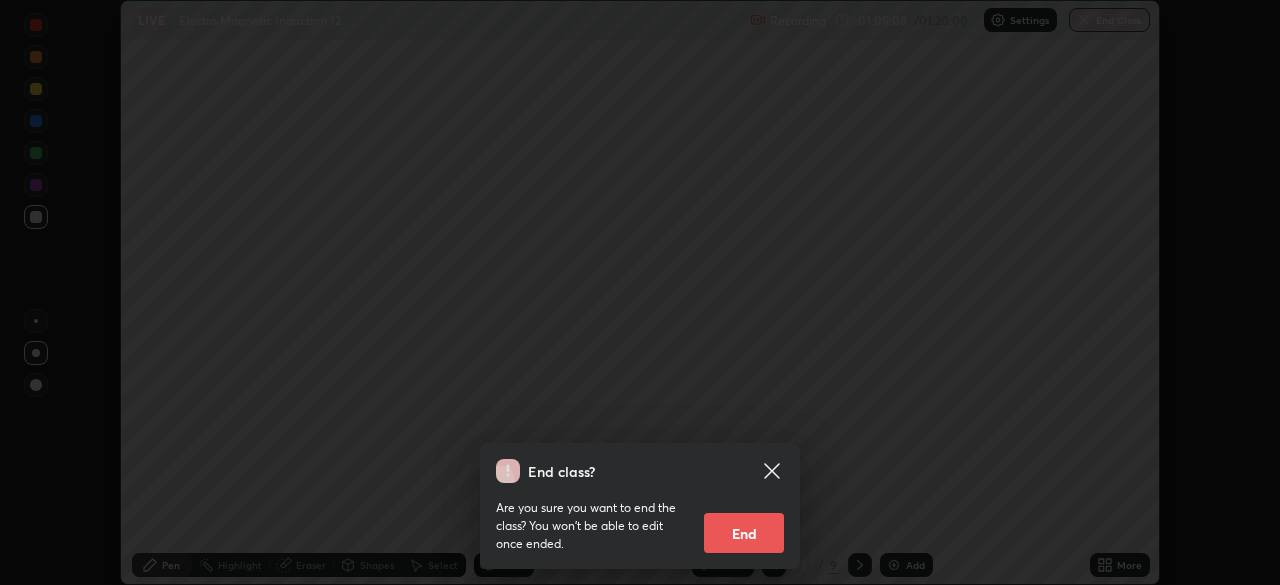 click on "End" at bounding box center [744, 533] 